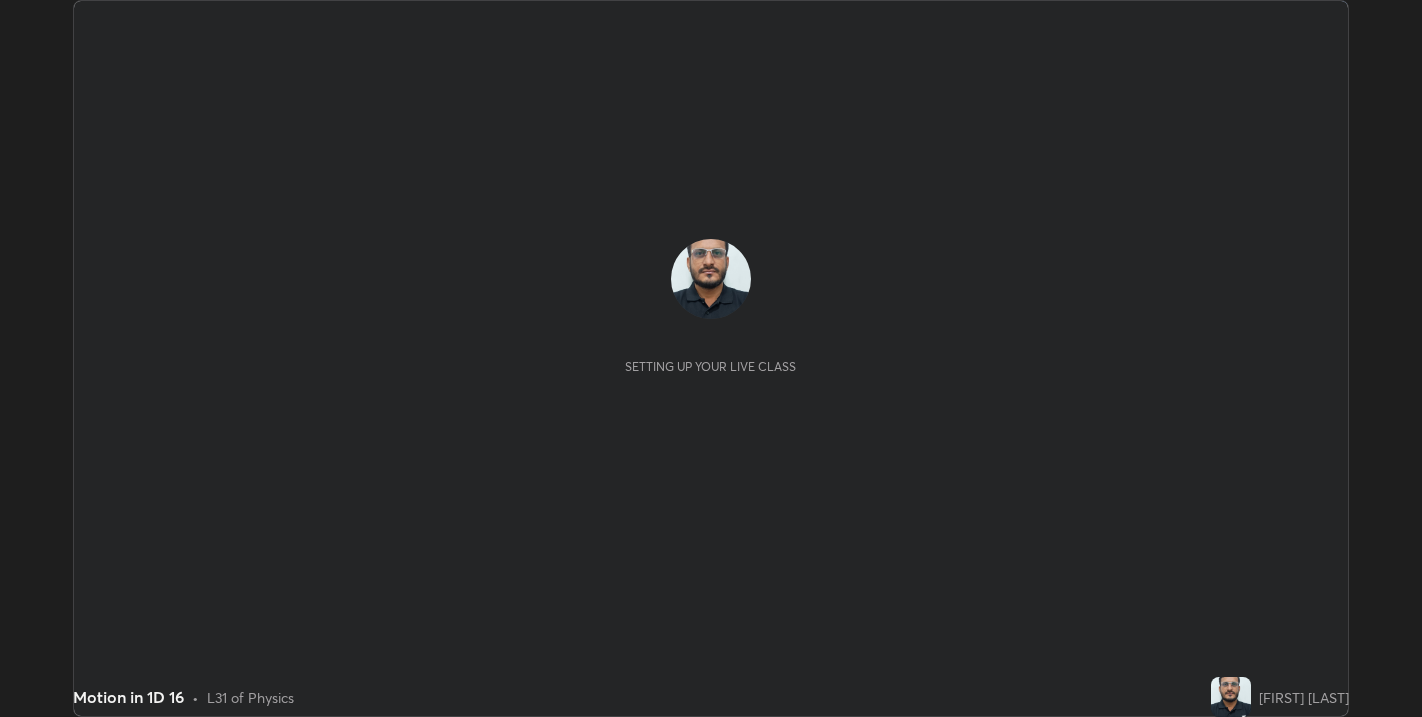 scroll, scrollTop: 0, scrollLeft: 0, axis: both 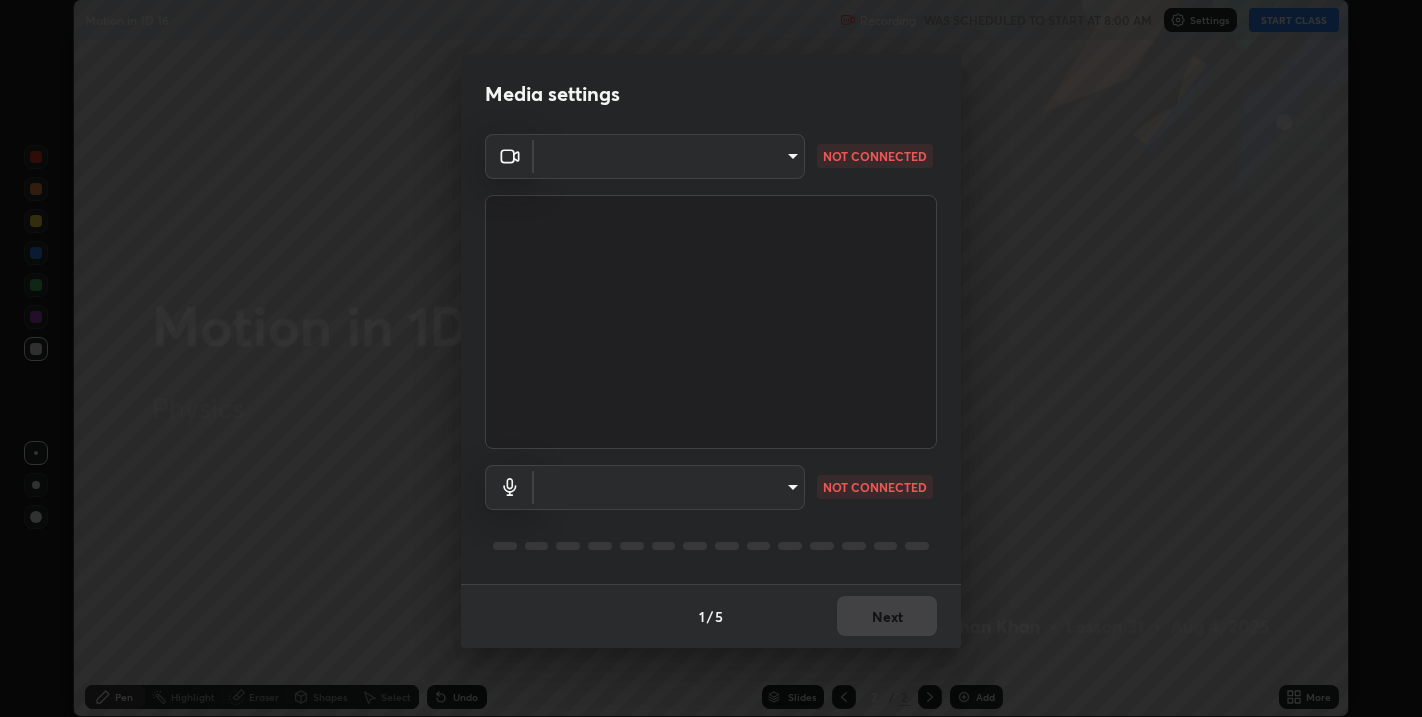 type on "67417adfccfa8b42c30ef4407fe4a6c493a28e79373338af571501226f50bce5" 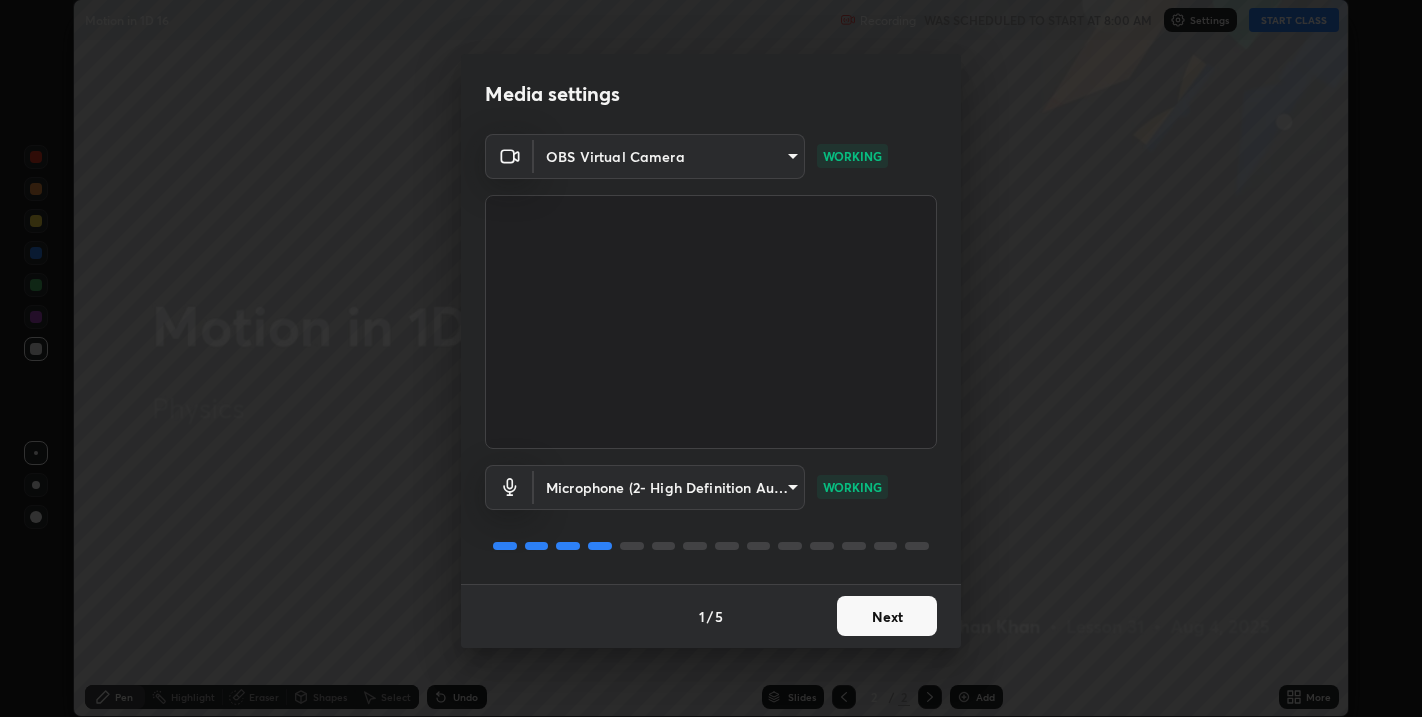 click on "Next" at bounding box center (887, 616) 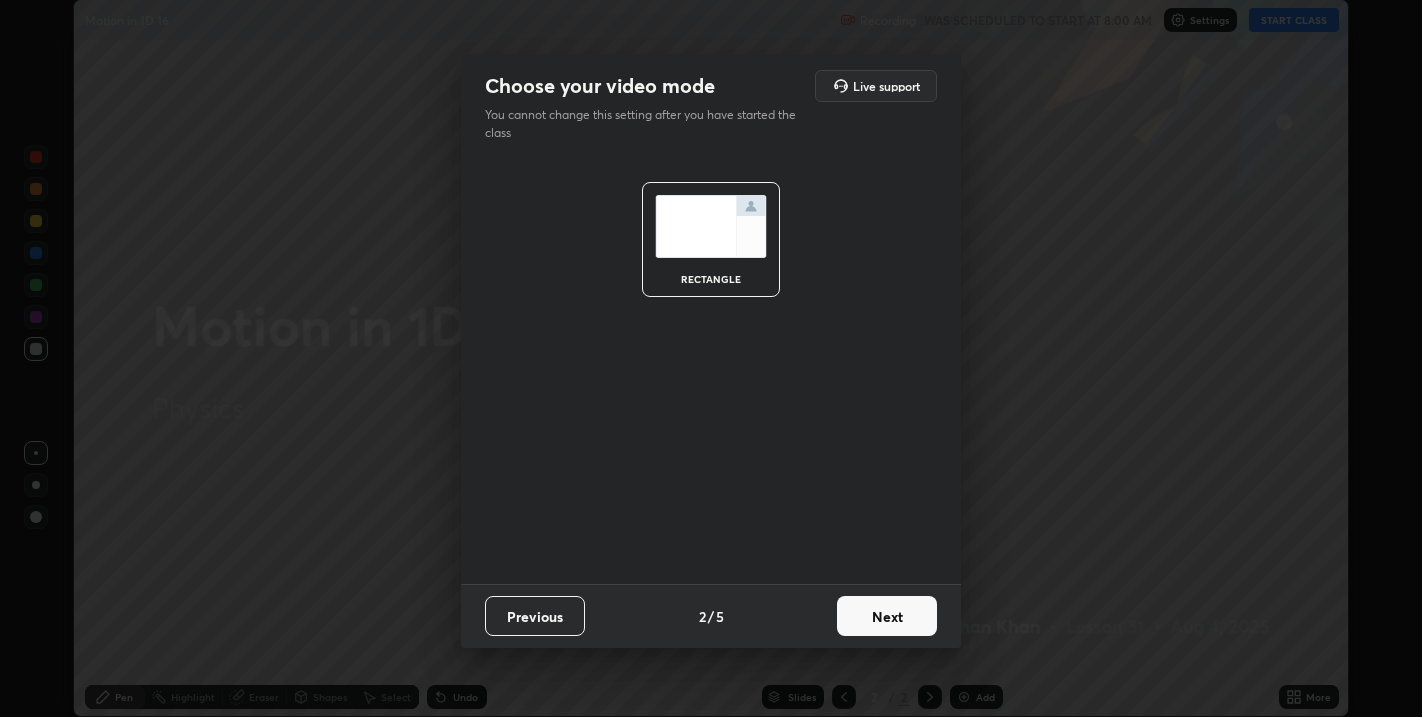 click on "Next" at bounding box center (887, 616) 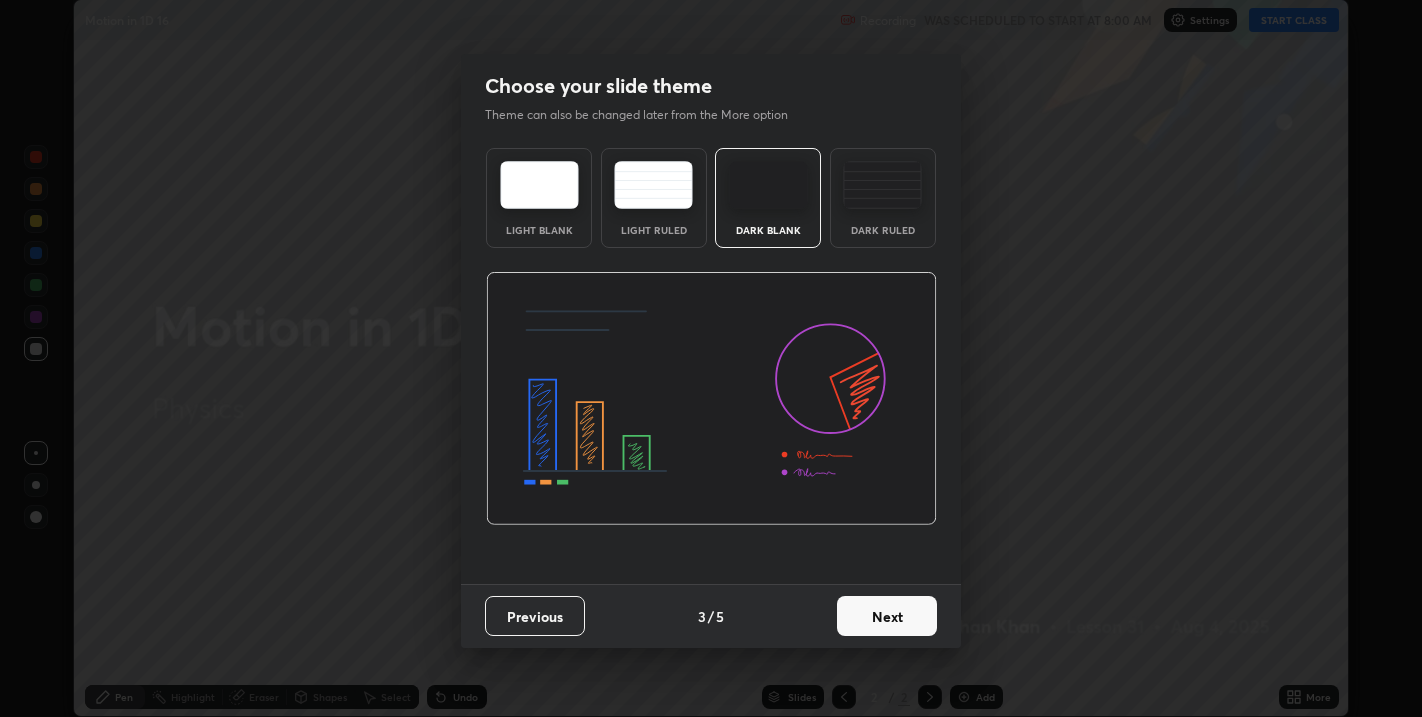 click on "Next" at bounding box center (887, 616) 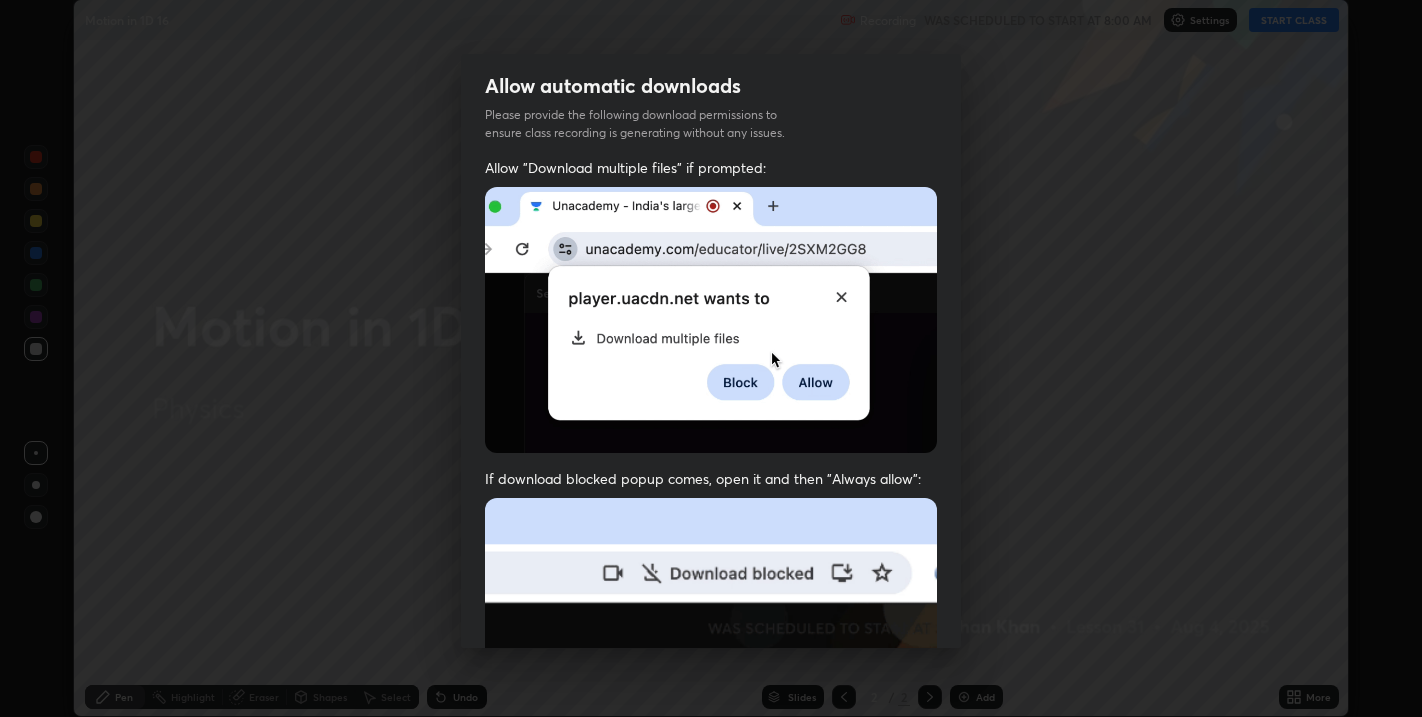 click at bounding box center [711, 716] 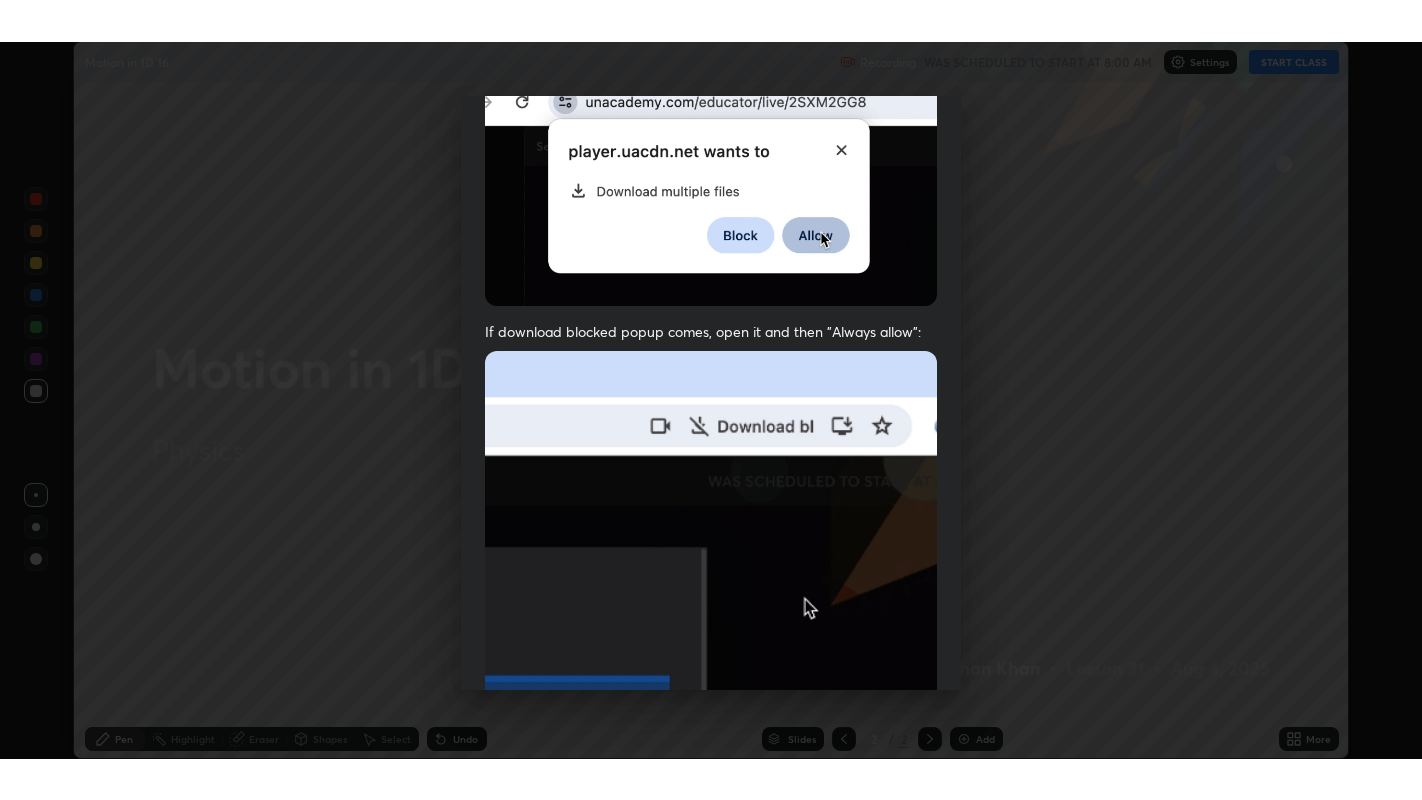 scroll, scrollTop: 405, scrollLeft: 0, axis: vertical 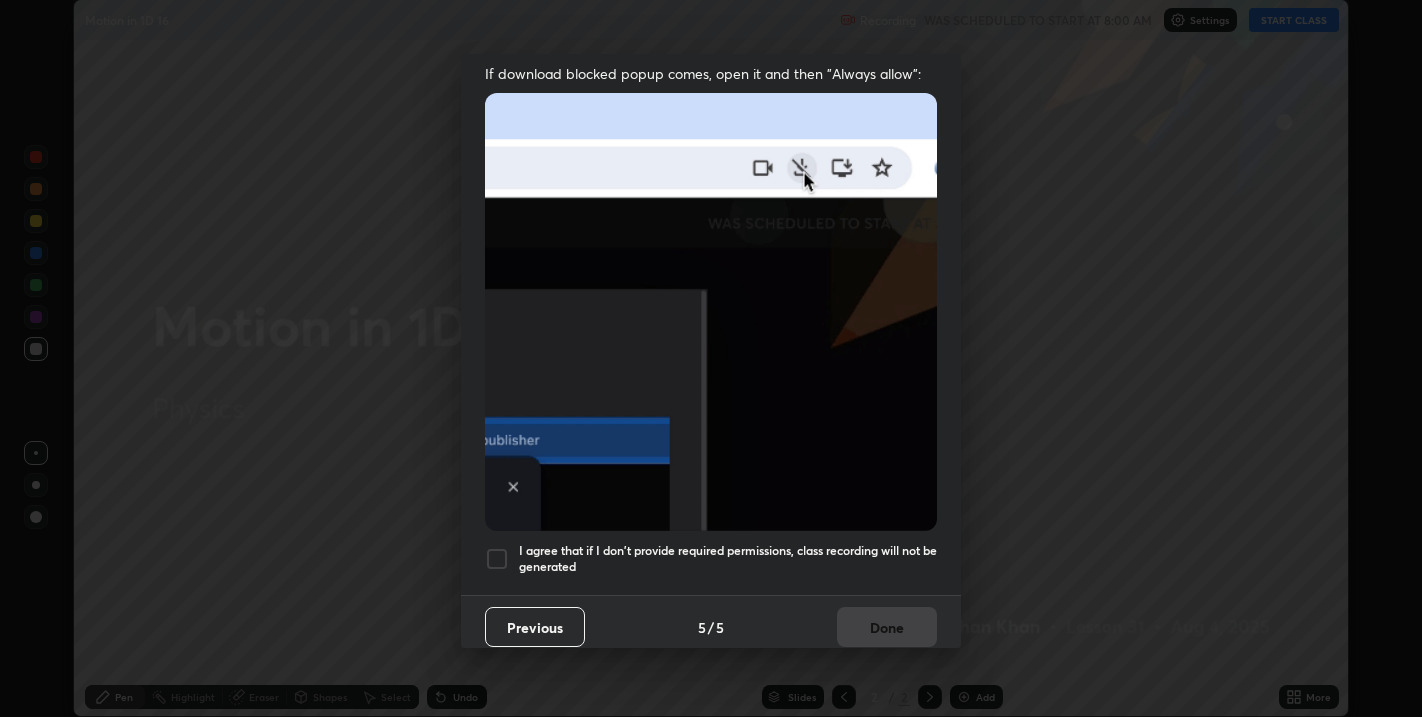 click at bounding box center (497, 559) 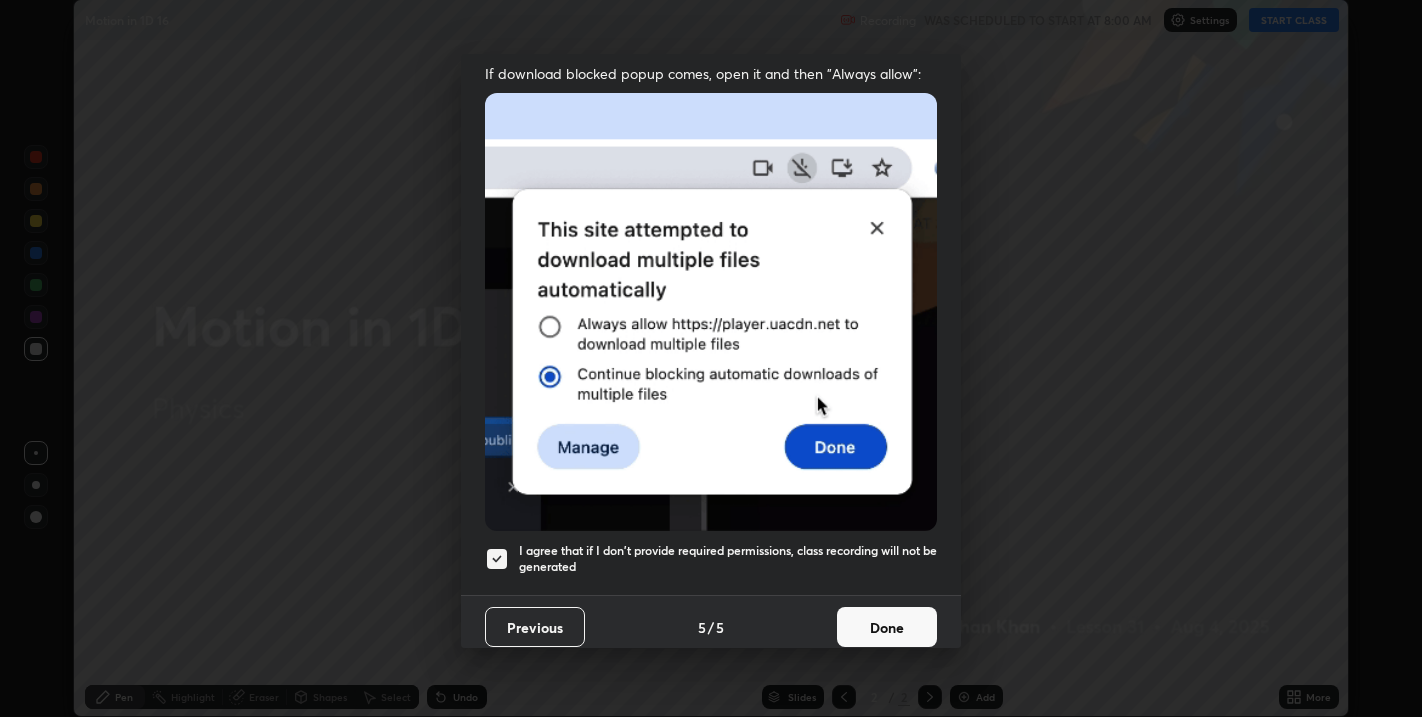 click on "Done" at bounding box center [887, 627] 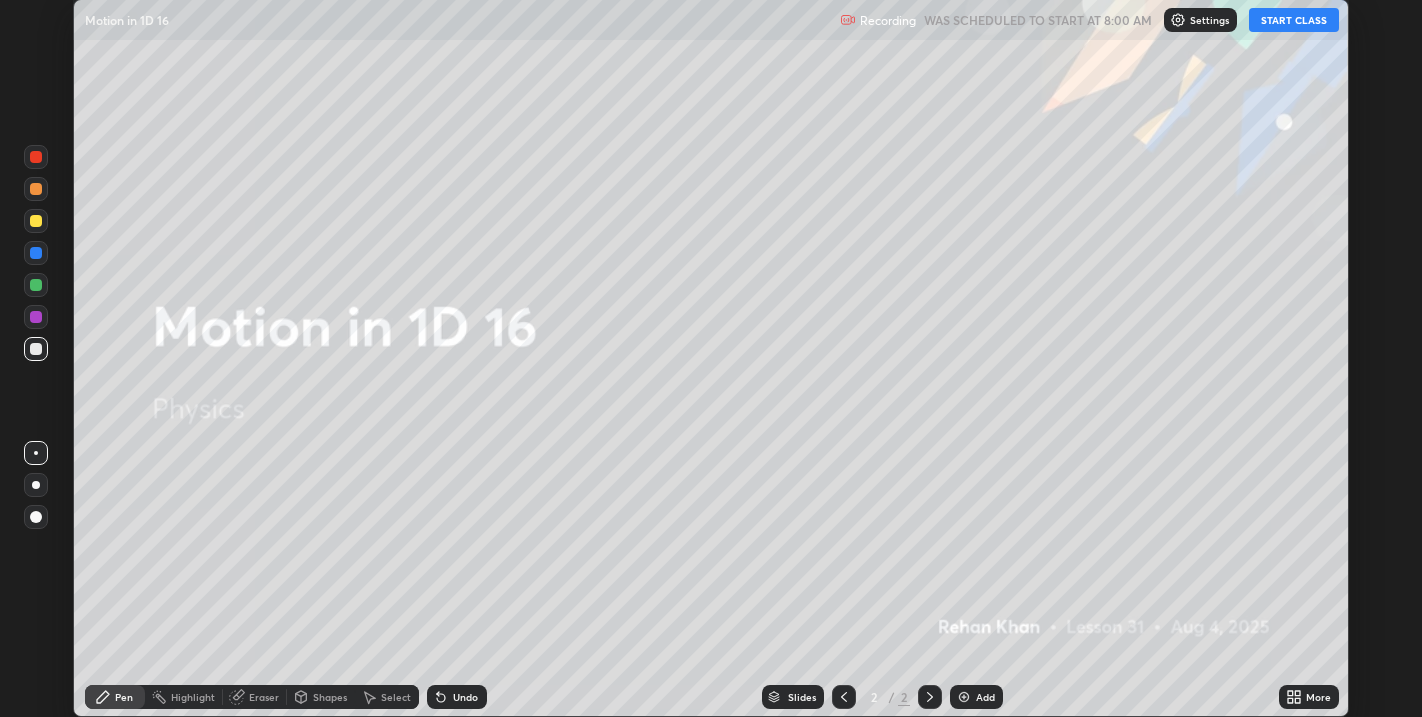 click on "START CLASS" at bounding box center [1294, 20] 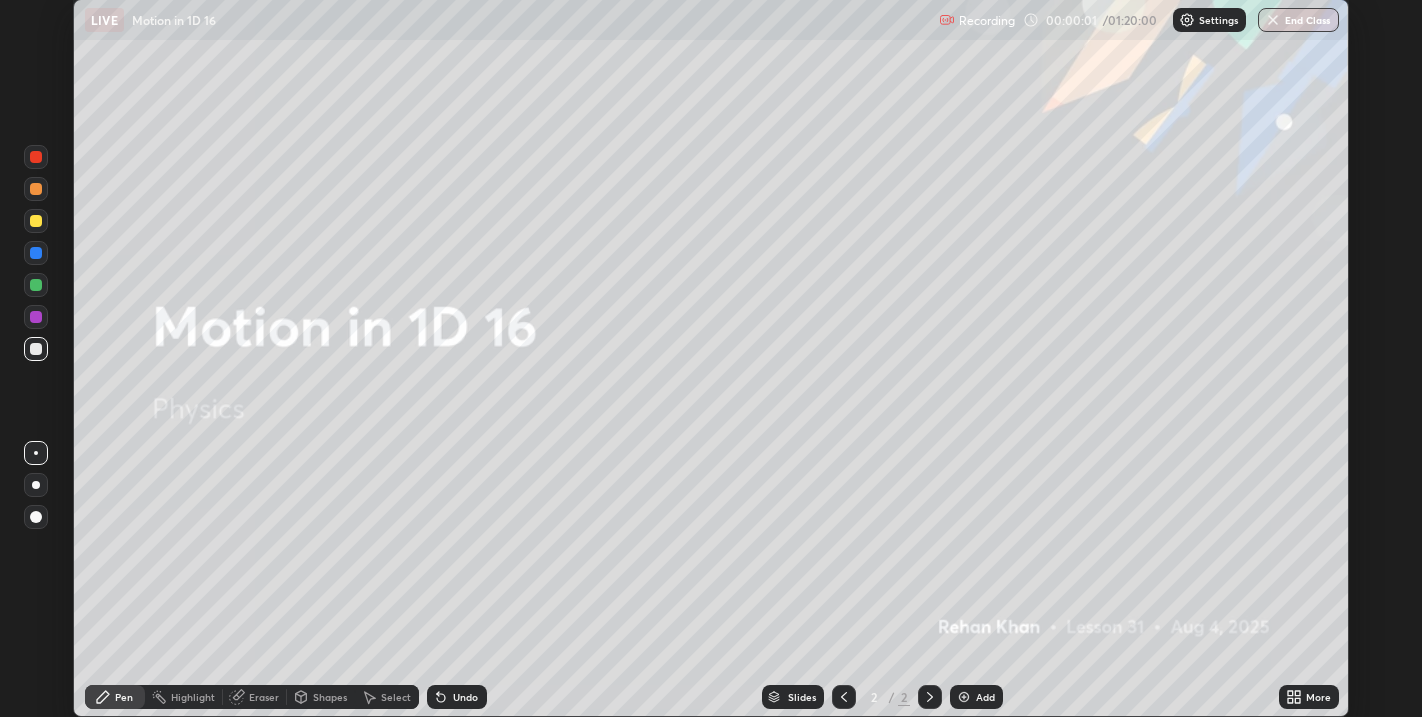 click 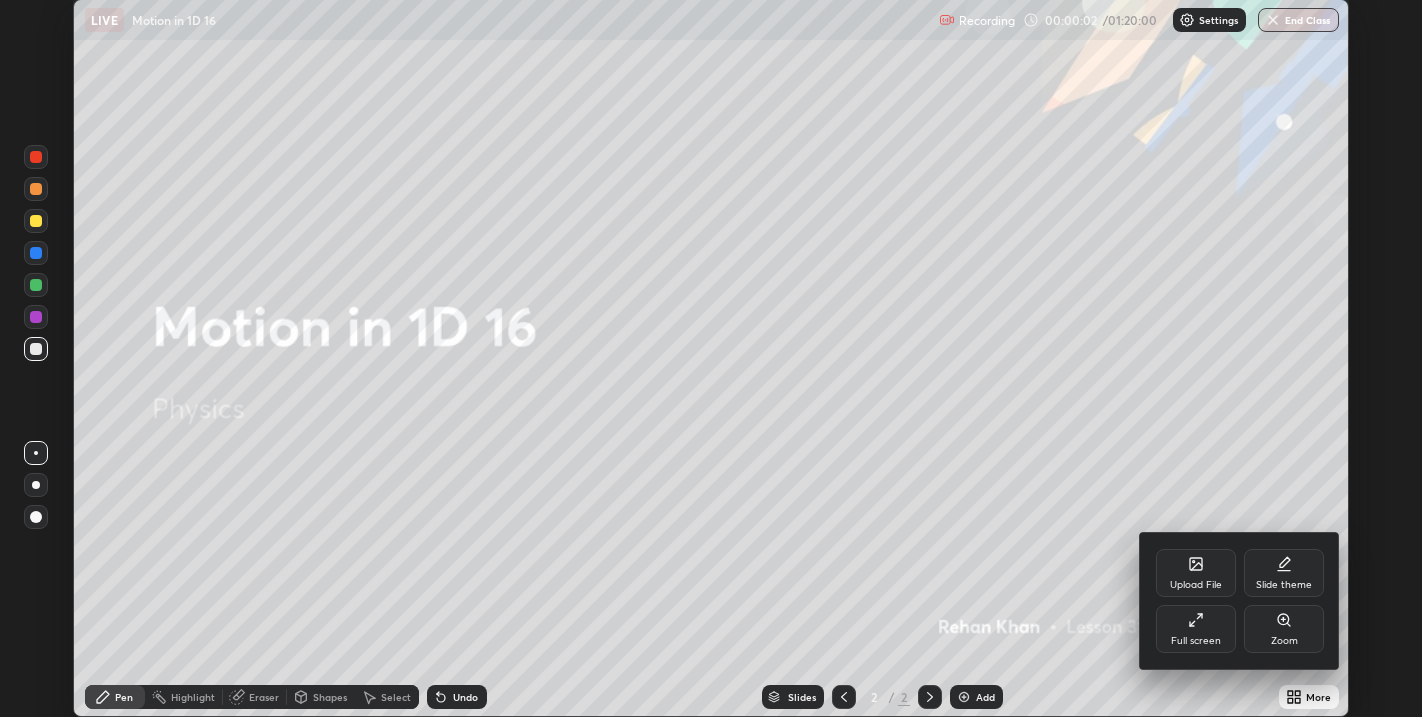 click on "Full screen" at bounding box center [1196, 629] 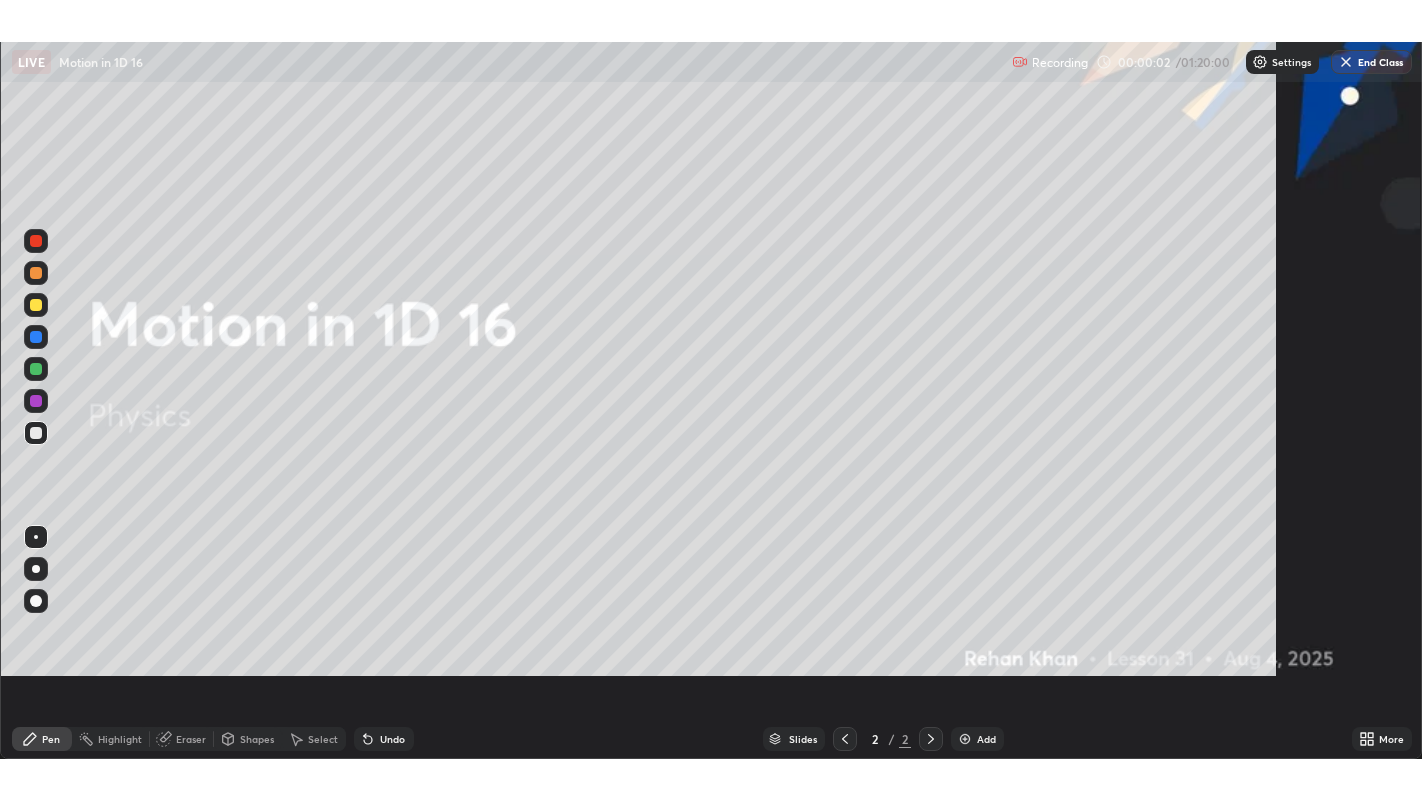 scroll, scrollTop: 99200, scrollLeft: 98577, axis: both 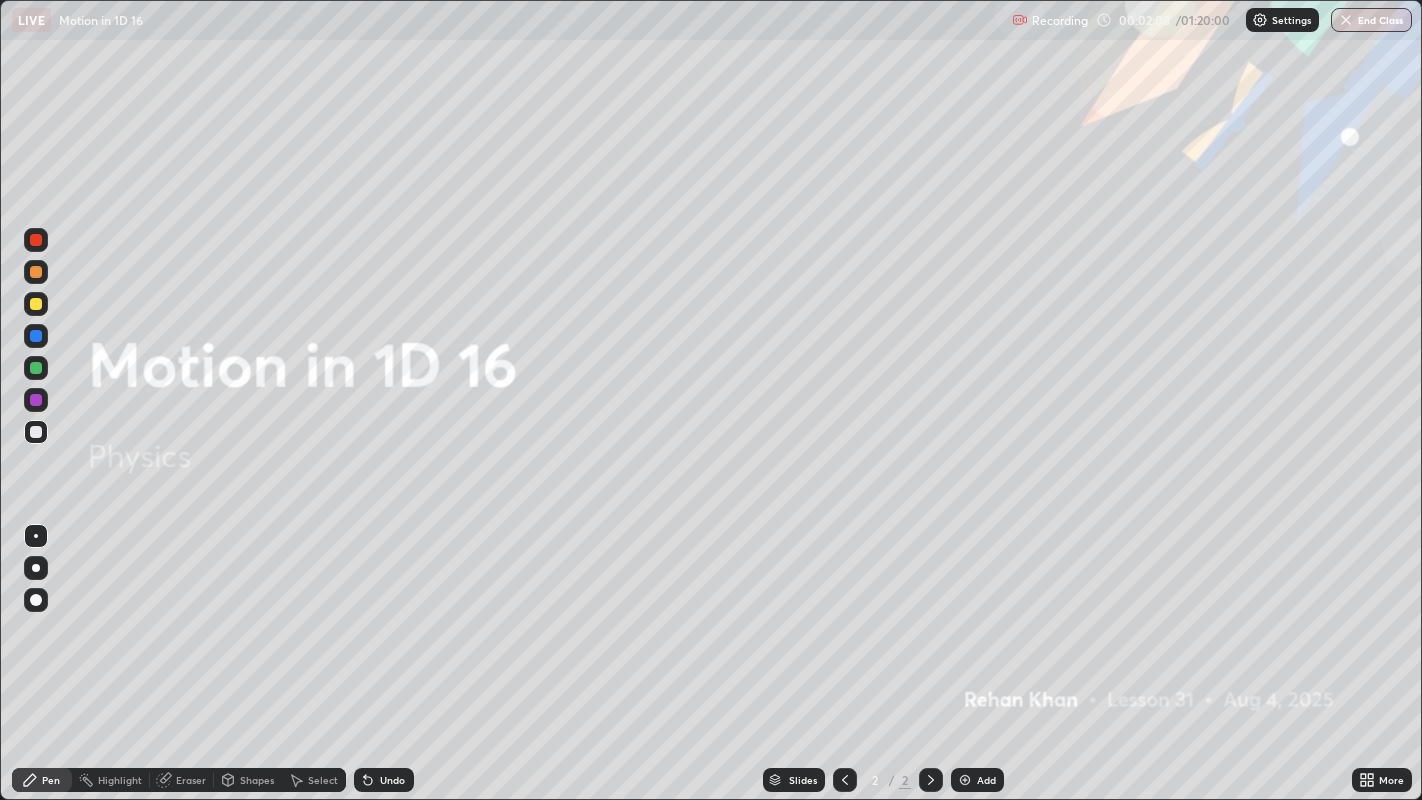 click on "Add" at bounding box center [986, 780] 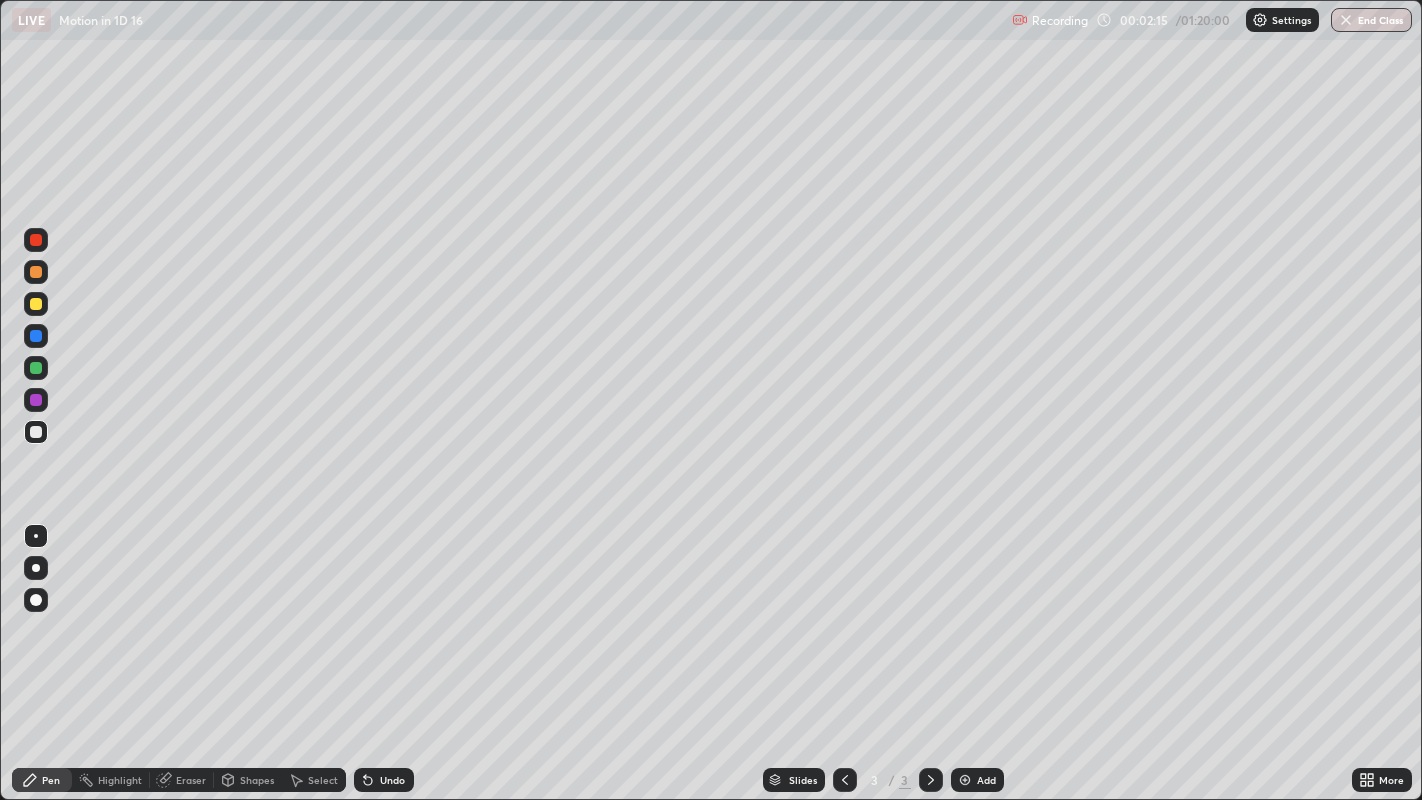 click at bounding box center [36, 568] 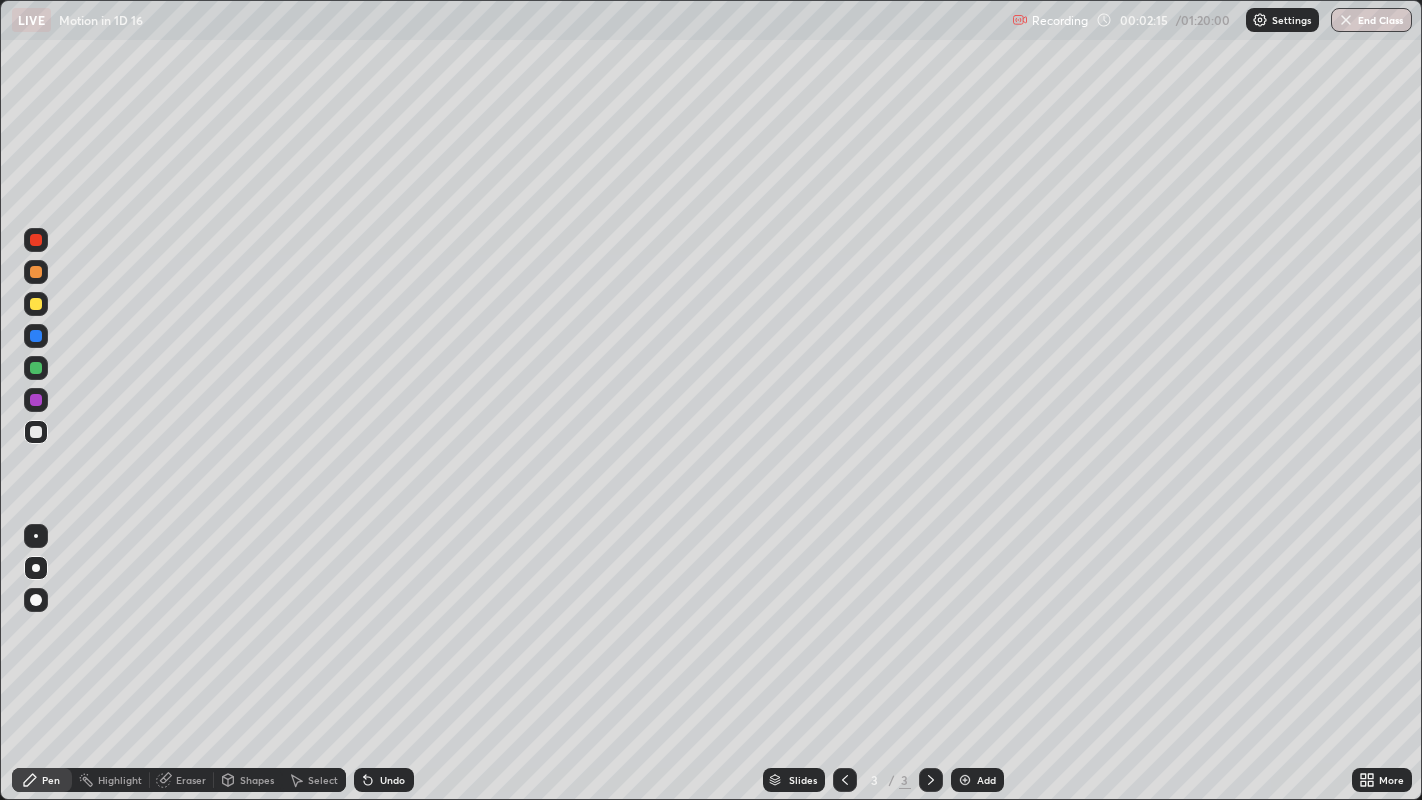 click at bounding box center [36, 432] 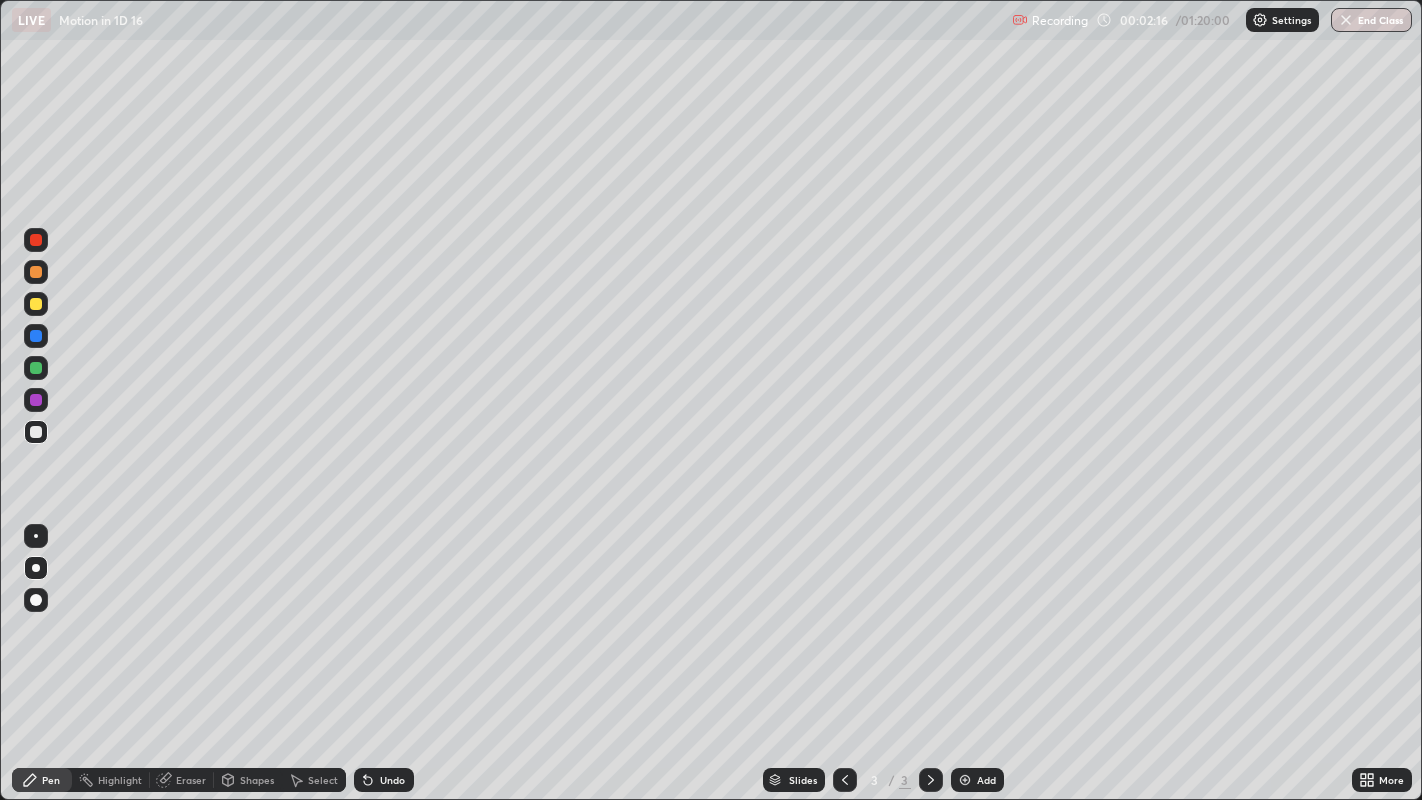 click at bounding box center (36, 432) 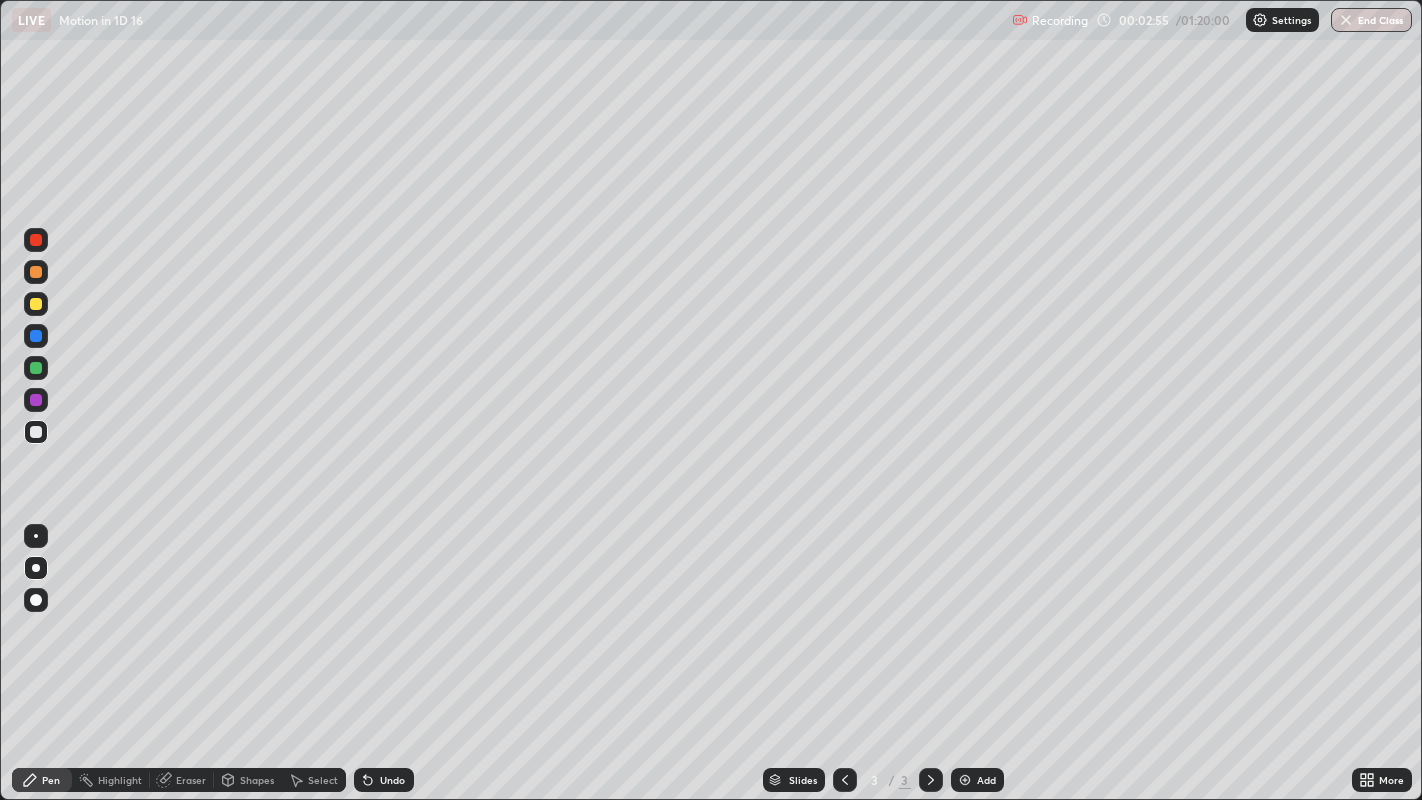 click at bounding box center (36, 304) 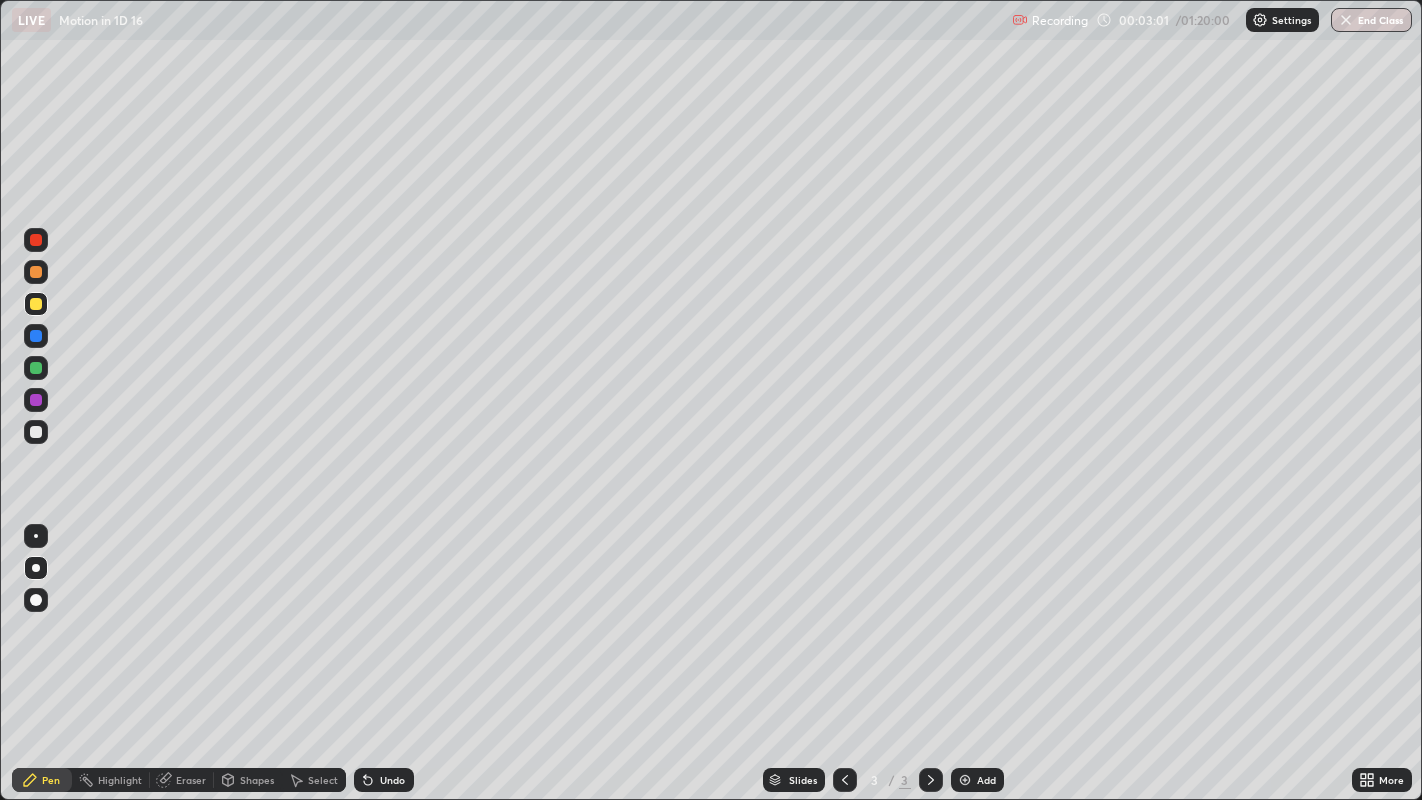 click at bounding box center [36, 432] 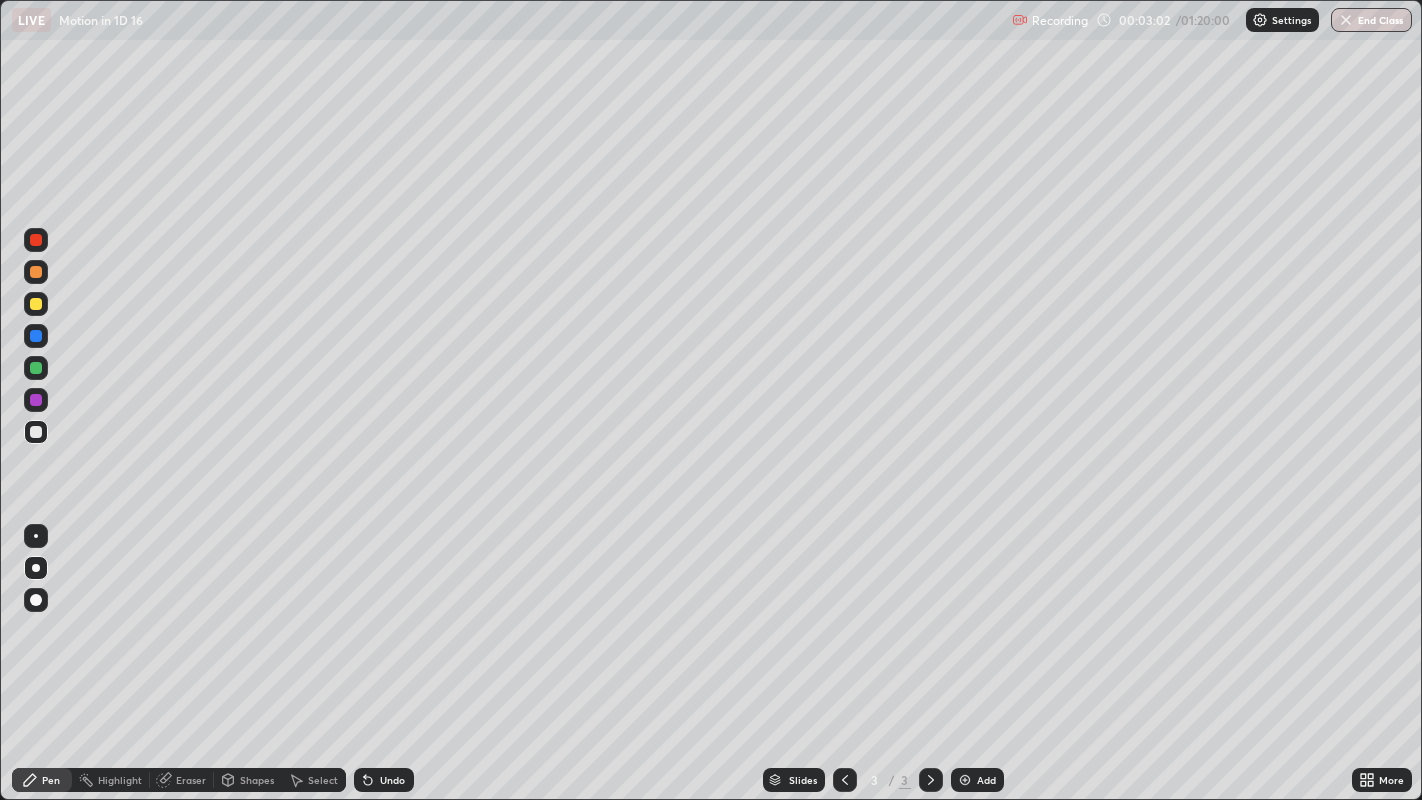 click on "Shapes" at bounding box center [257, 780] 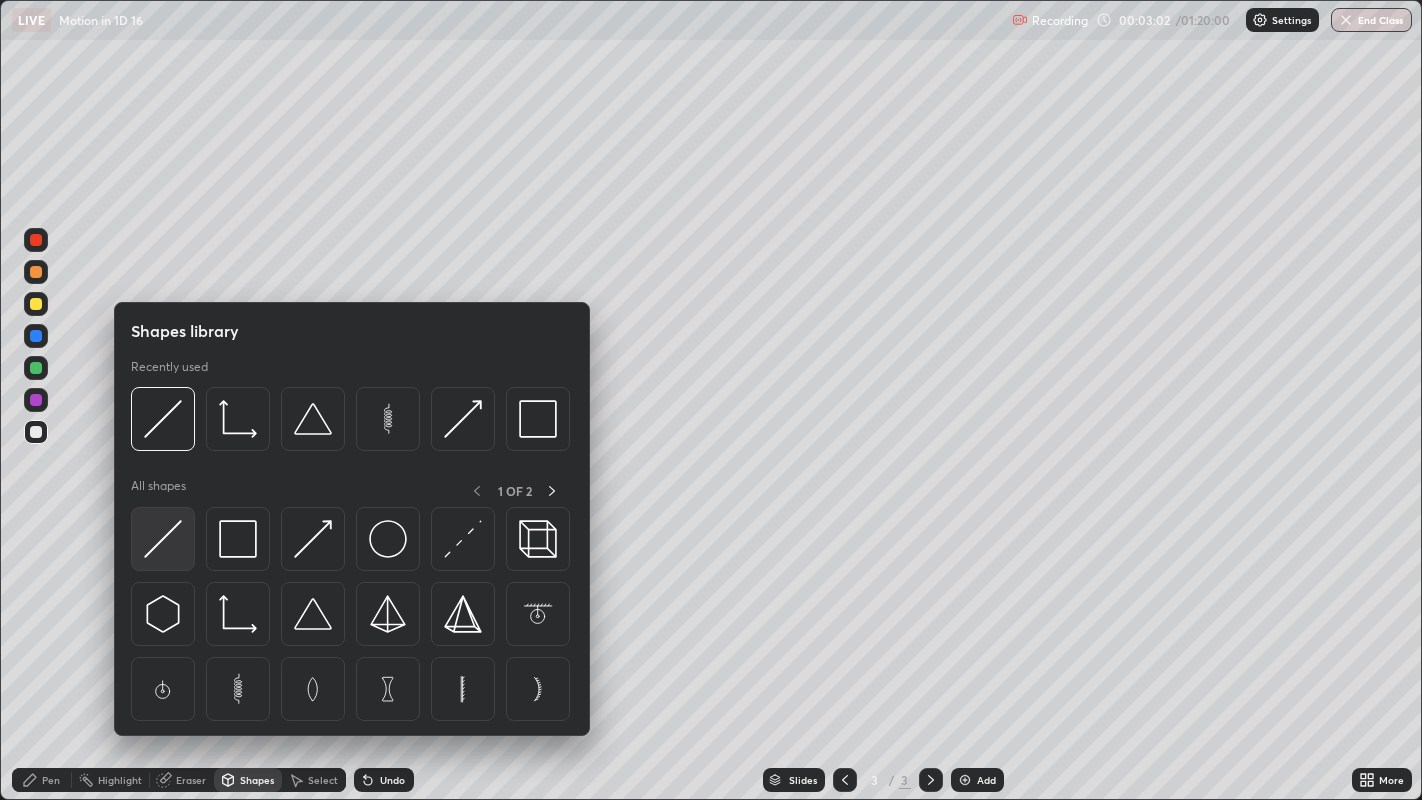 click at bounding box center (163, 539) 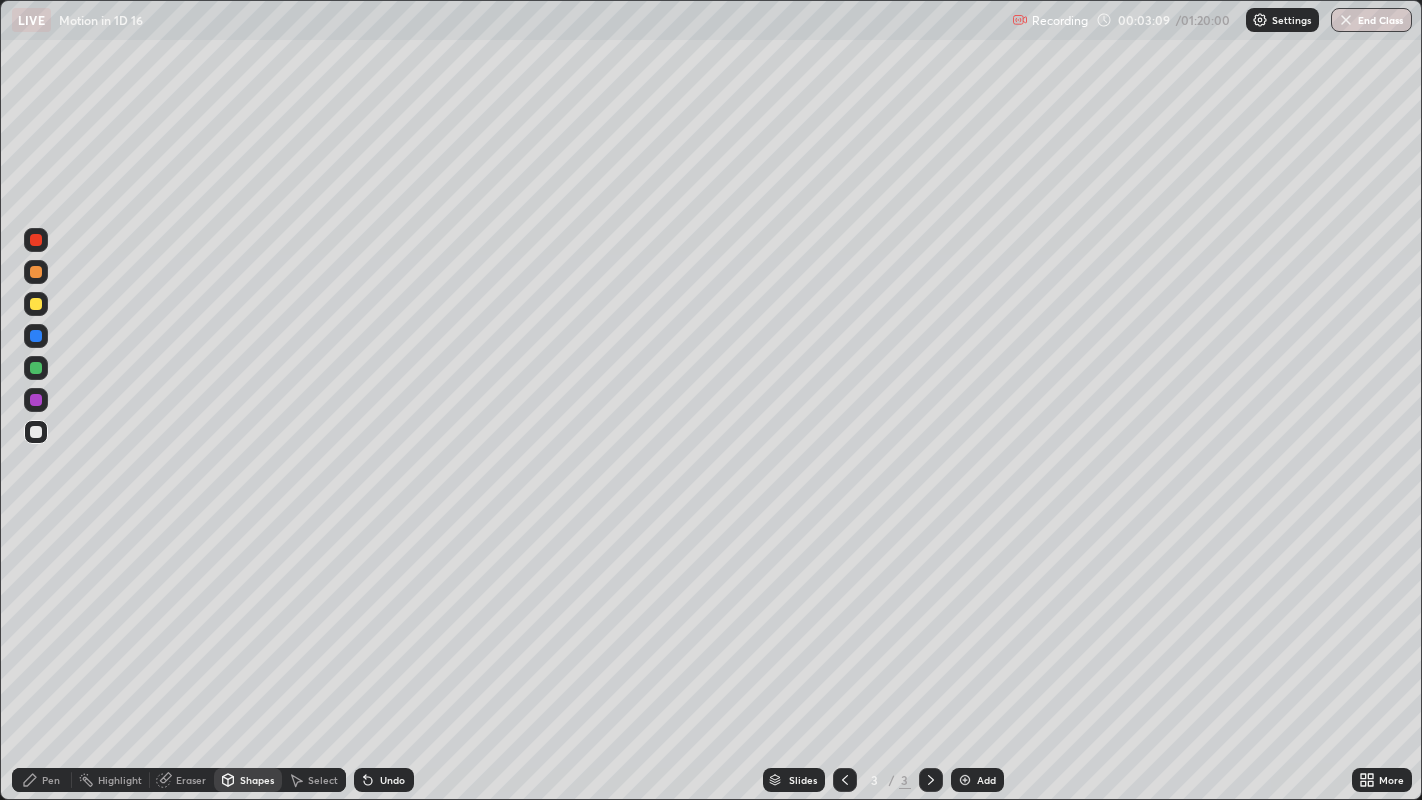 click at bounding box center (36, 304) 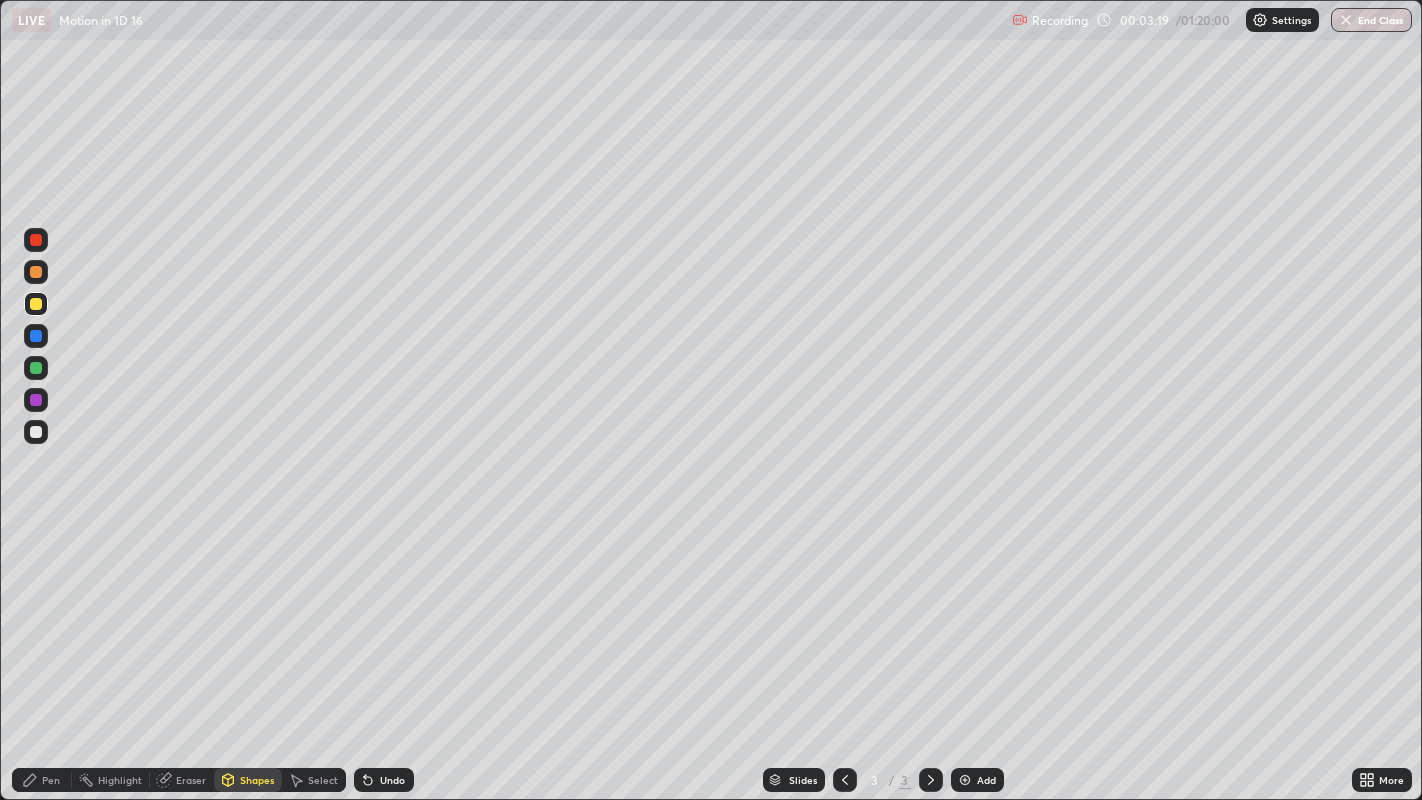click at bounding box center [36, 272] 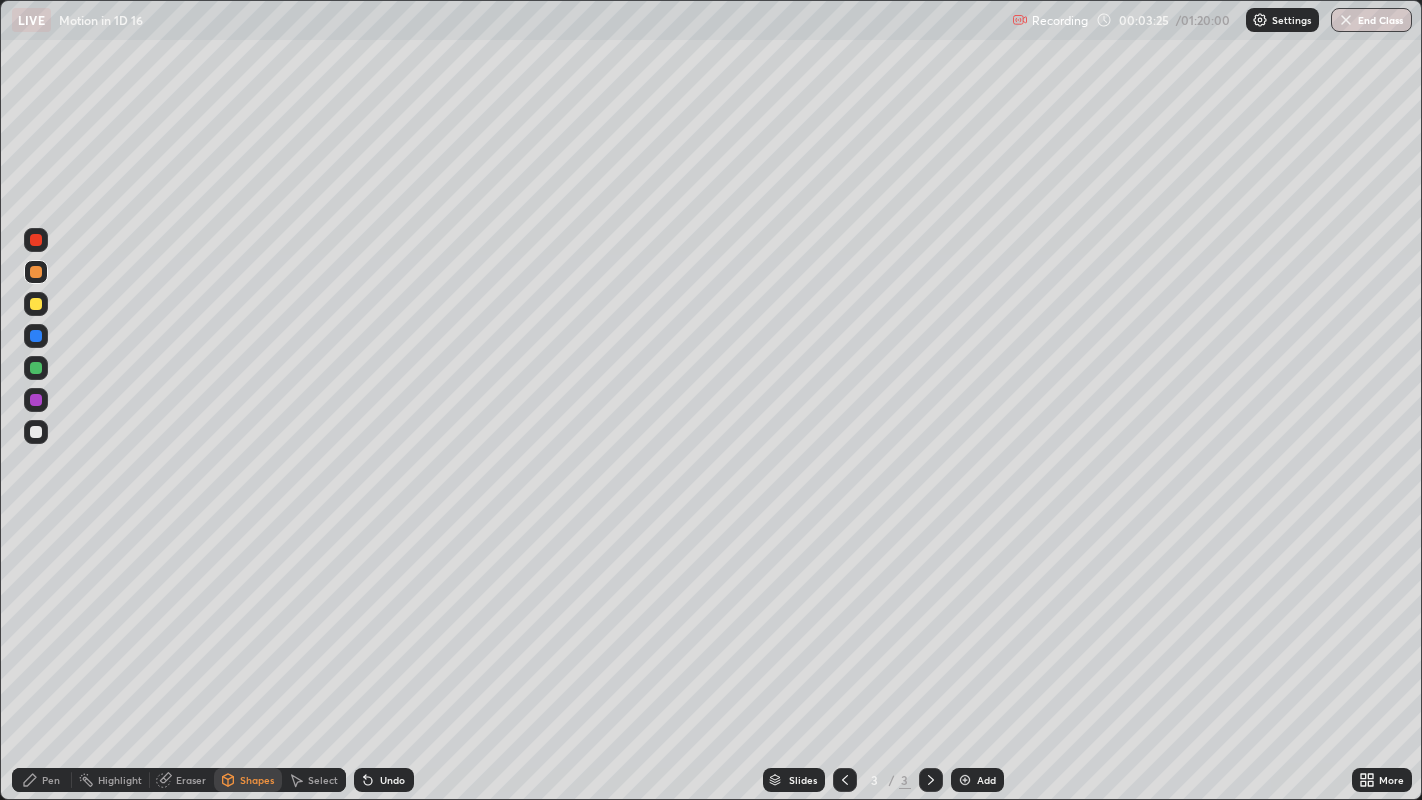 click at bounding box center [36, 336] 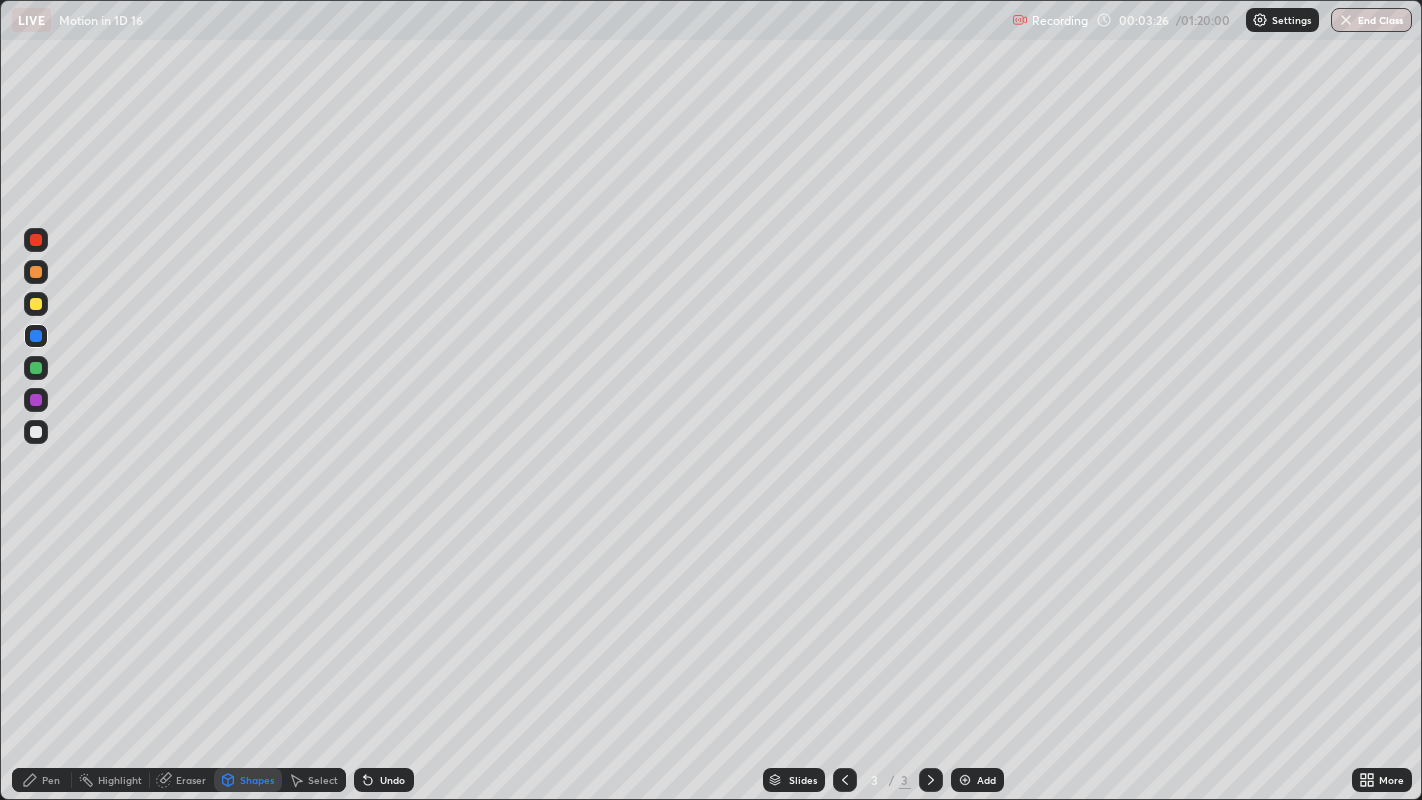 click on "Pen" at bounding box center (51, 780) 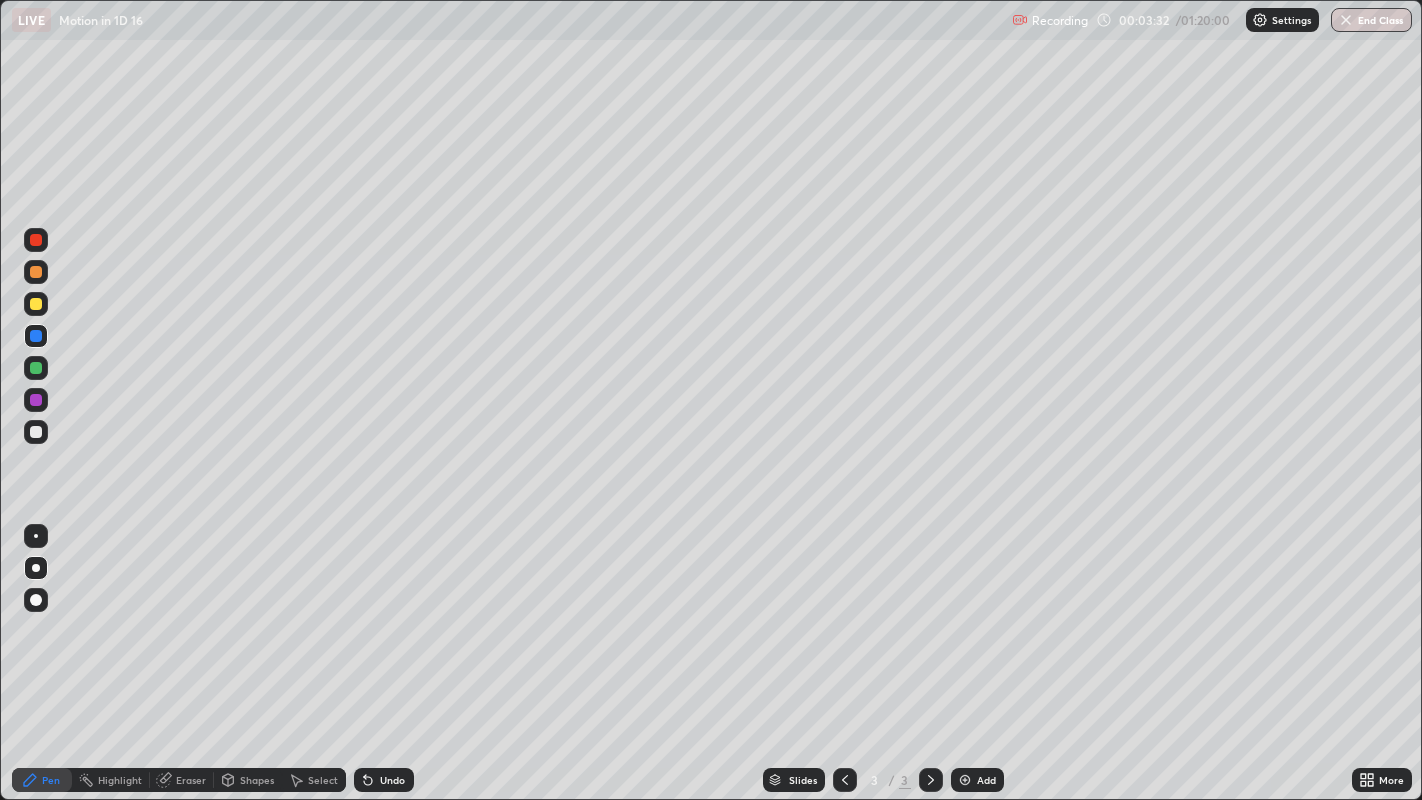 click at bounding box center [36, 272] 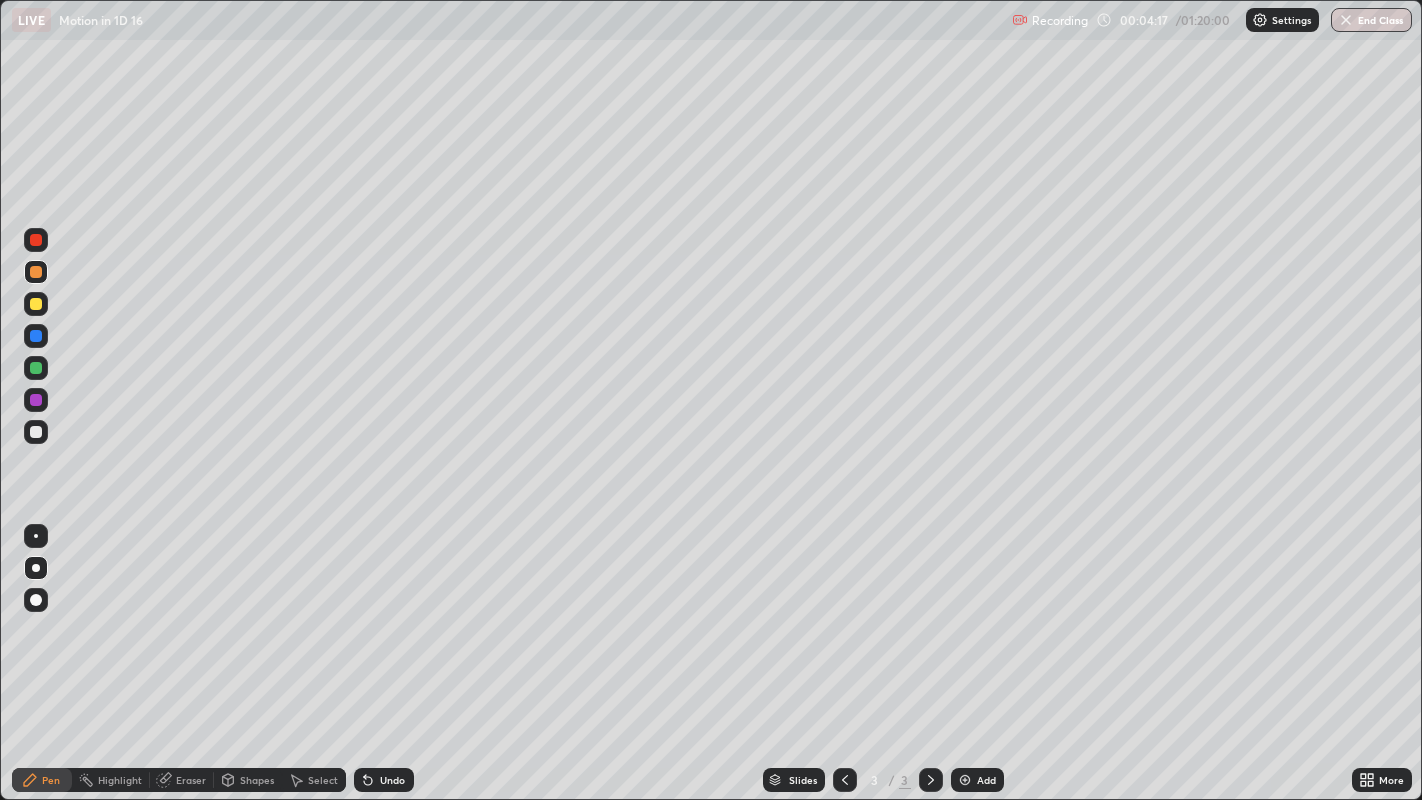 click at bounding box center (36, 336) 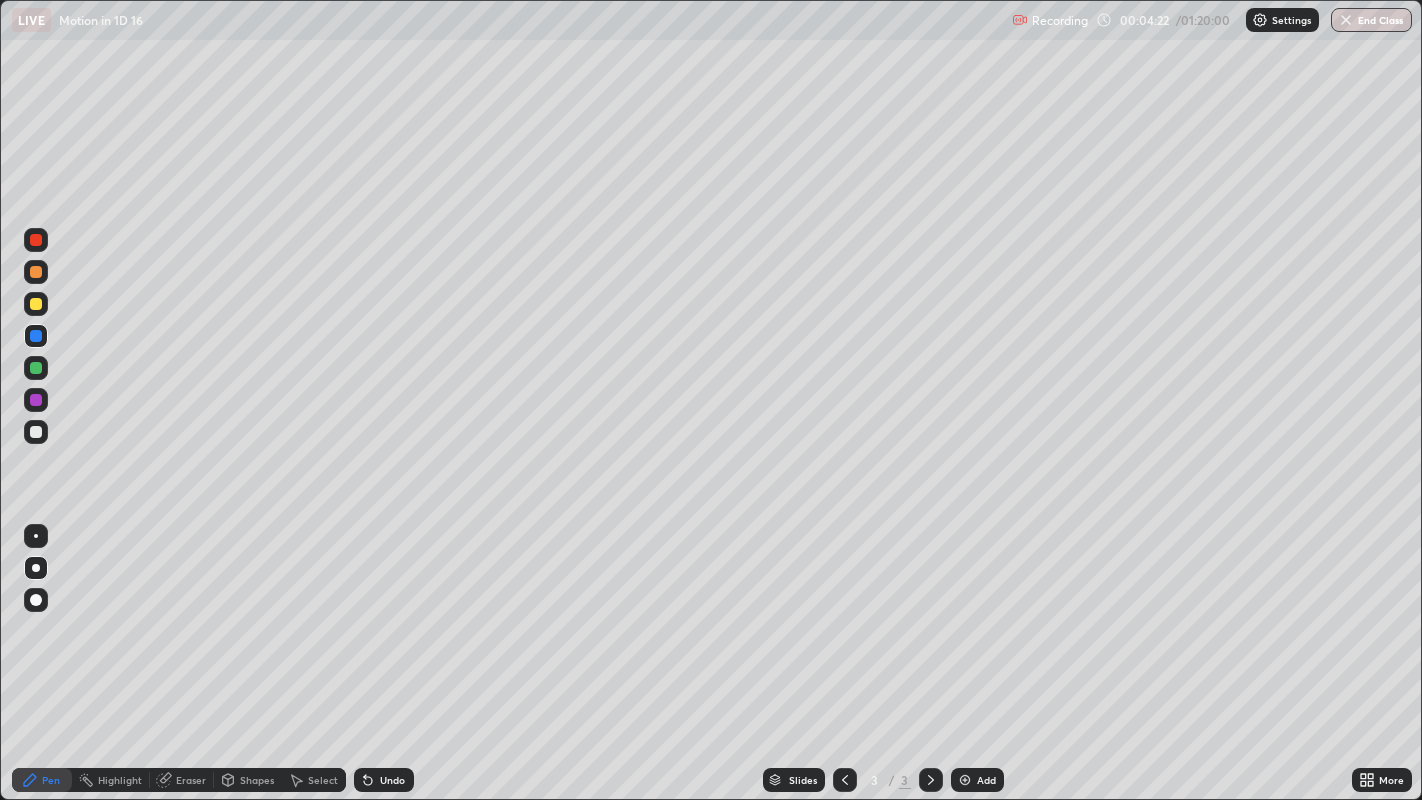 click at bounding box center (36, 432) 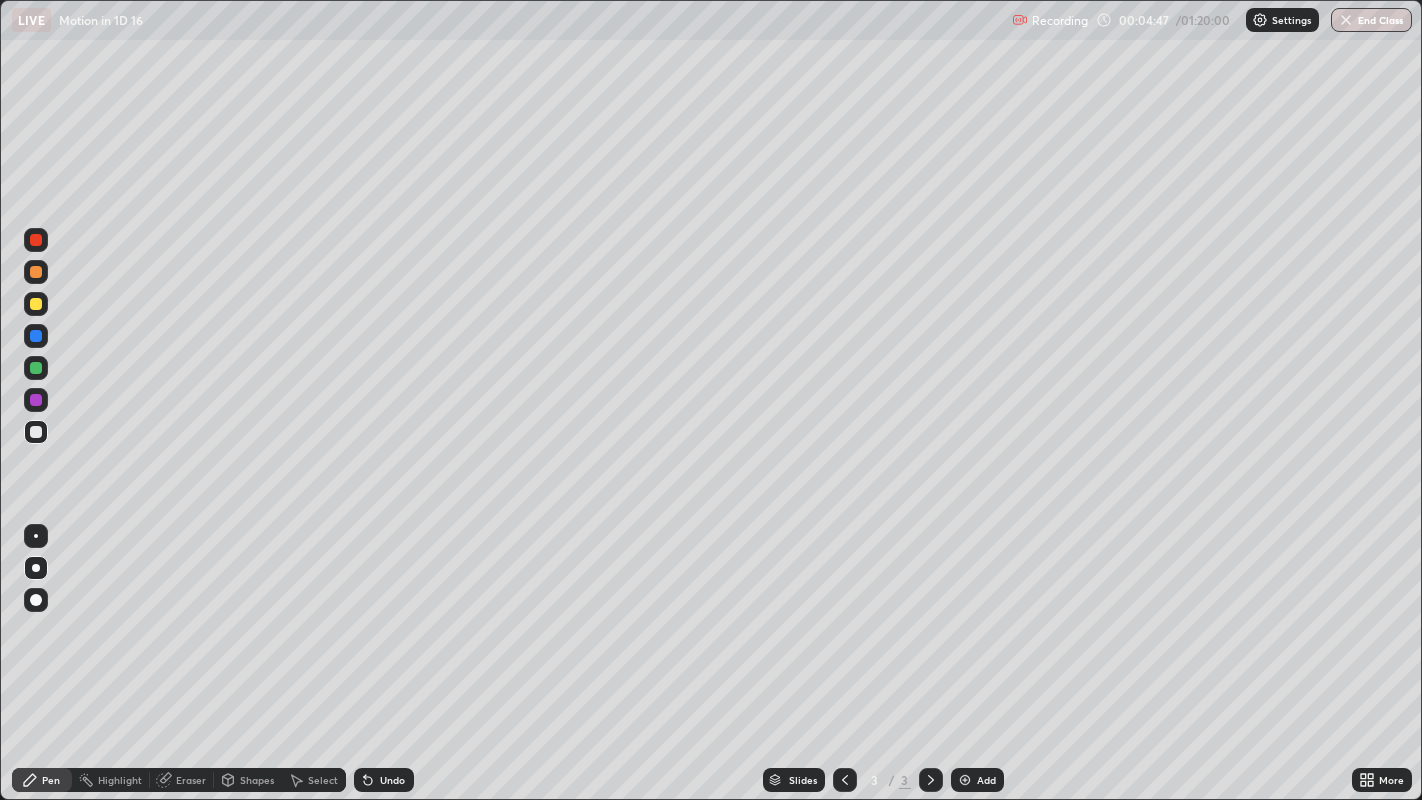 click at bounding box center [36, 336] 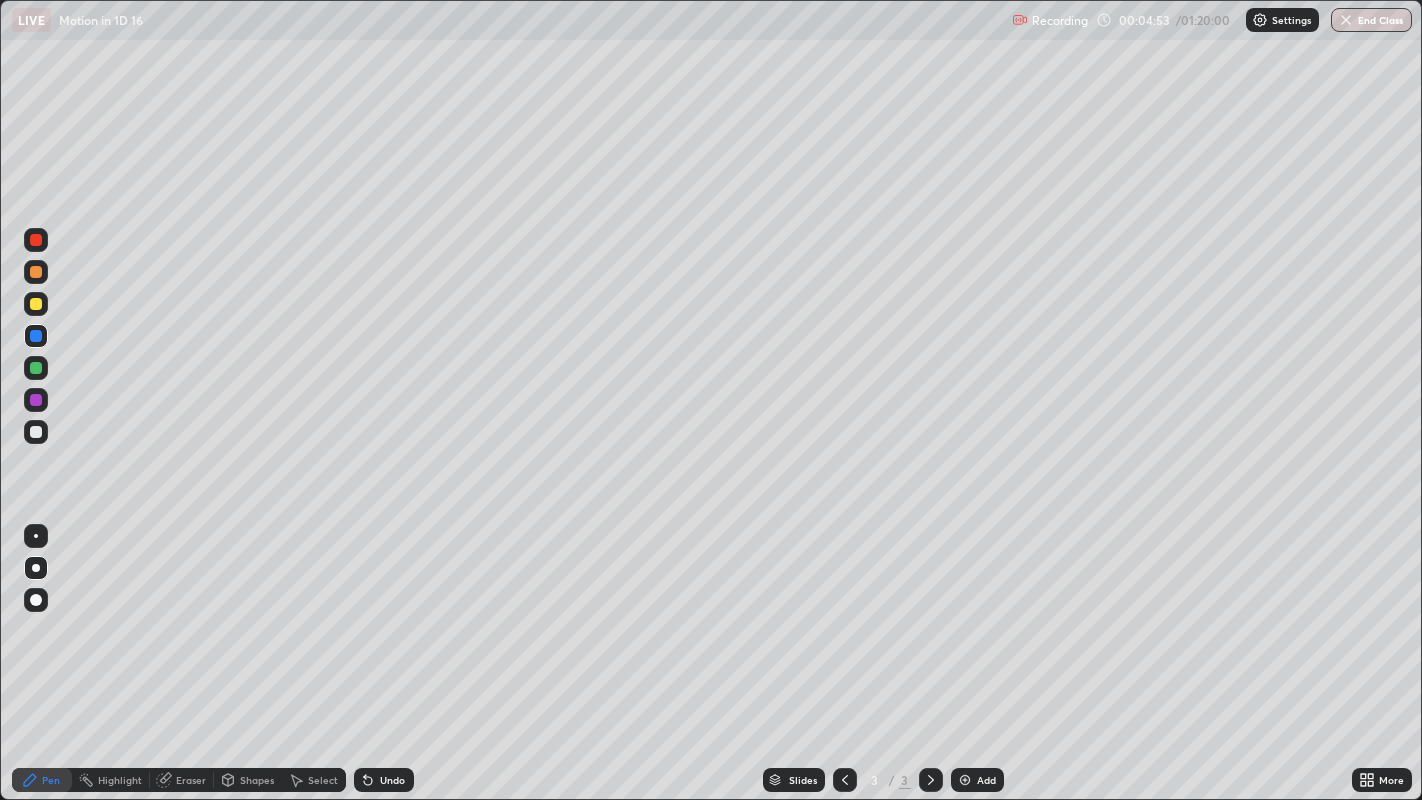 click at bounding box center (36, 272) 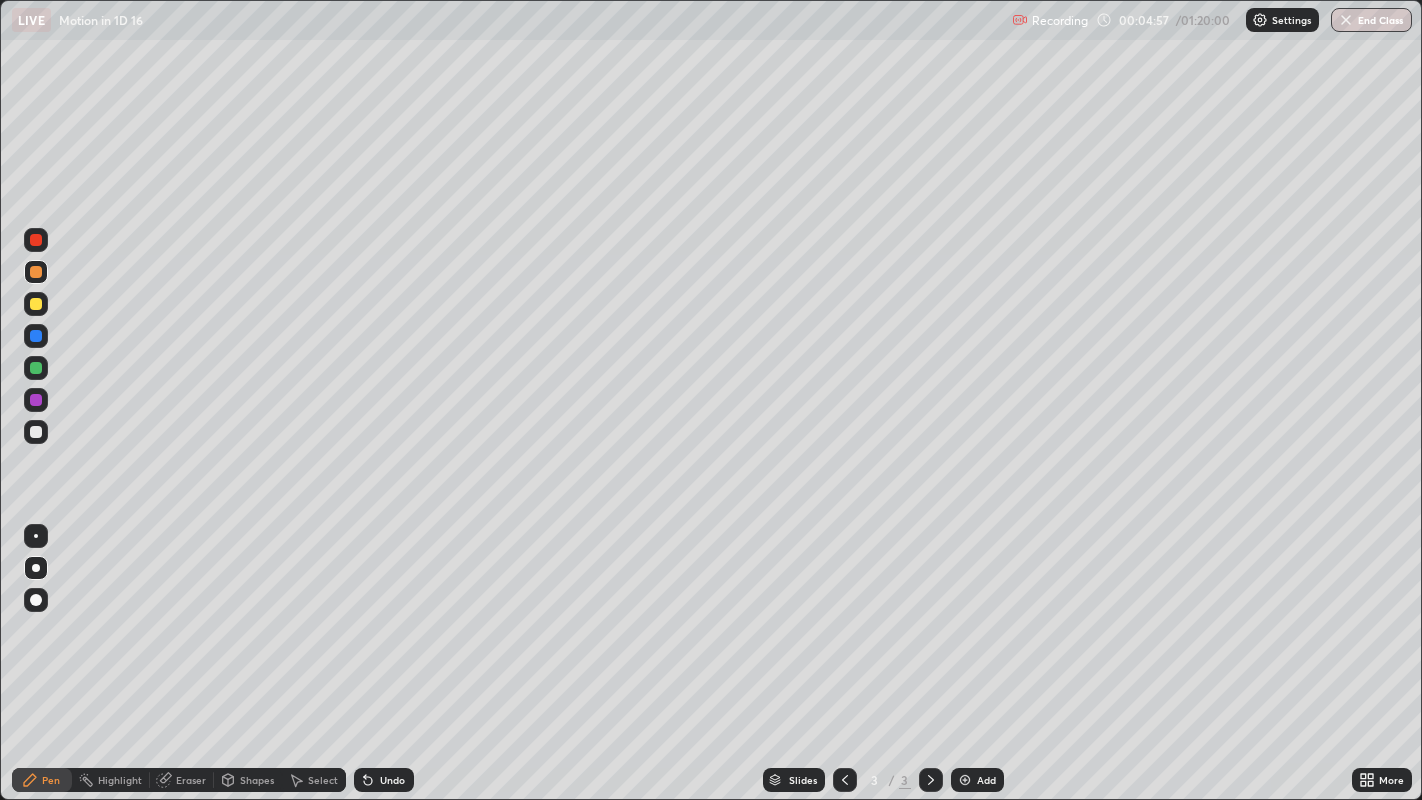 click at bounding box center [36, 240] 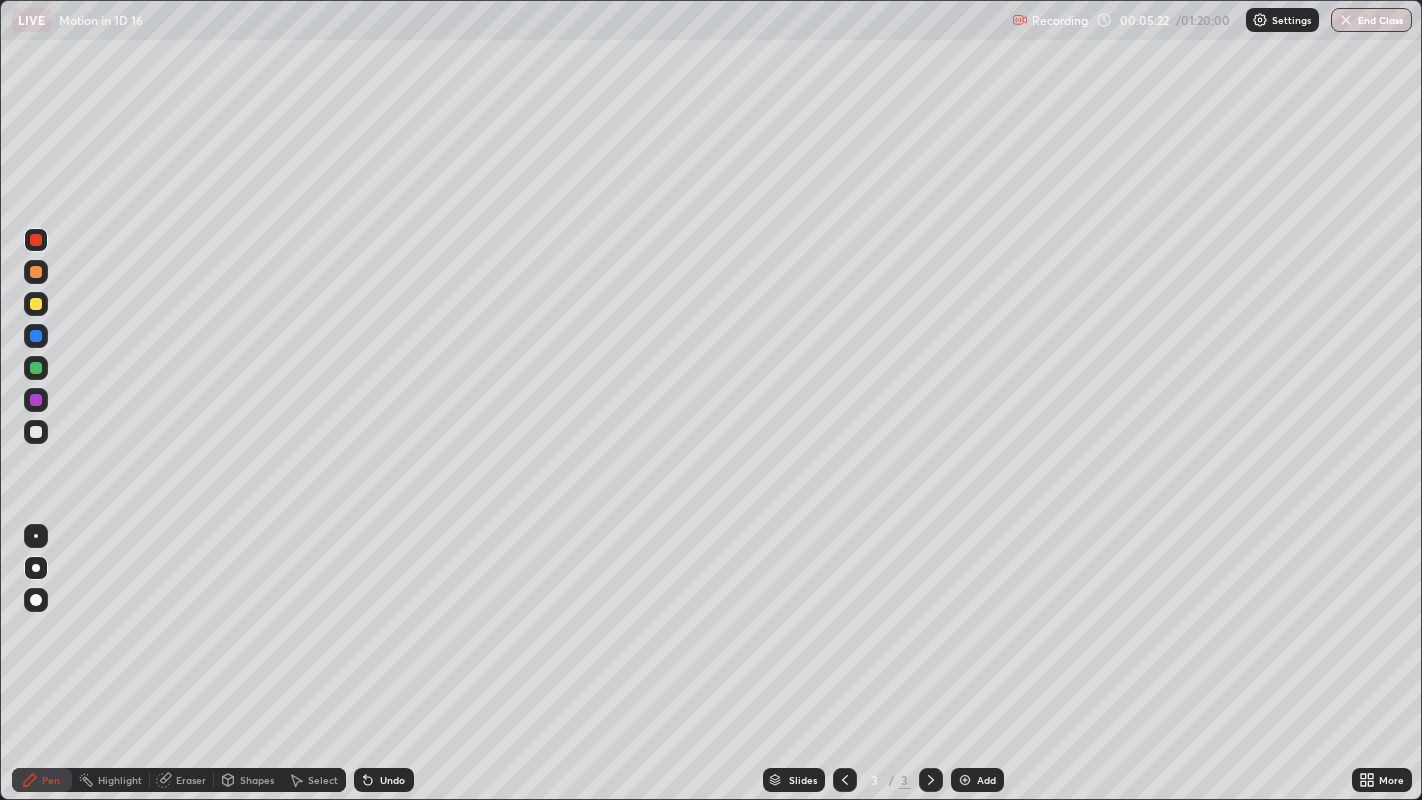 click at bounding box center (36, 432) 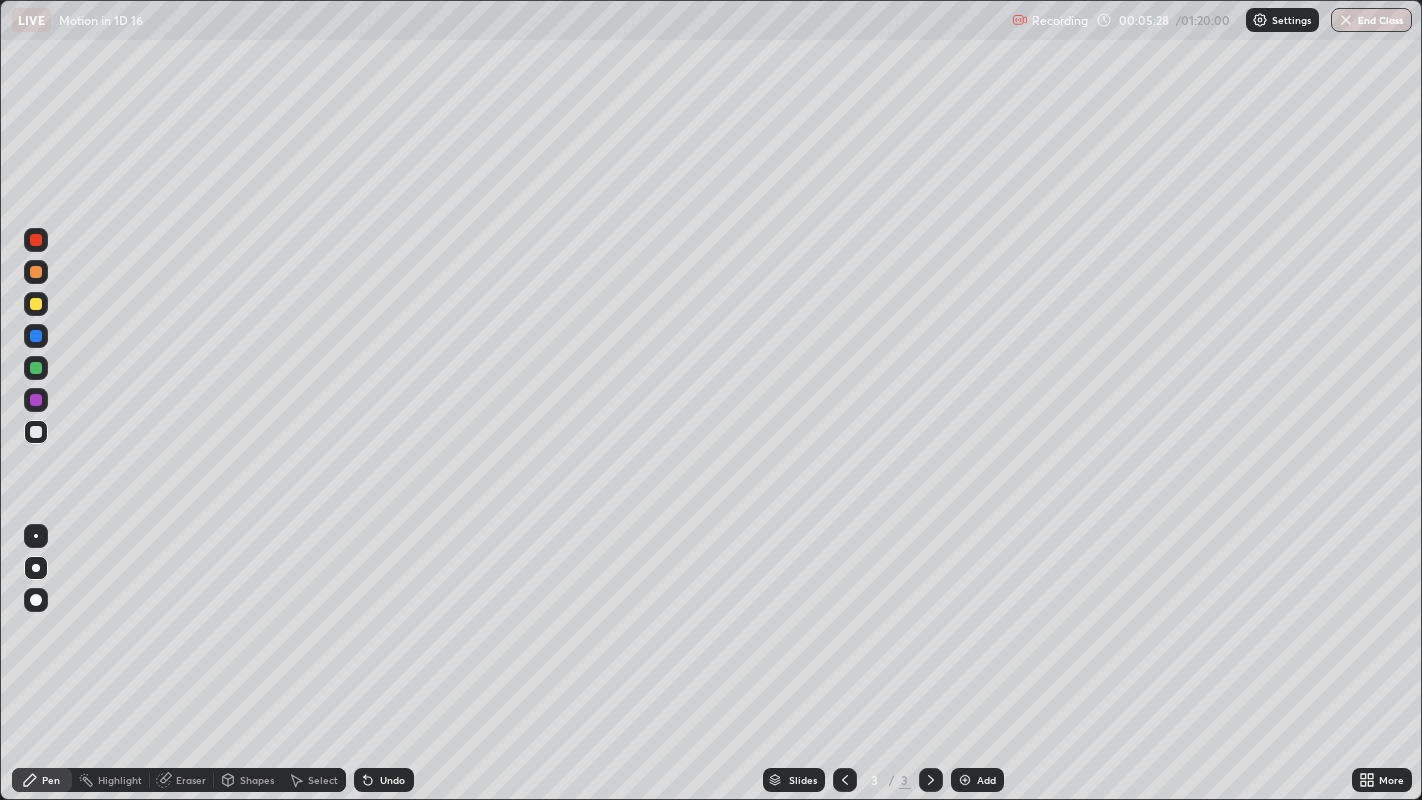 click at bounding box center [36, 336] 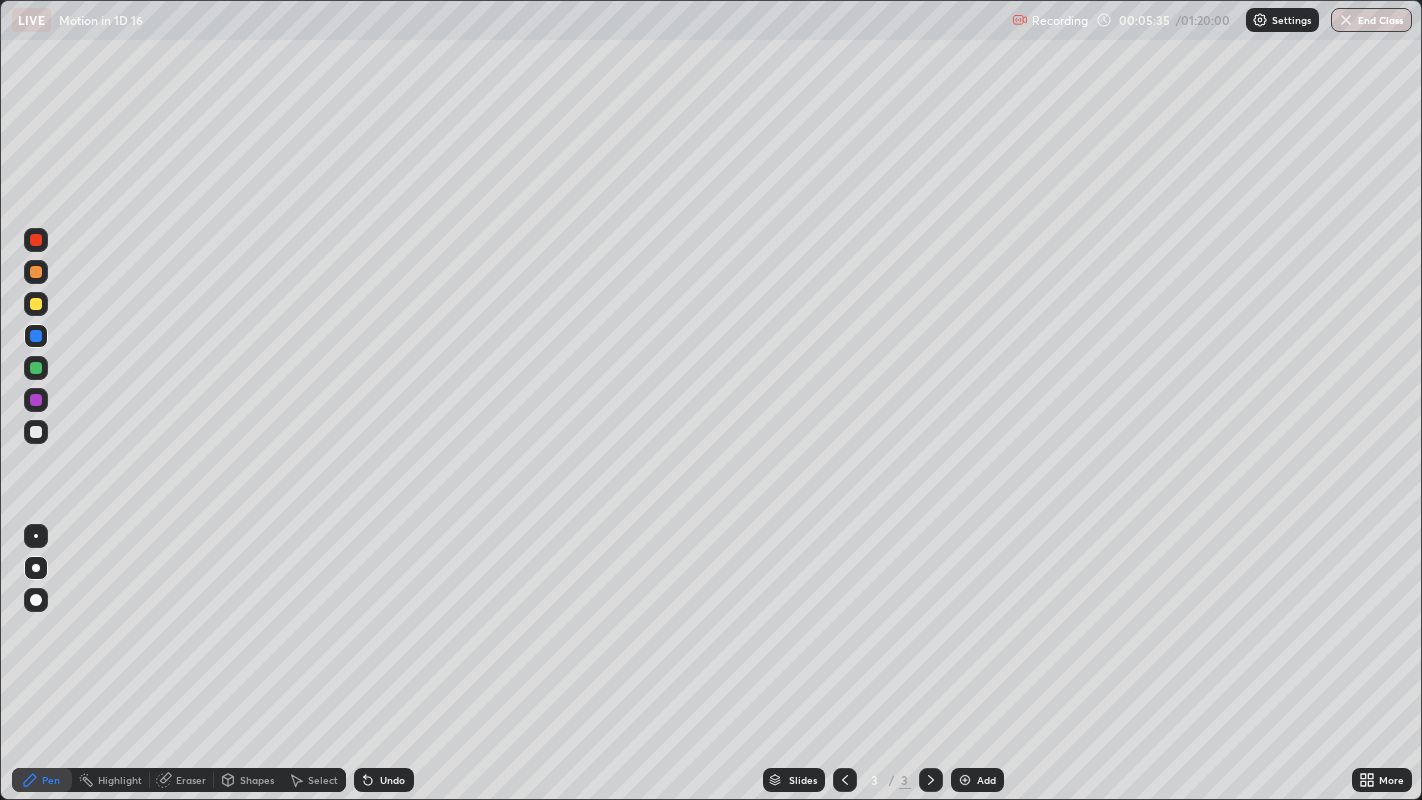 click at bounding box center [36, 432] 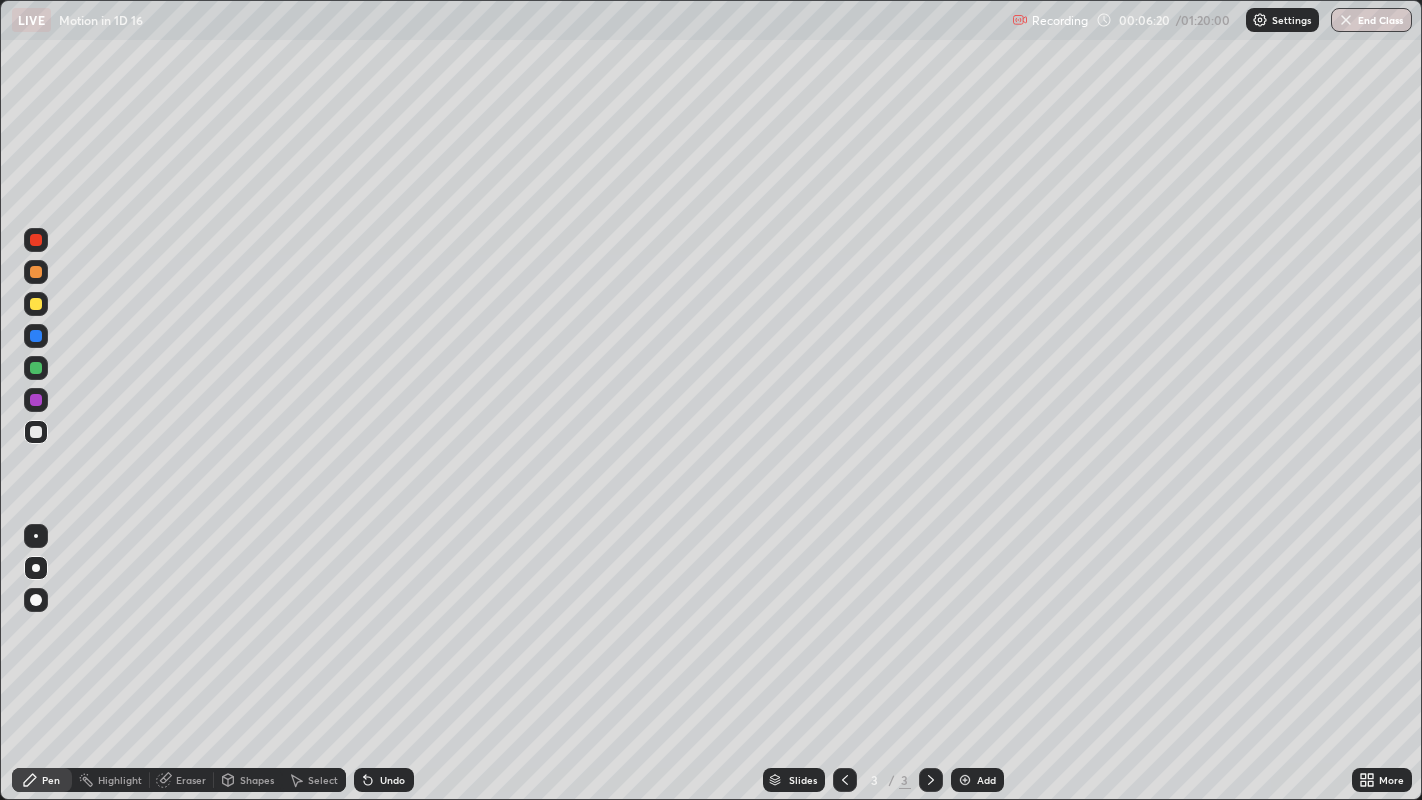 click on "Undo" at bounding box center [392, 780] 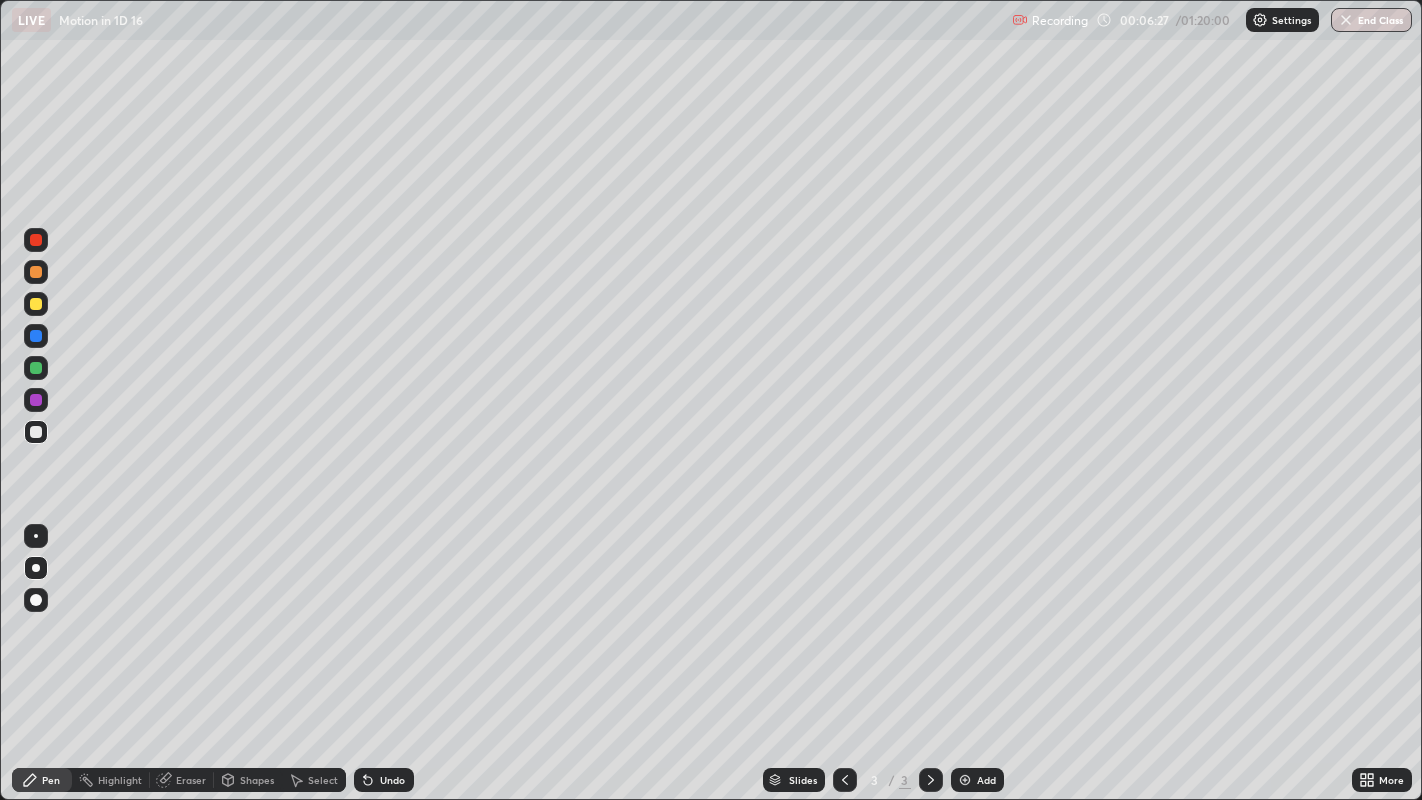 click at bounding box center [36, 272] 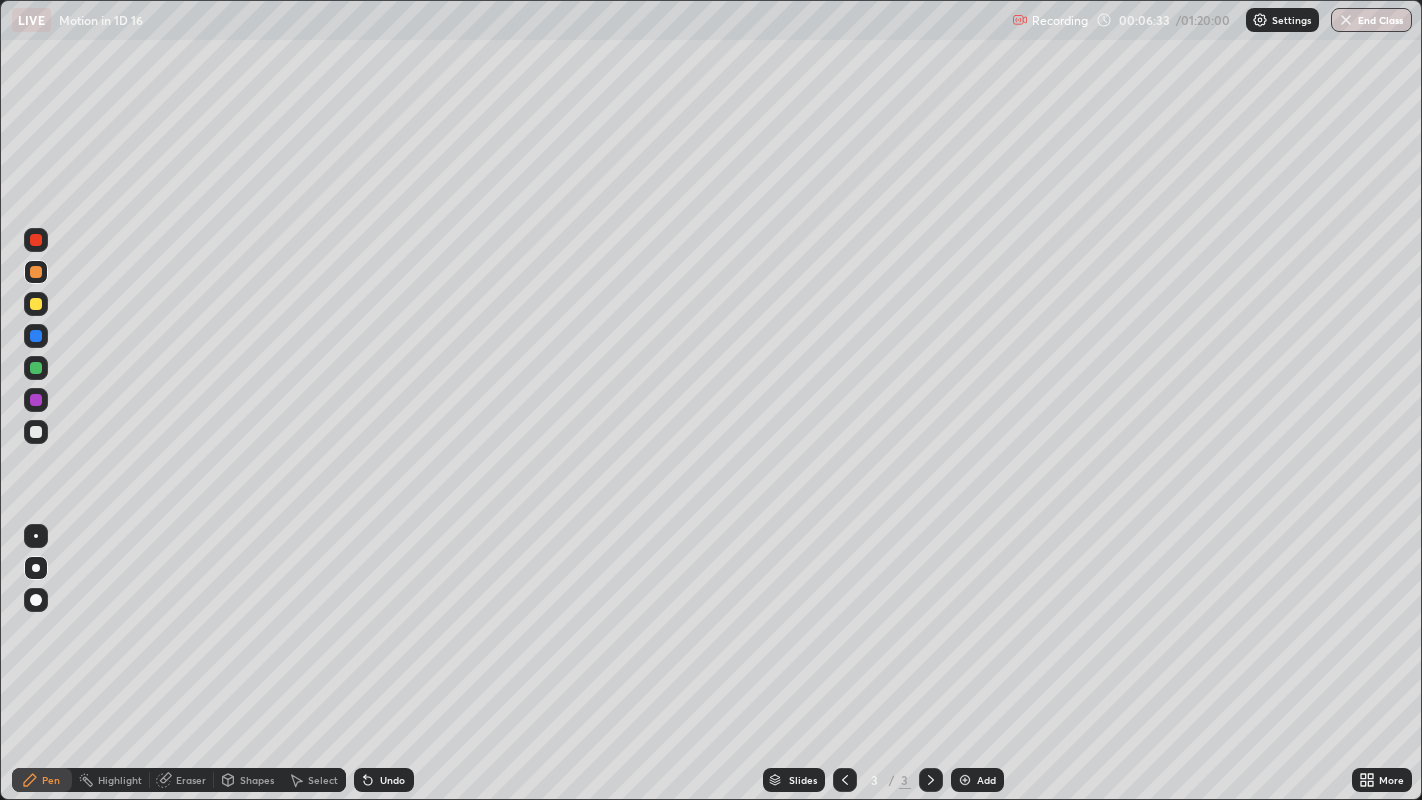 click at bounding box center (36, 432) 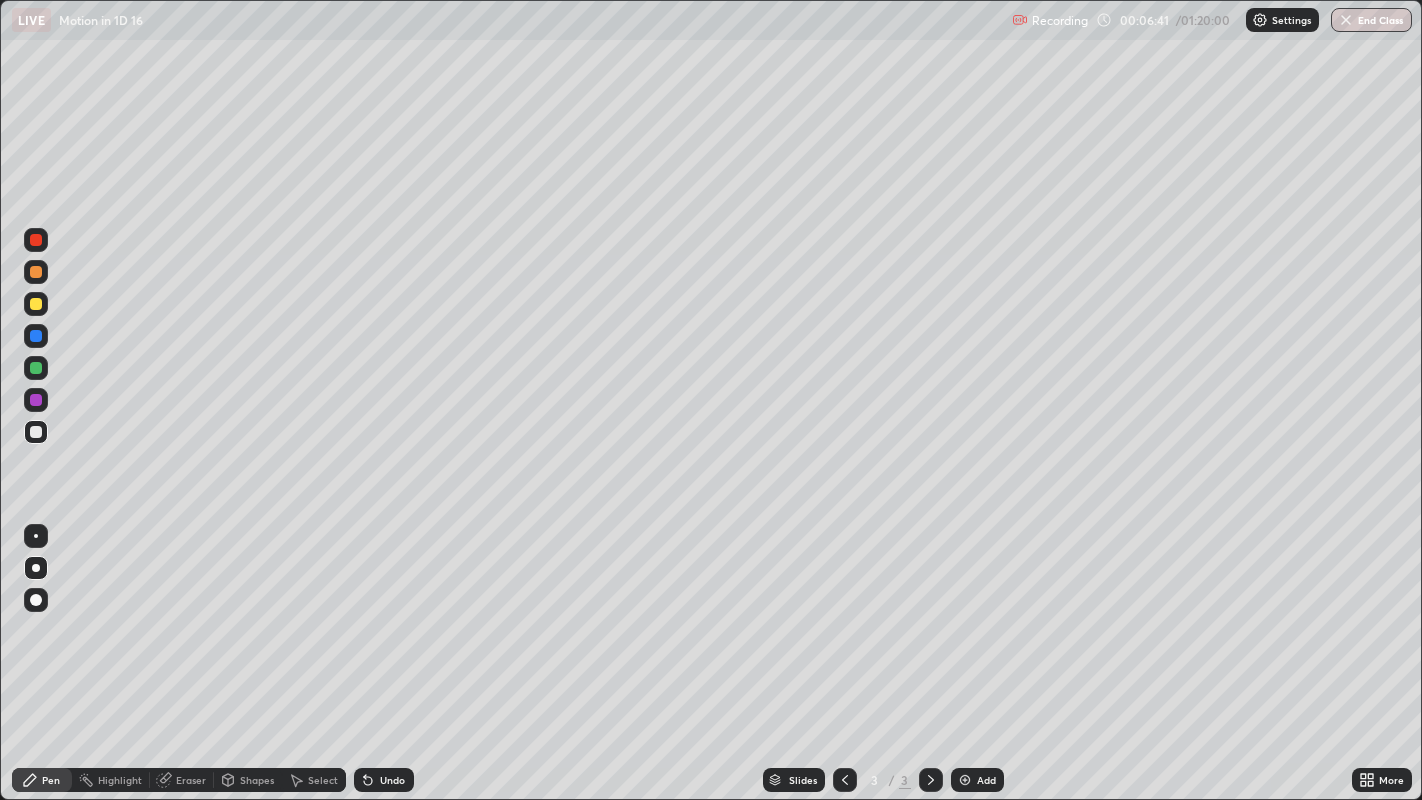 click at bounding box center [36, 368] 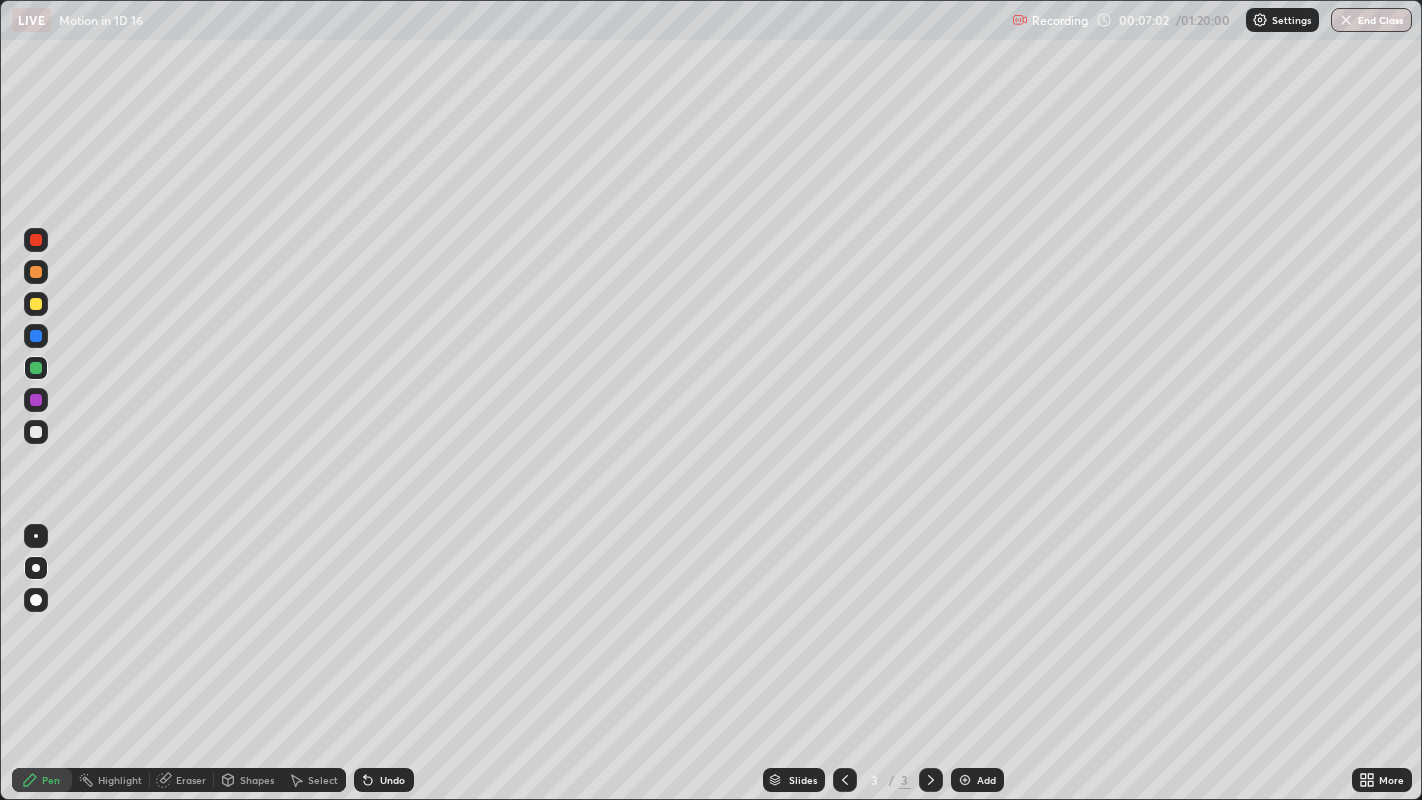 click at bounding box center [36, 432] 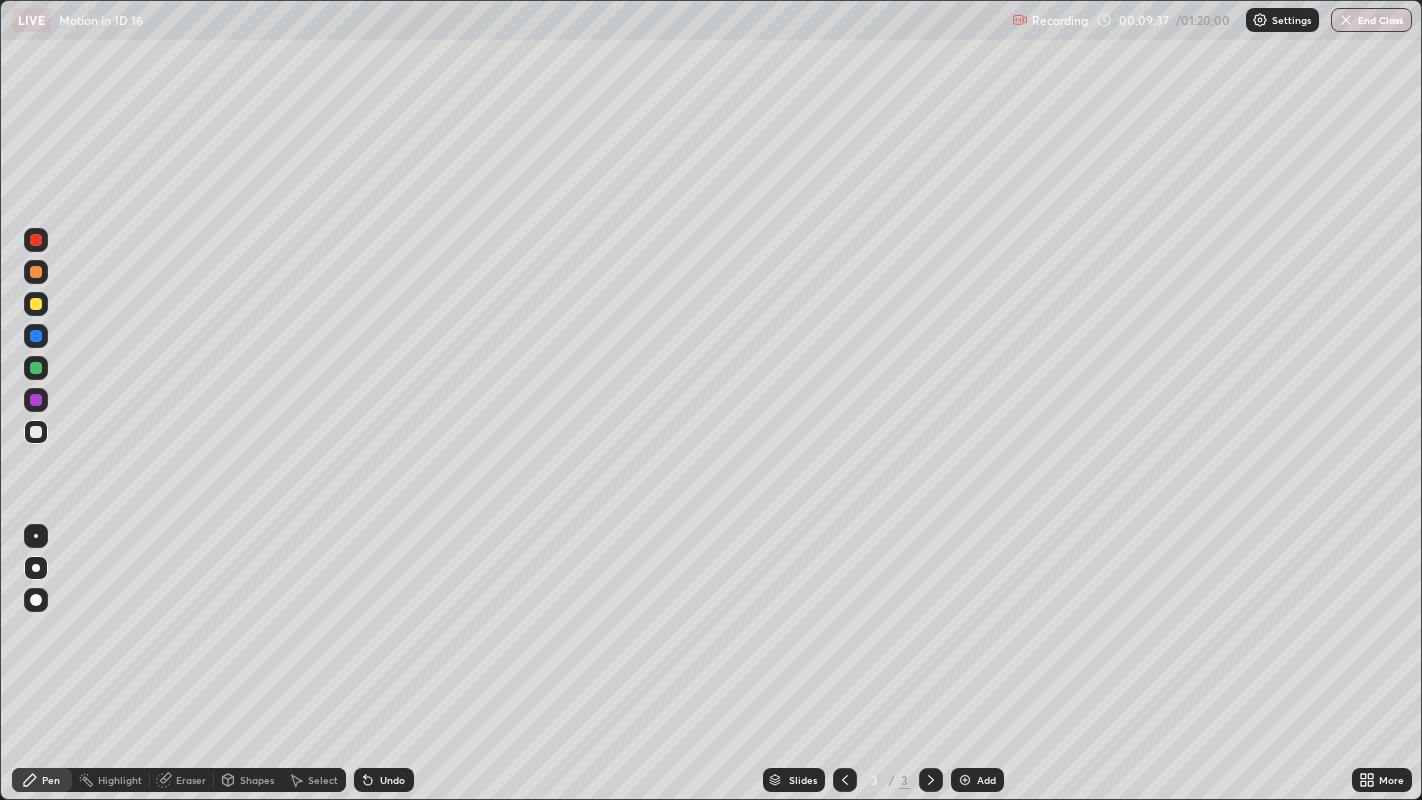 click at bounding box center [36, 272] 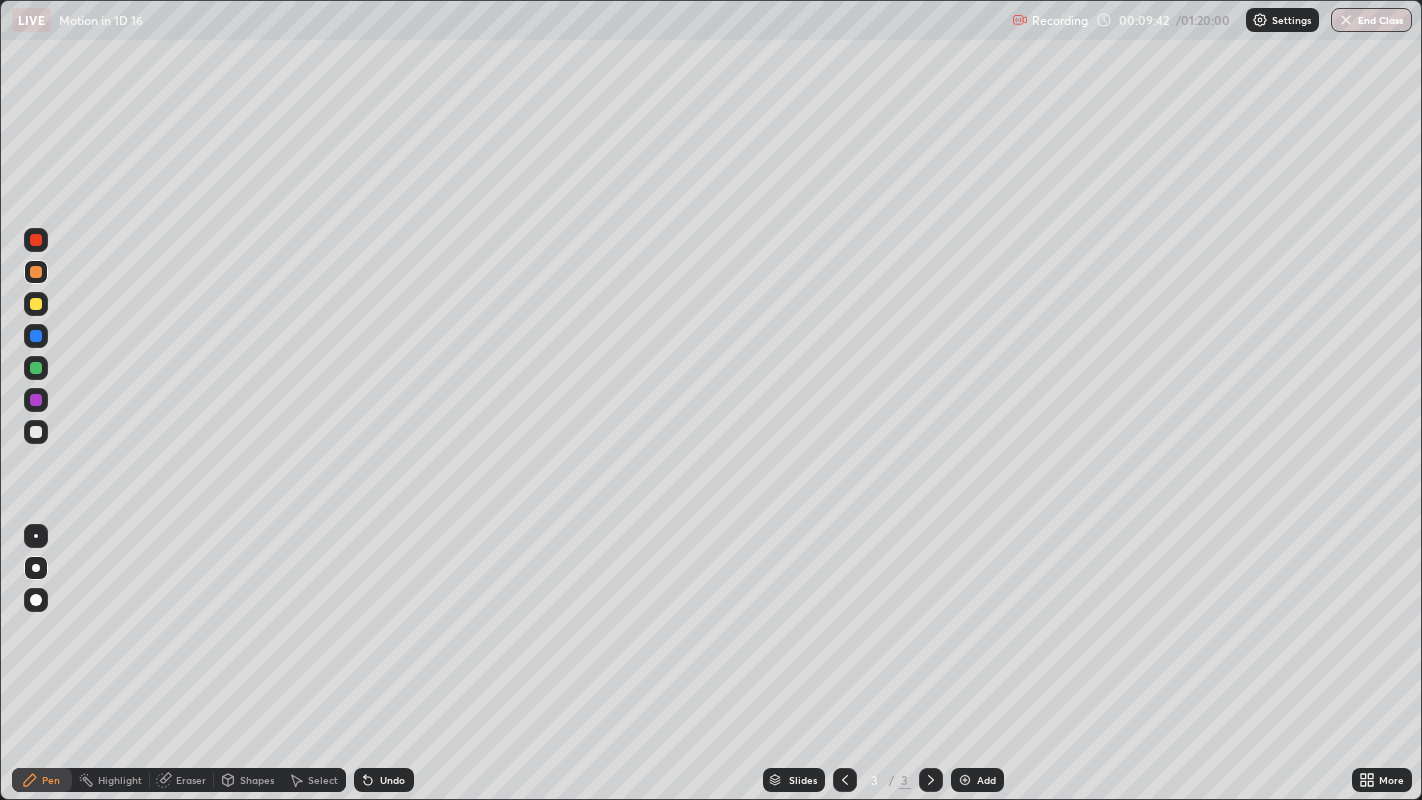 click on "Undo" at bounding box center (392, 780) 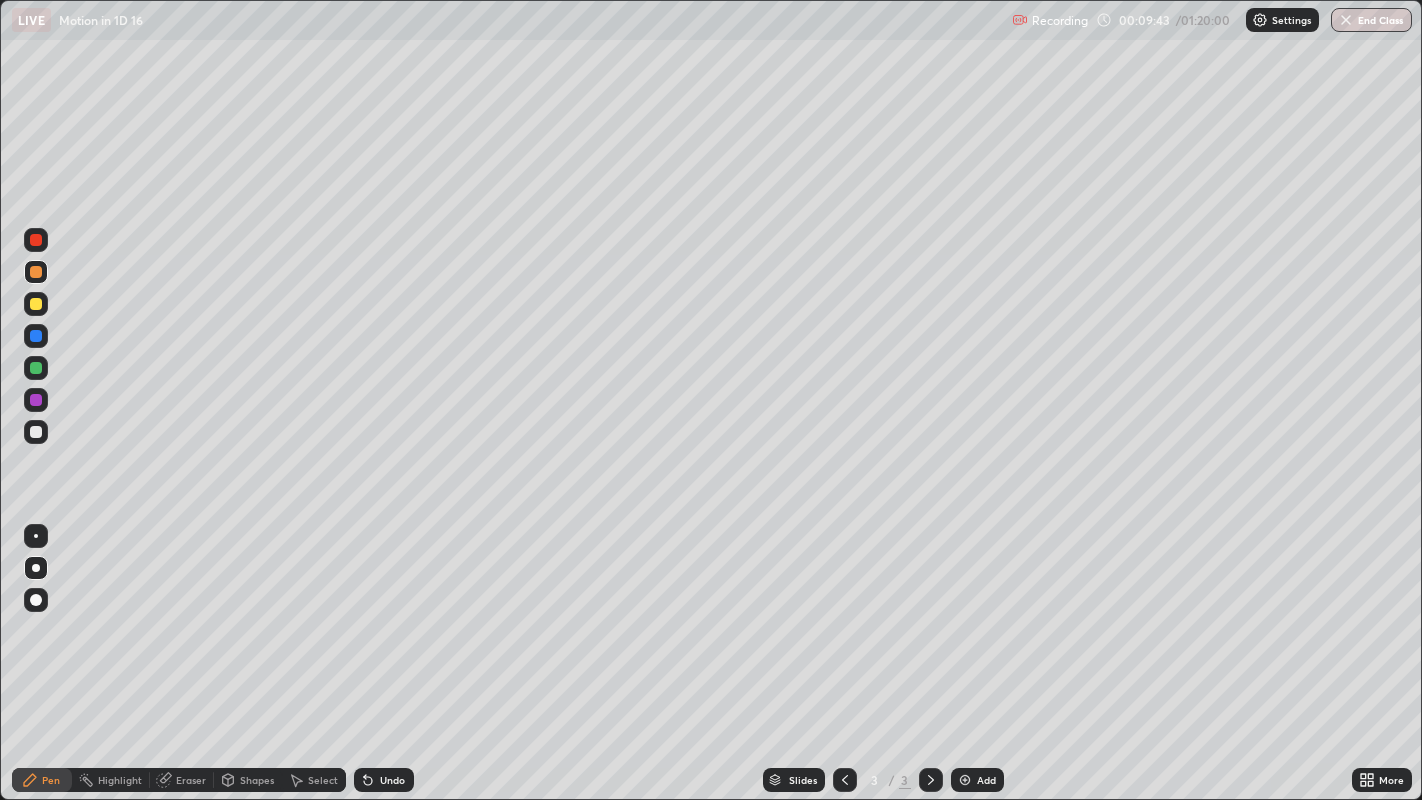 click at bounding box center (36, 304) 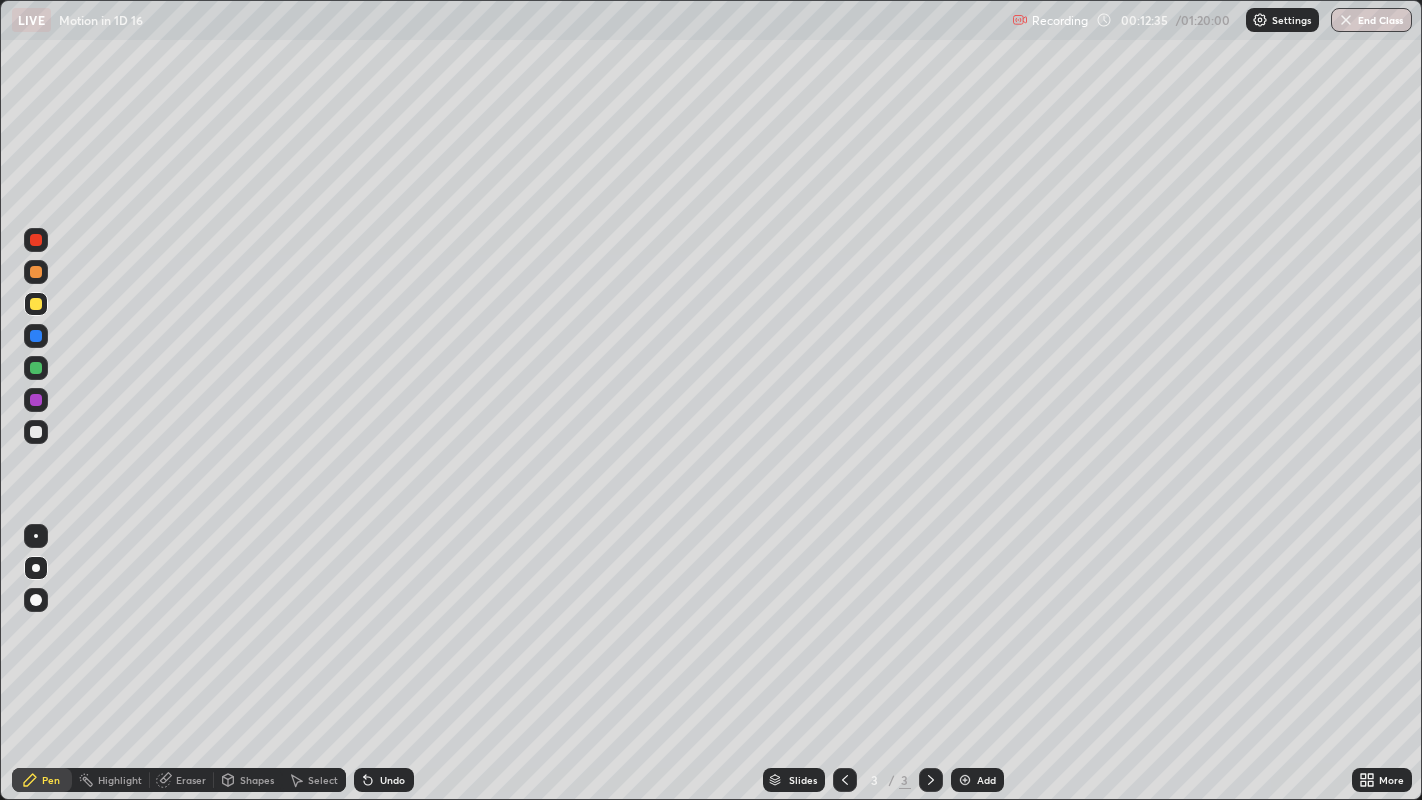 click at bounding box center (36, 368) 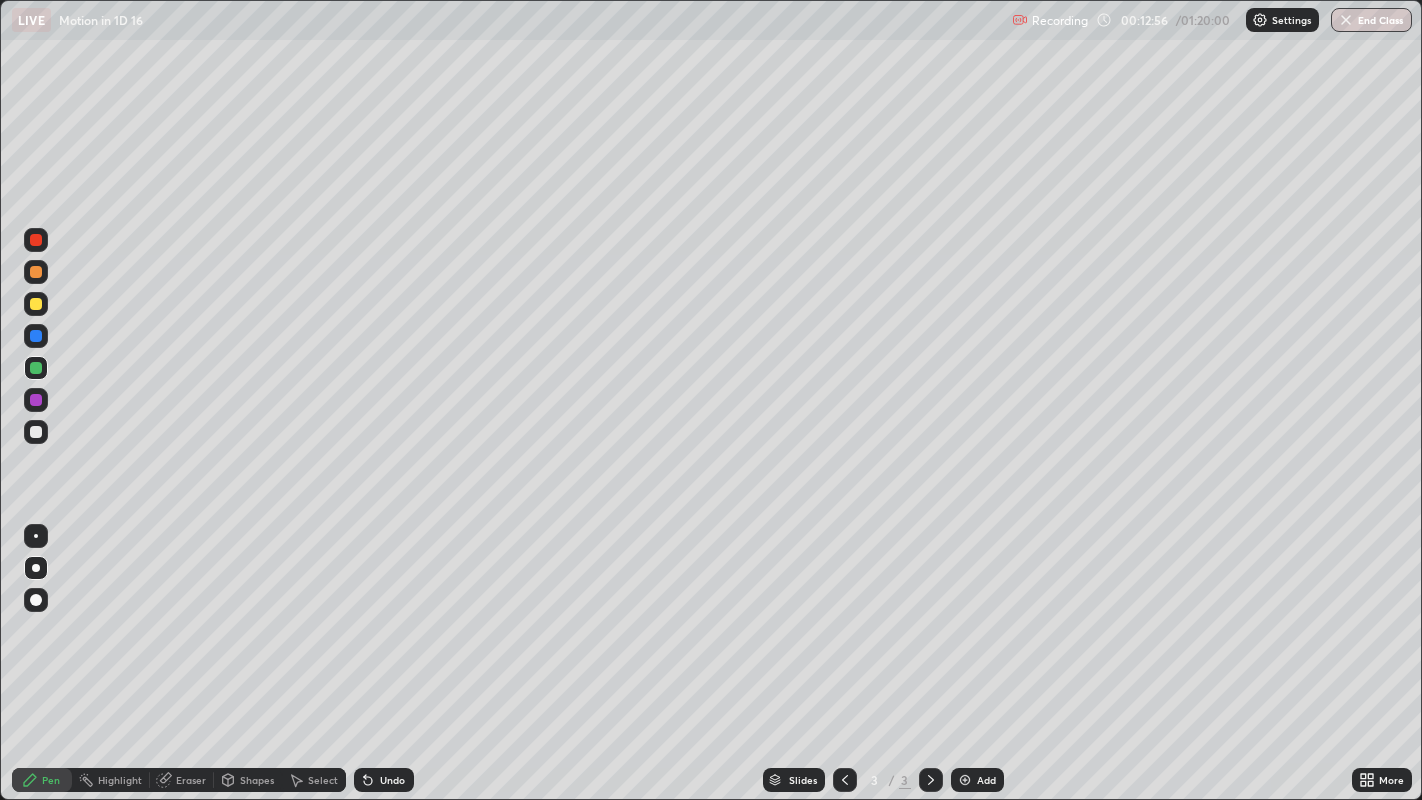 click at bounding box center [931, 780] 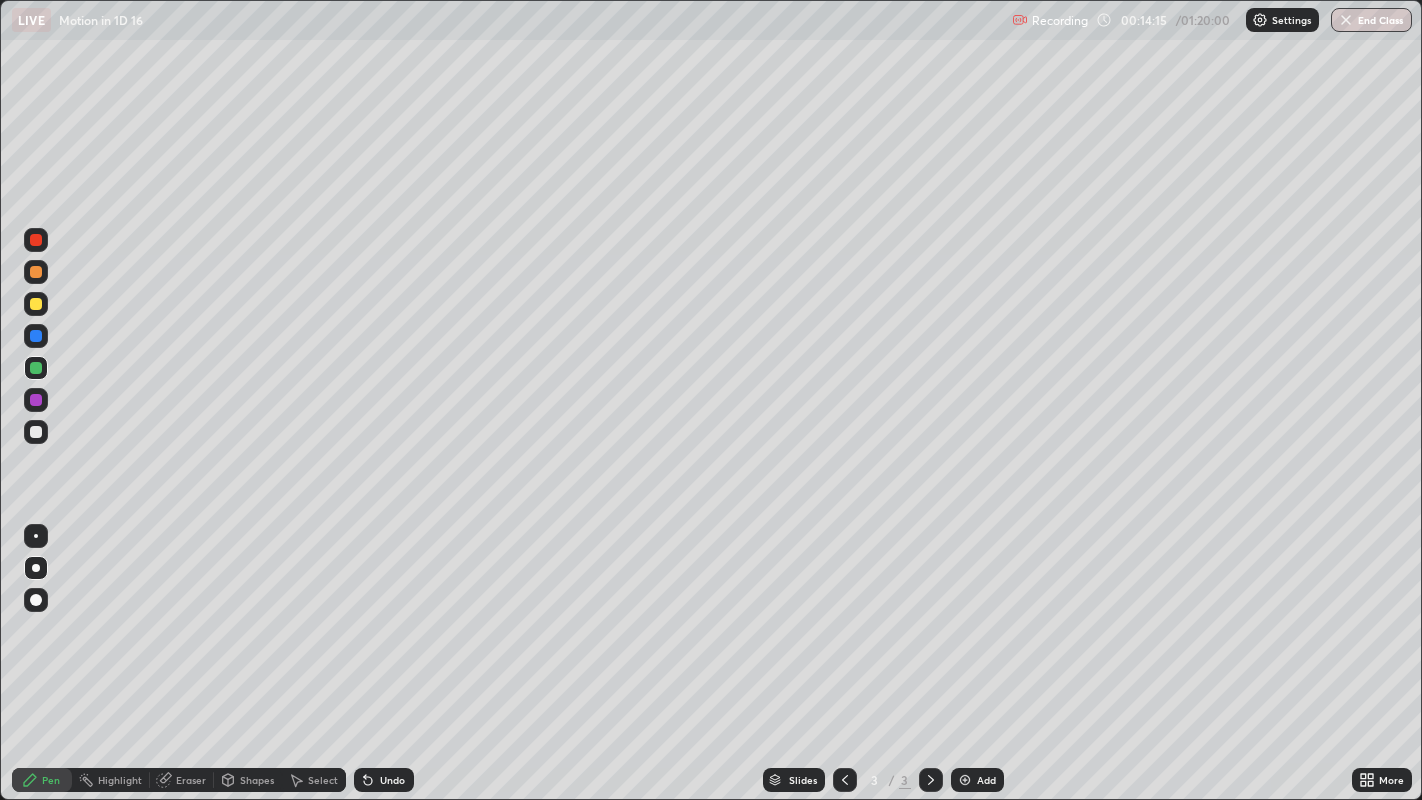 click at bounding box center [36, 368] 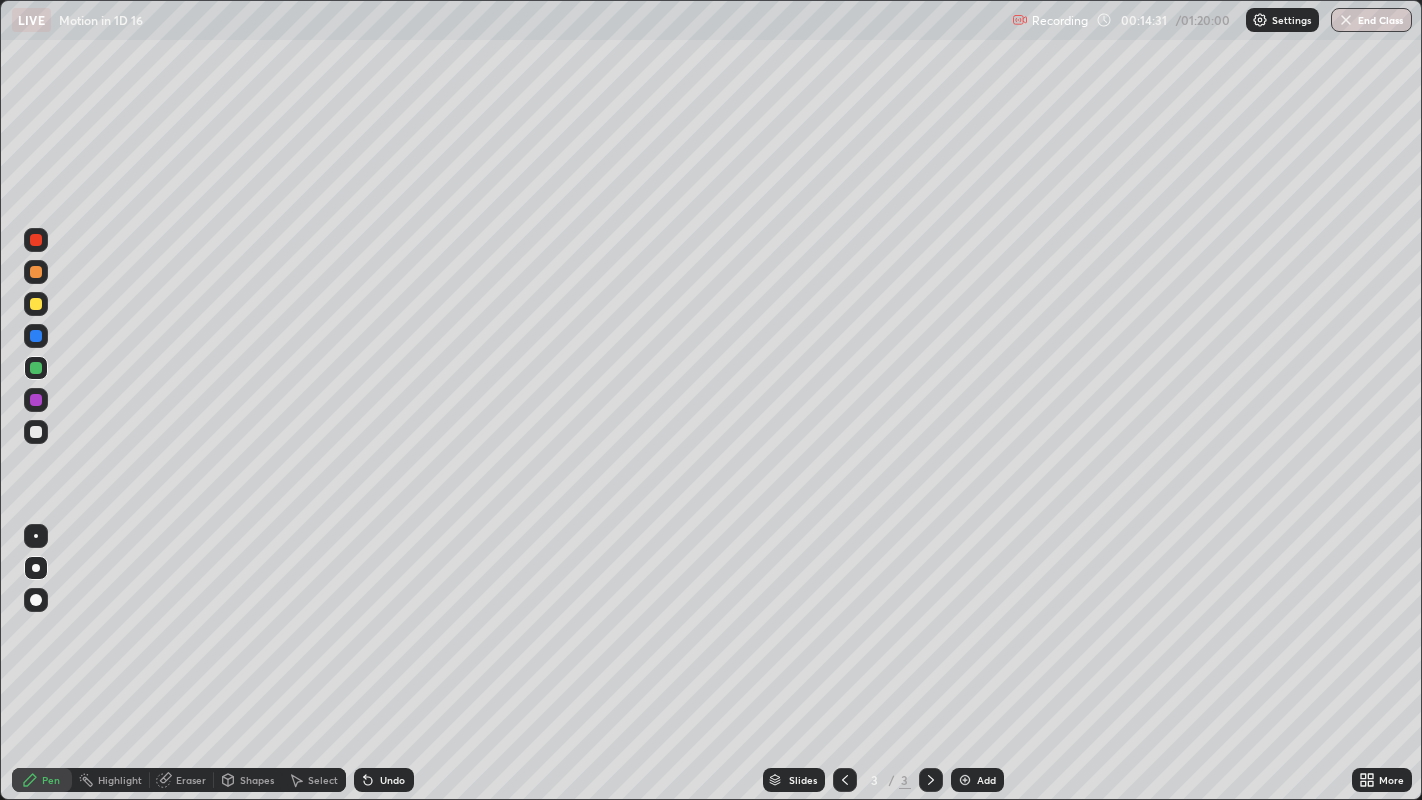 click at bounding box center [36, 272] 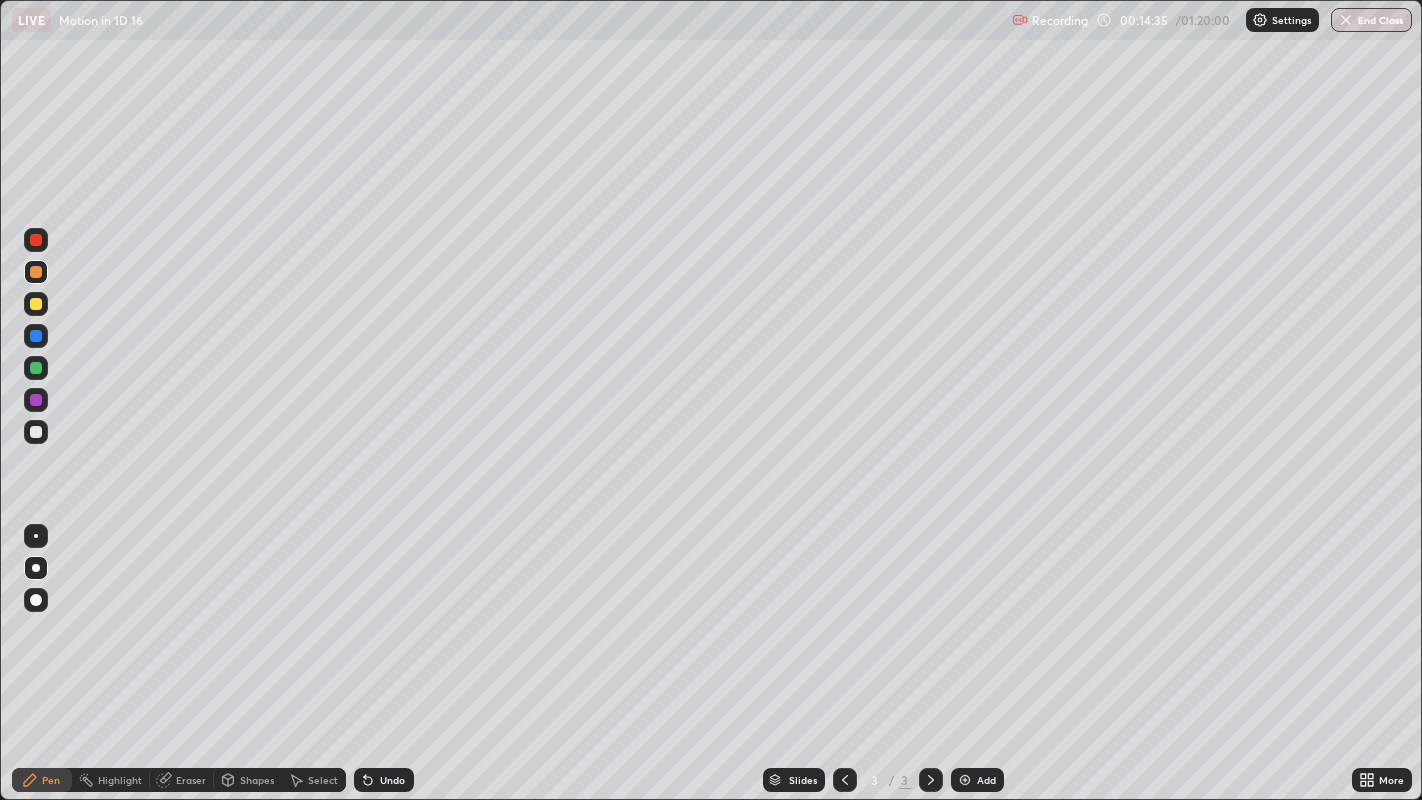 click at bounding box center [36, 432] 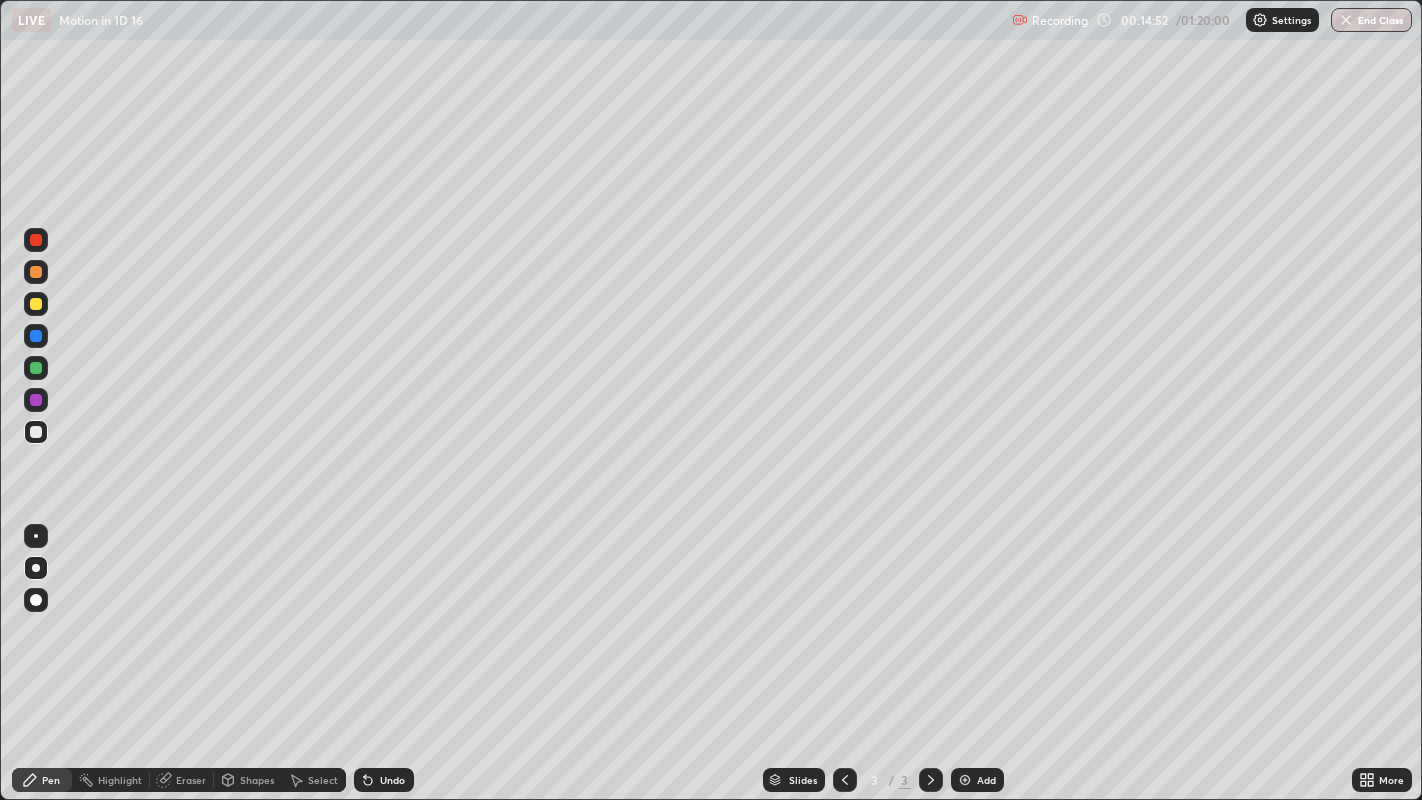 click on "Undo" at bounding box center [392, 780] 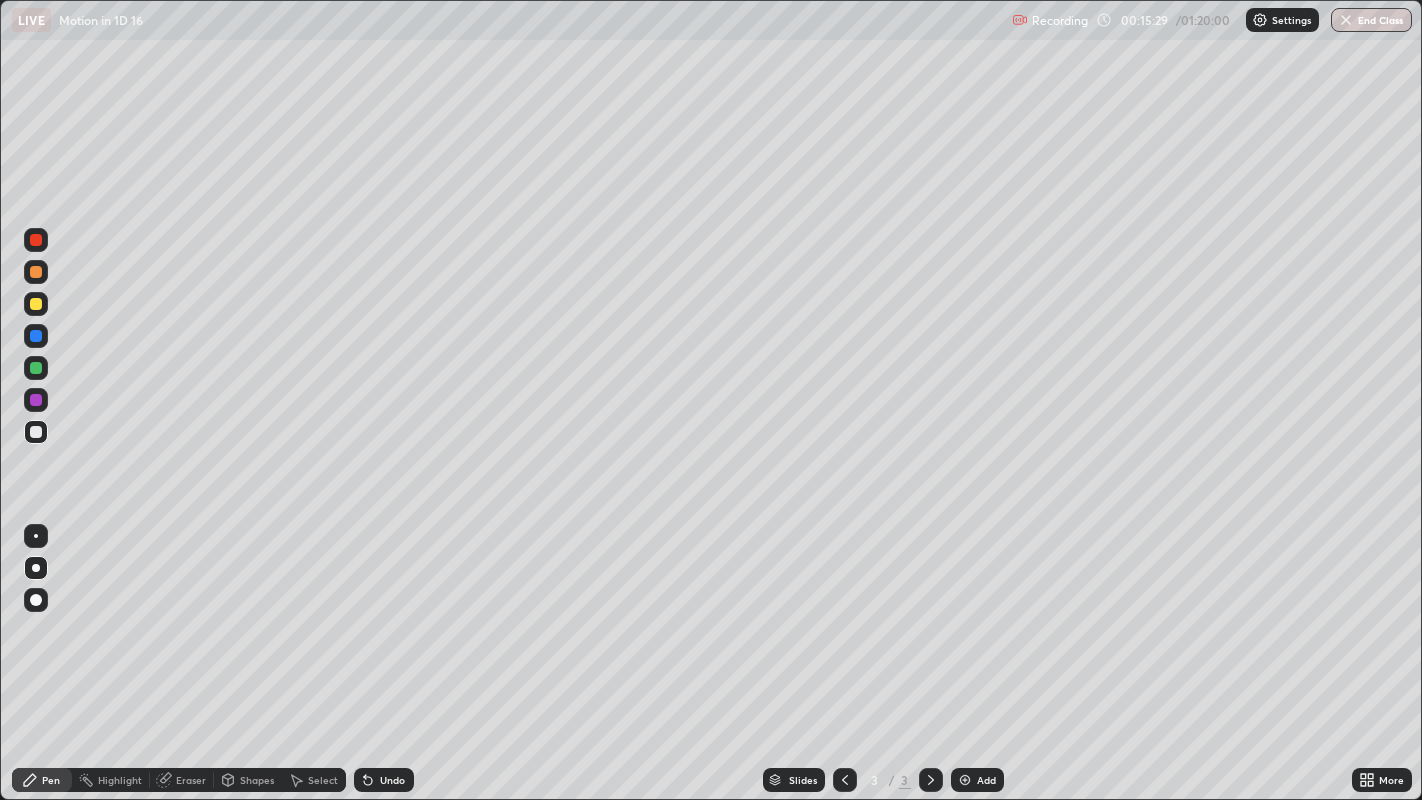 click at bounding box center [36, 304] 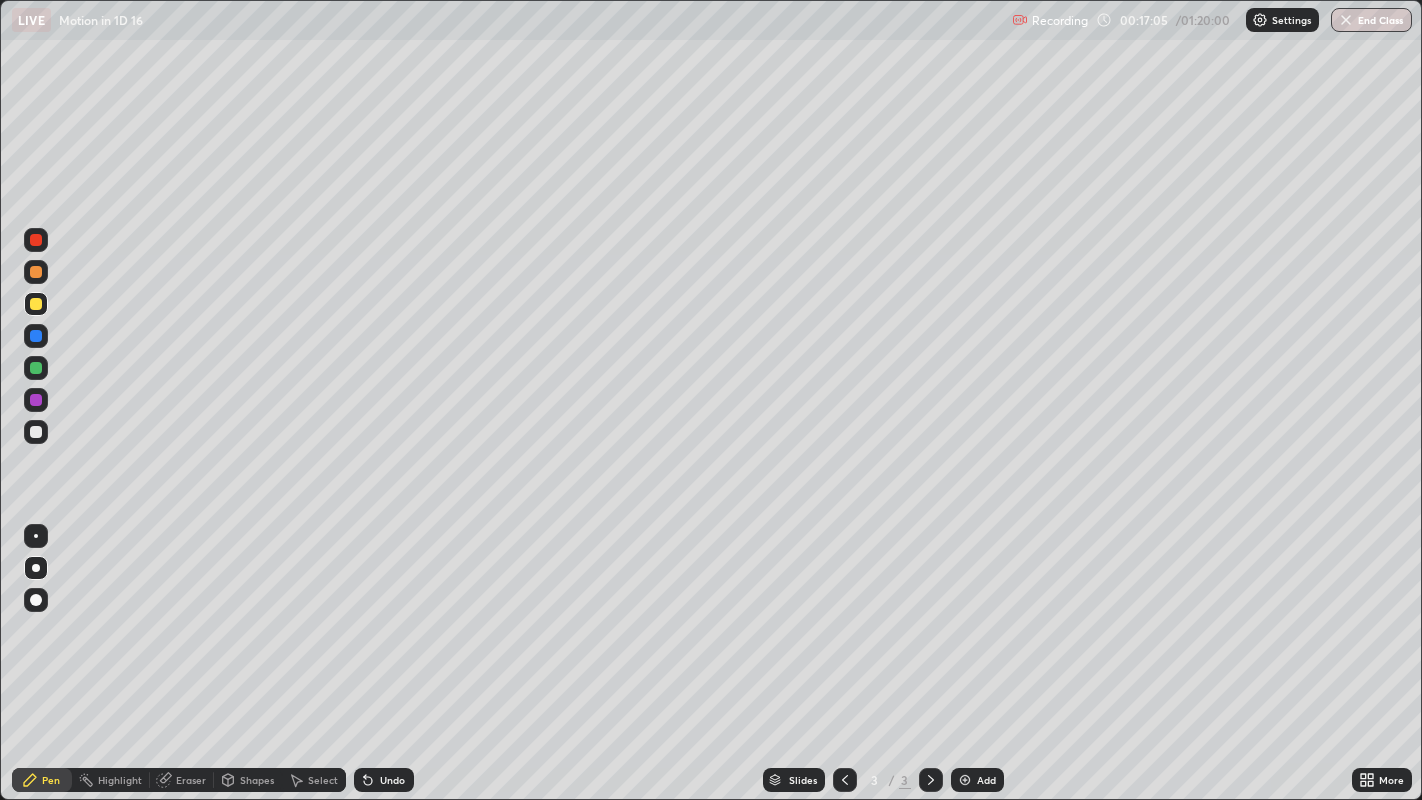 click on "Add" at bounding box center (986, 780) 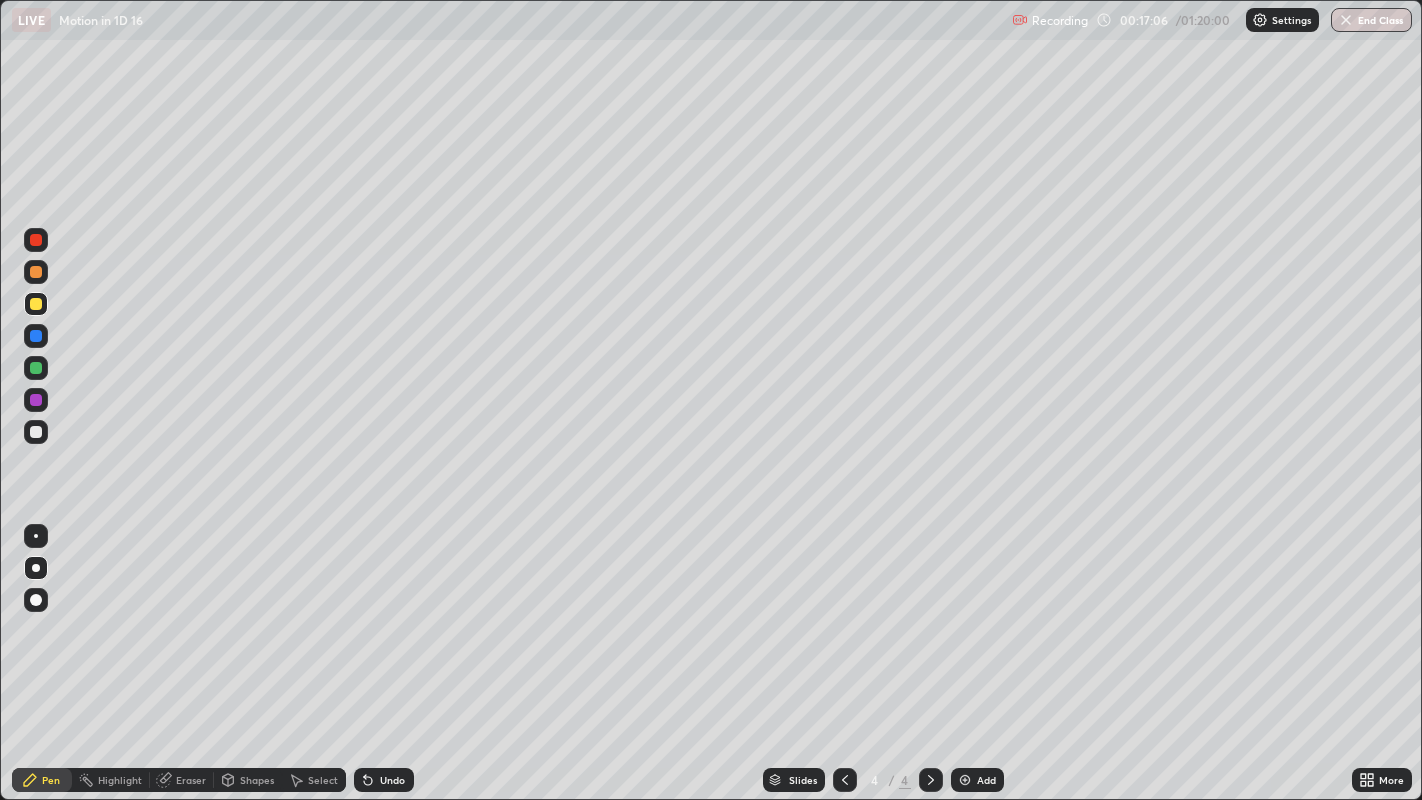 click at bounding box center (36, 432) 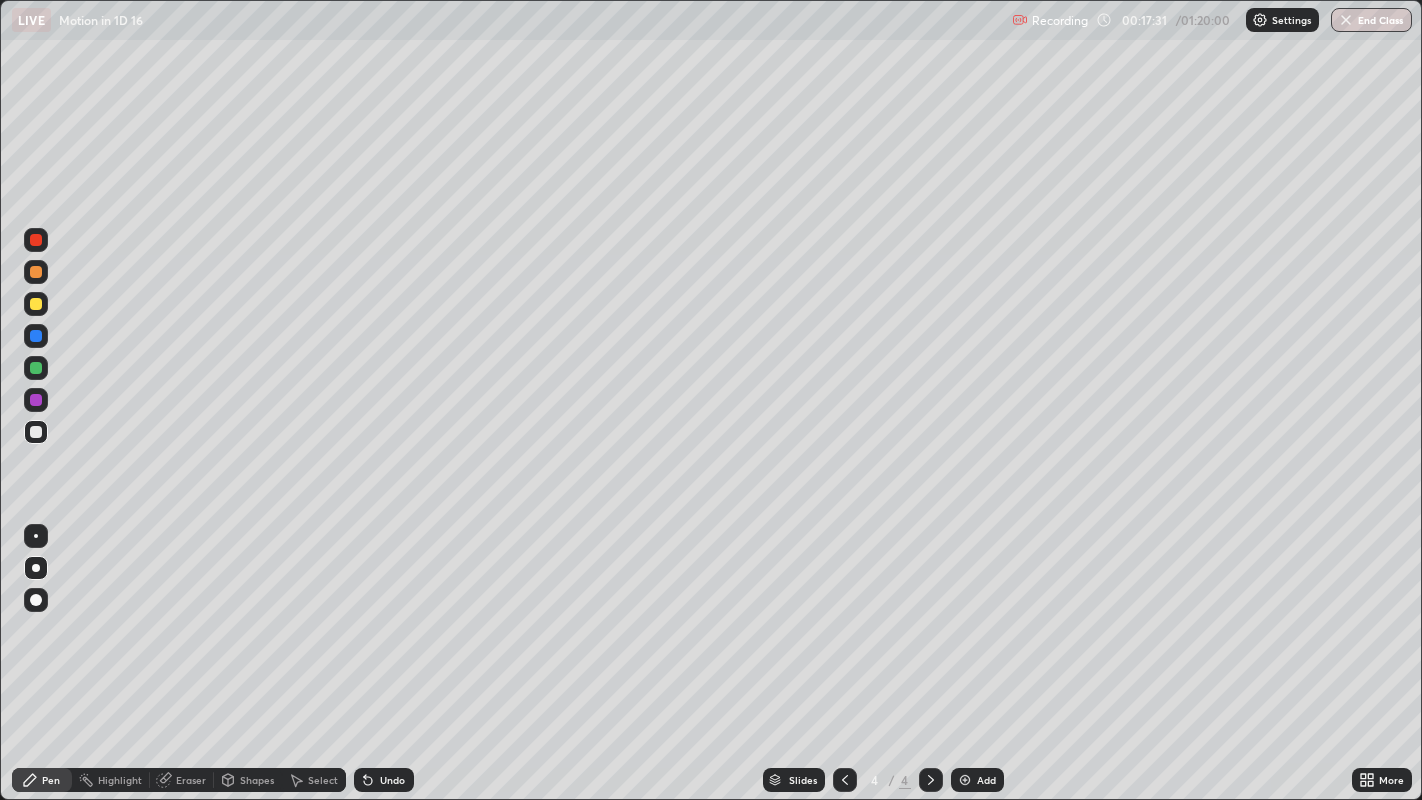 click at bounding box center (36, 336) 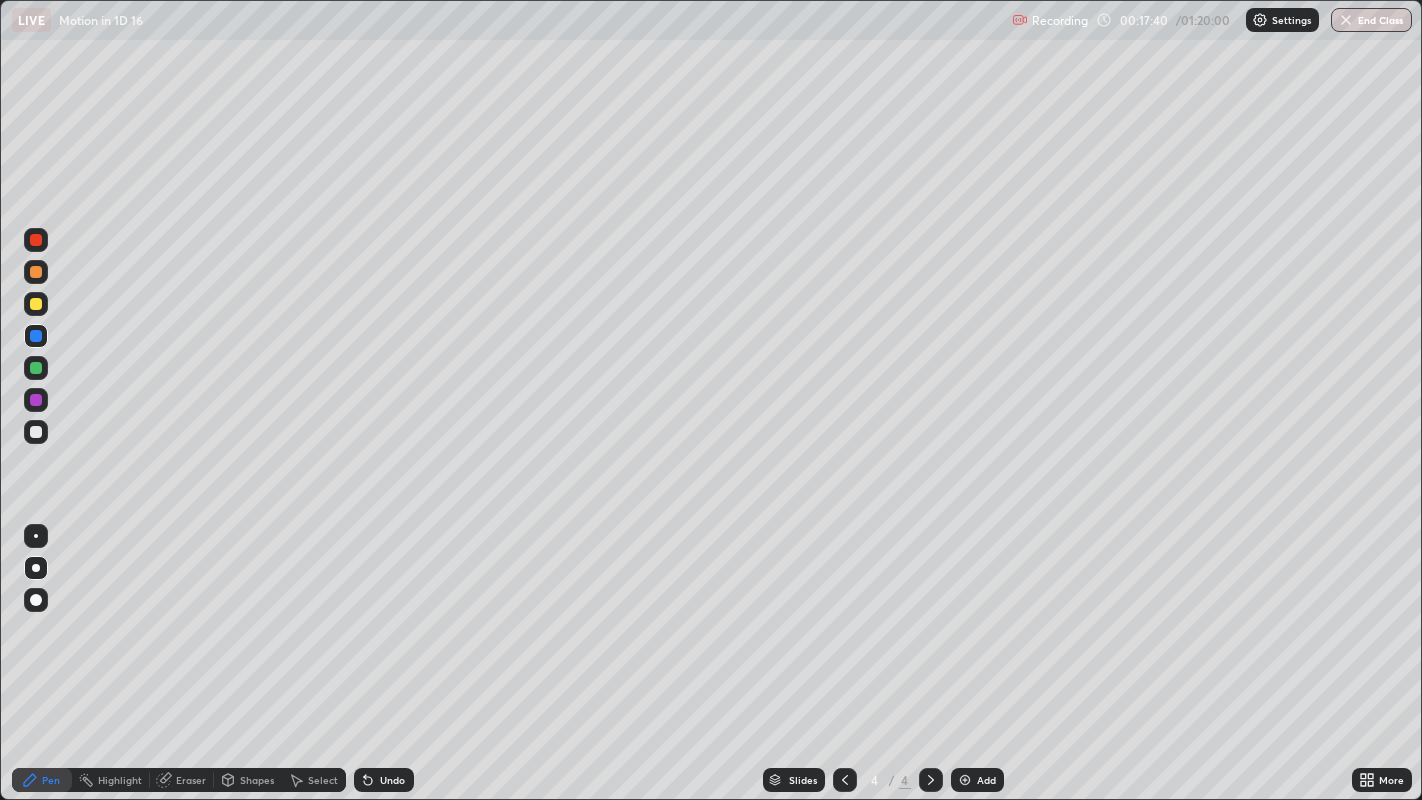 click 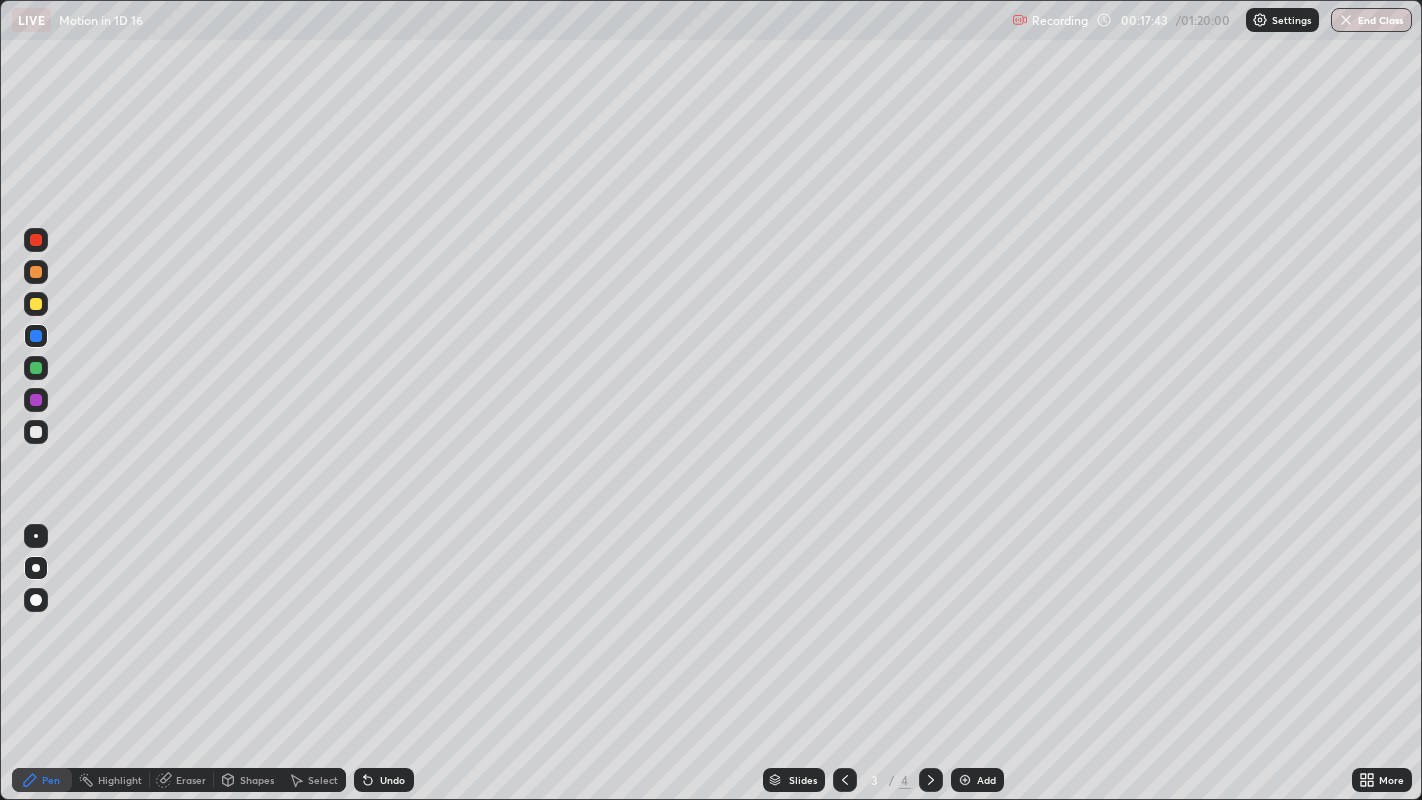 click at bounding box center [36, 336] 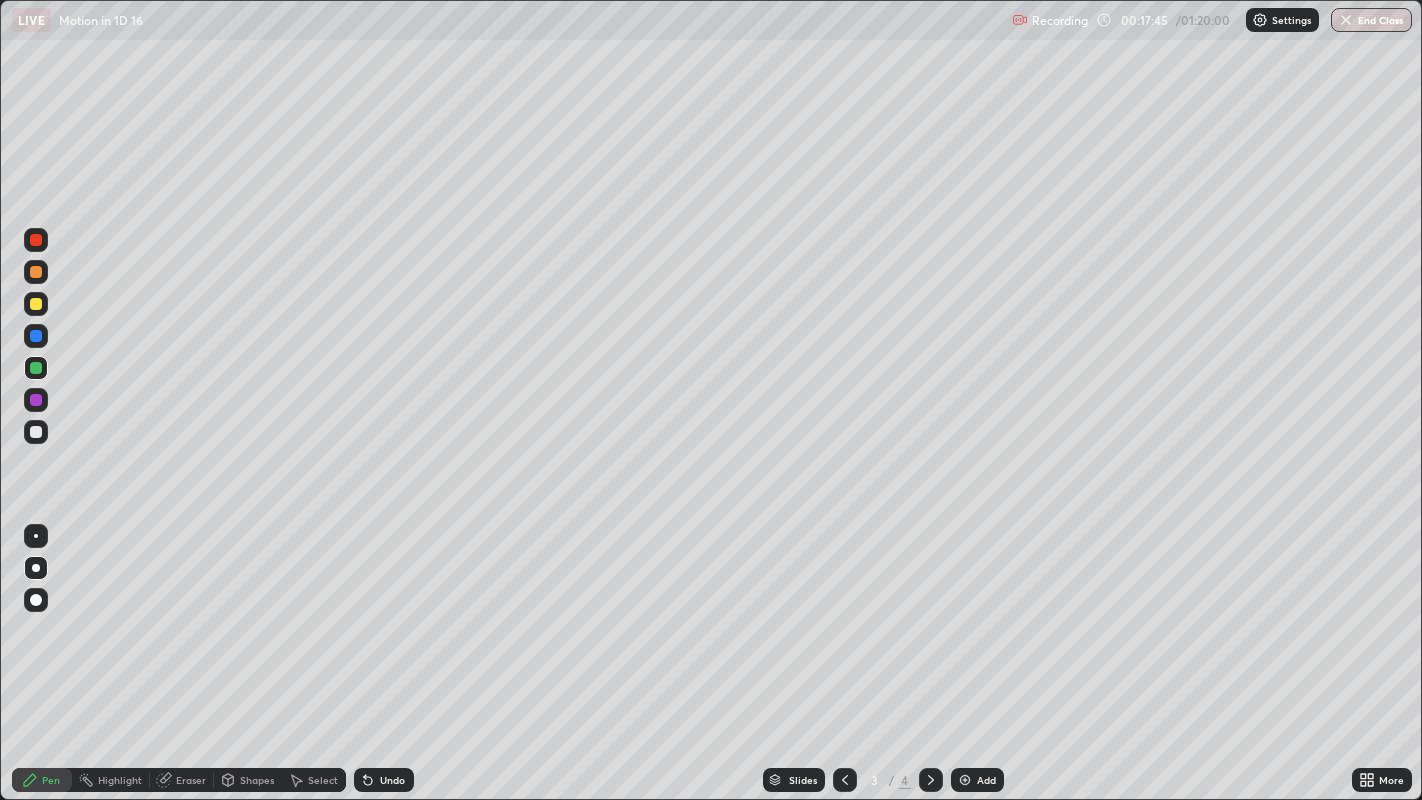 click at bounding box center [36, 304] 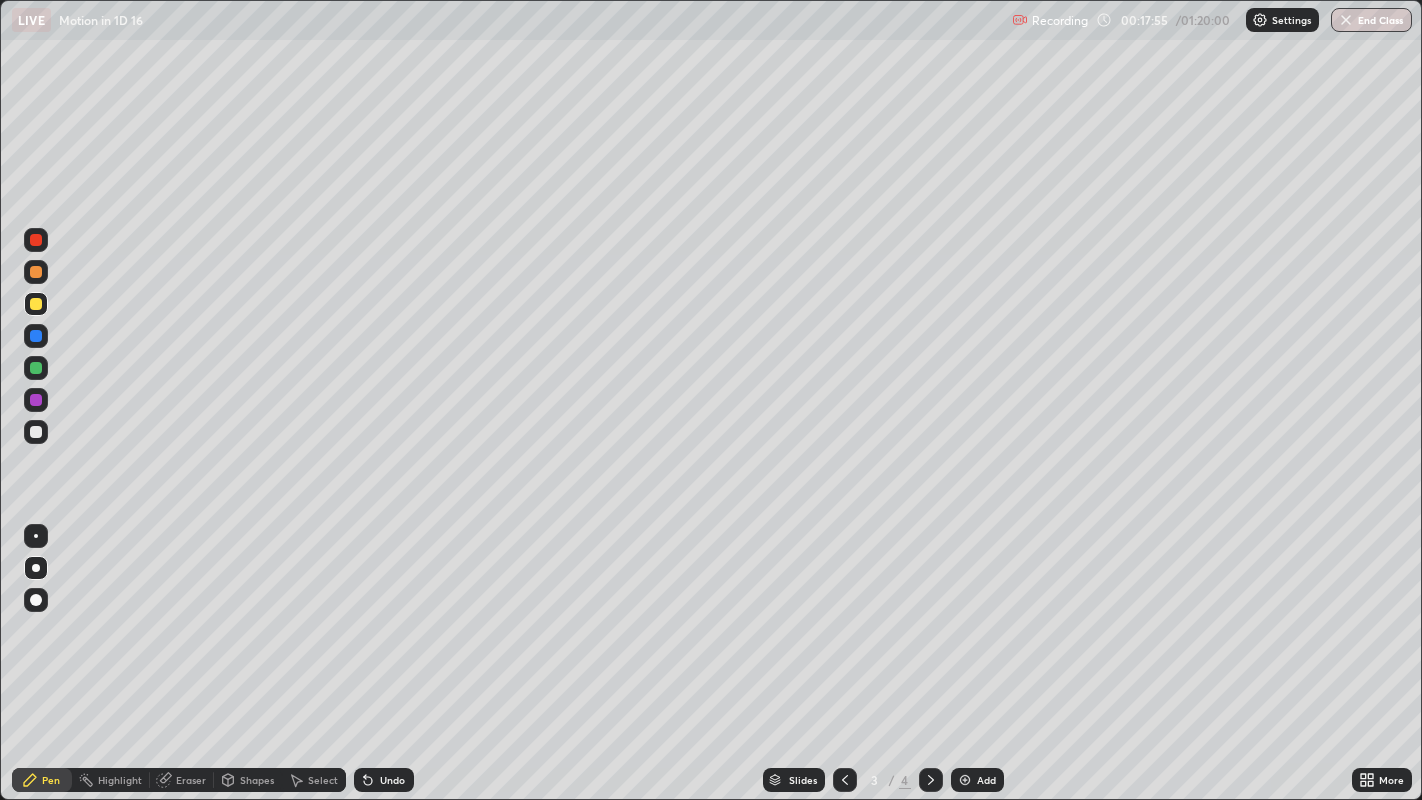click 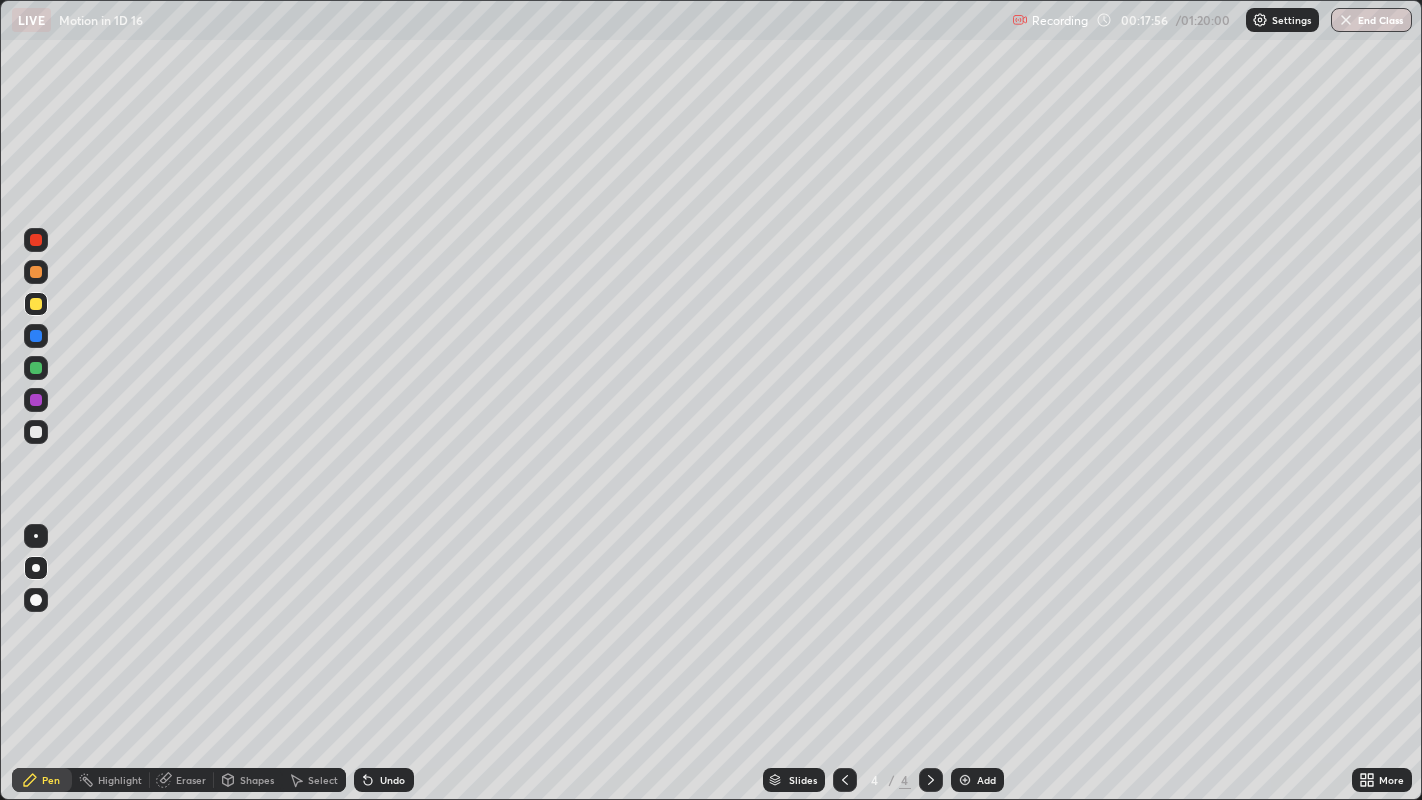 click at bounding box center (36, 432) 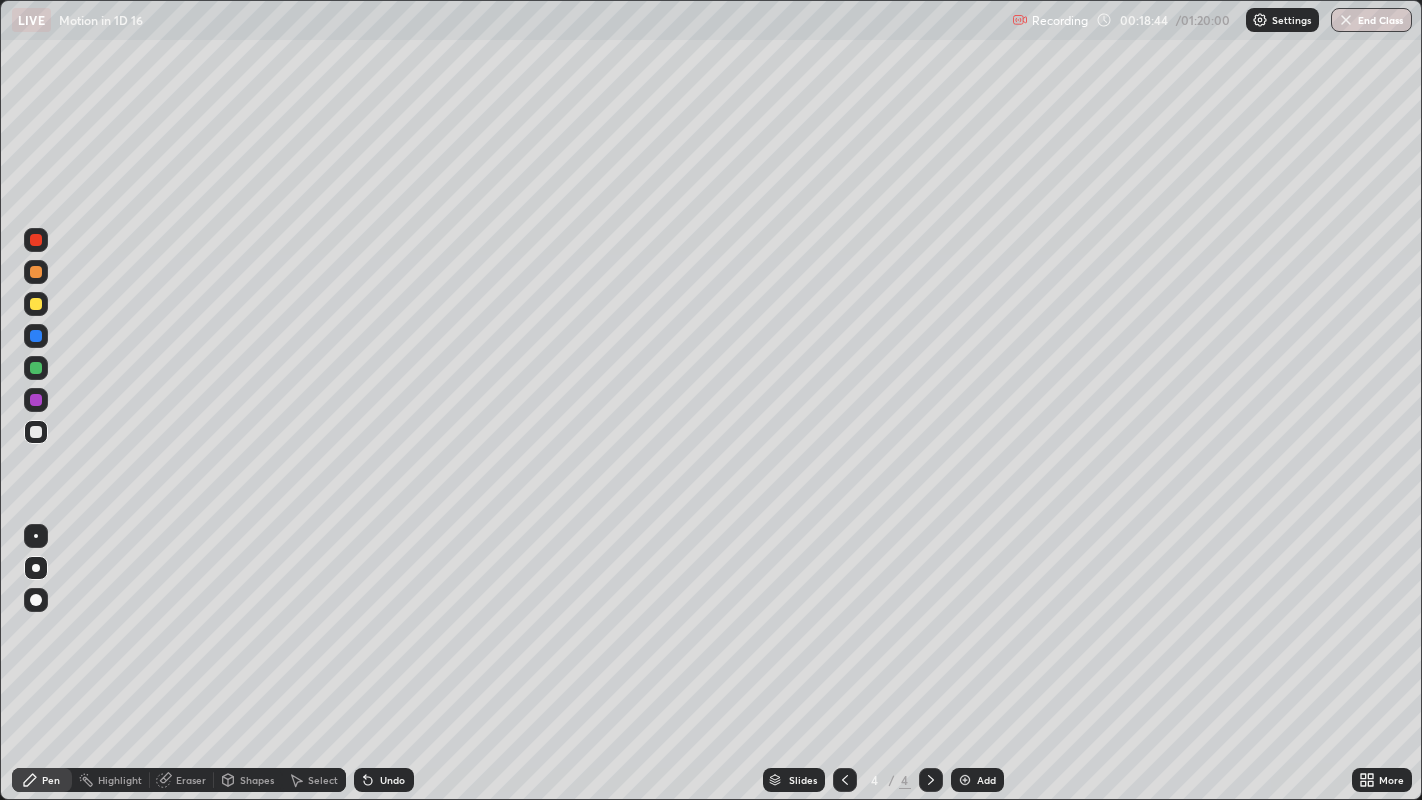click at bounding box center [36, 368] 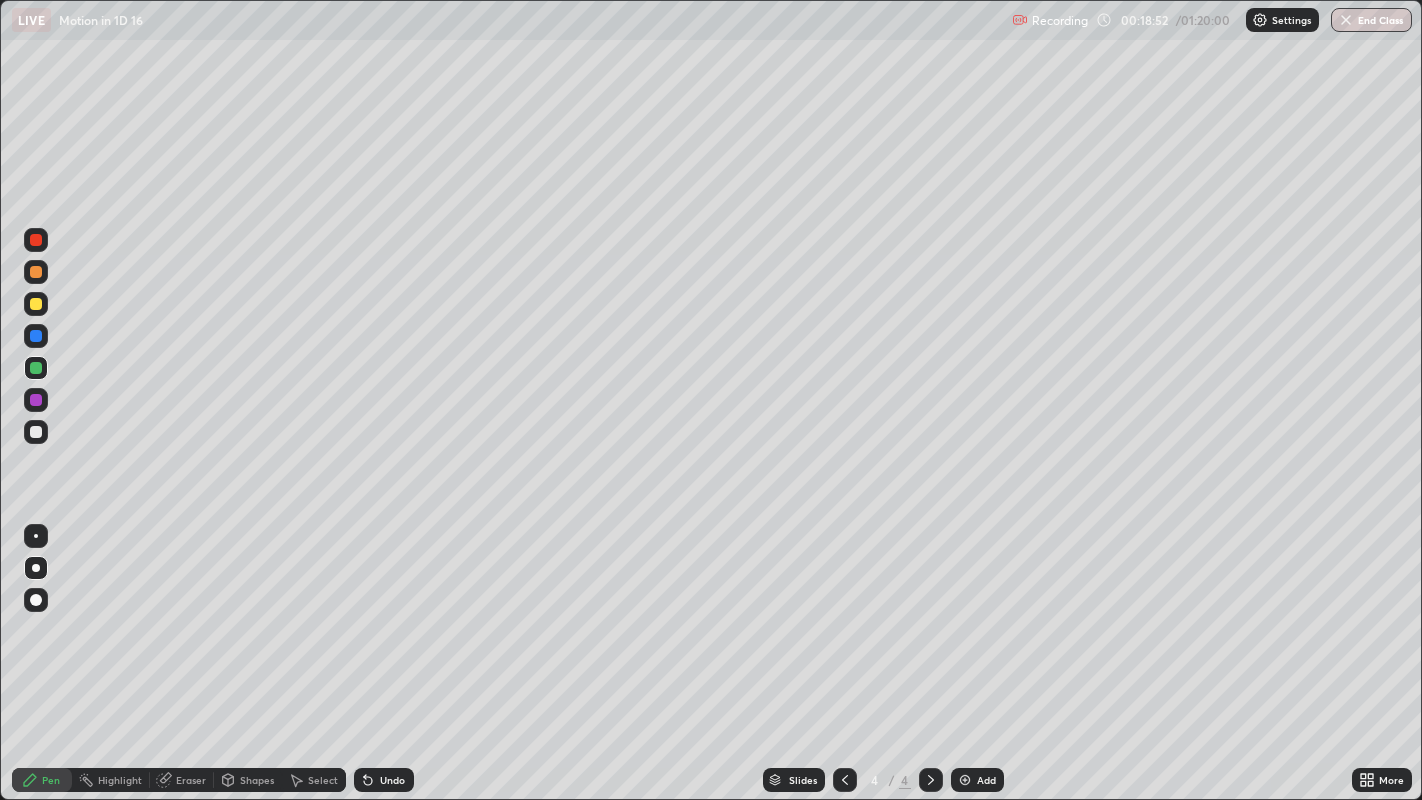 click at bounding box center (36, 432) 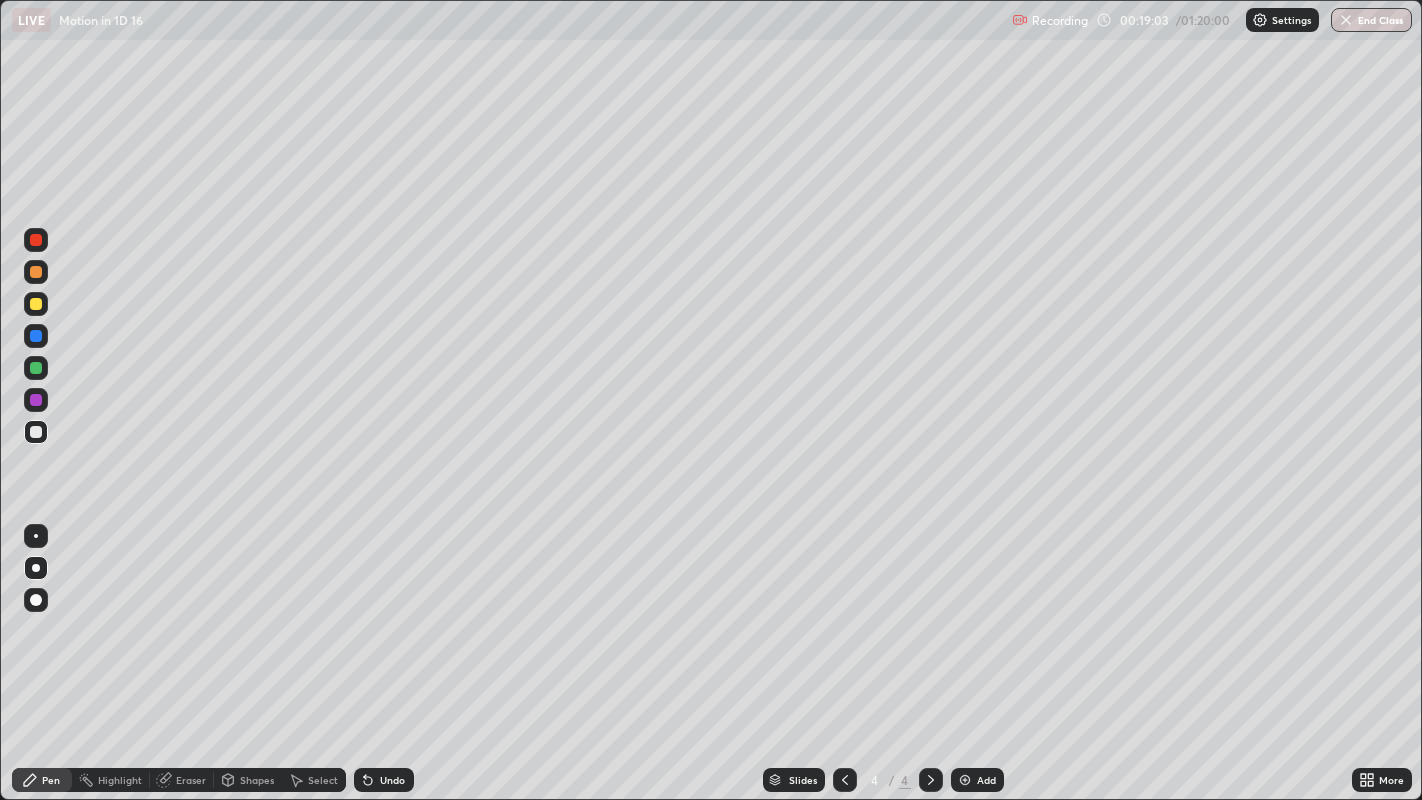 click at bounding box center (36, 336) 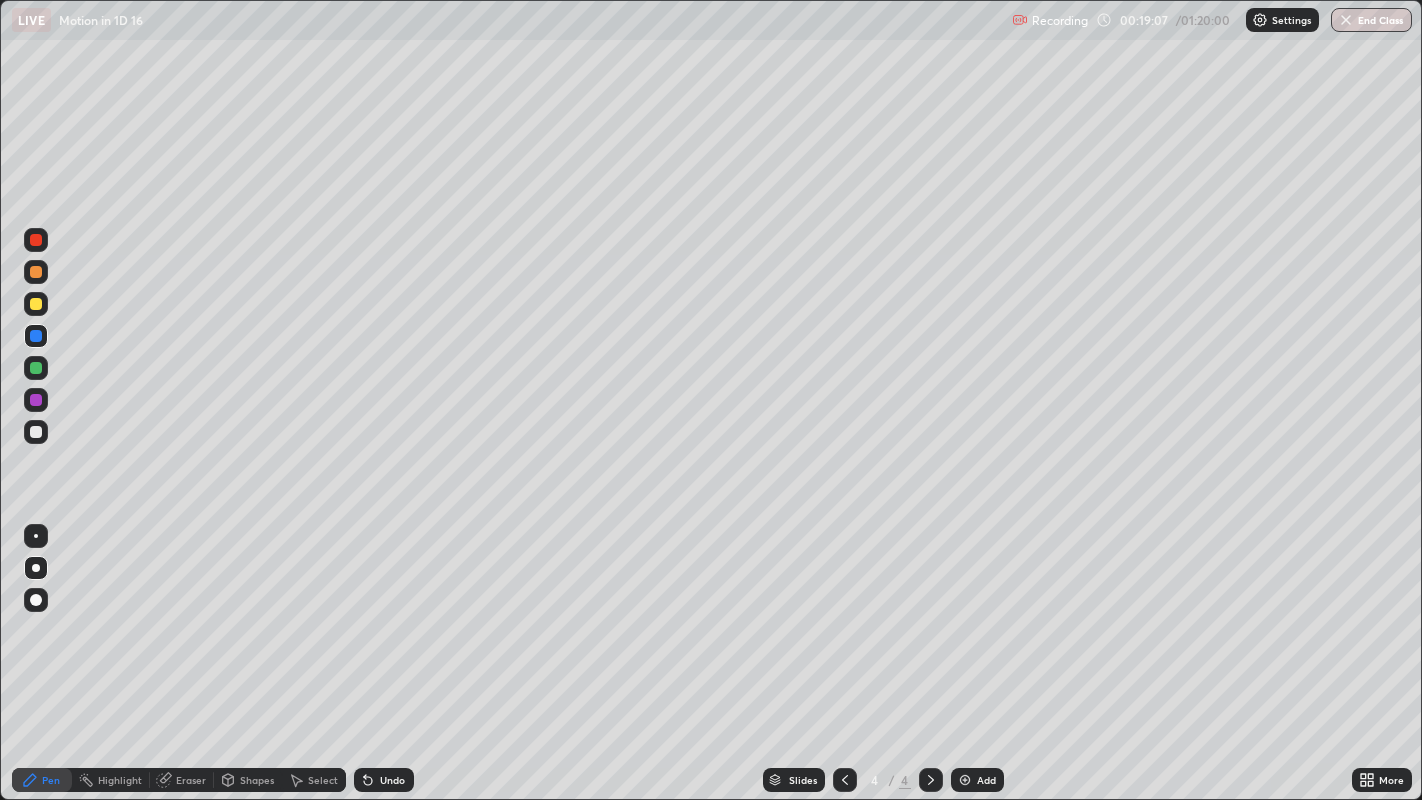 click at bounding box center [36, 432] 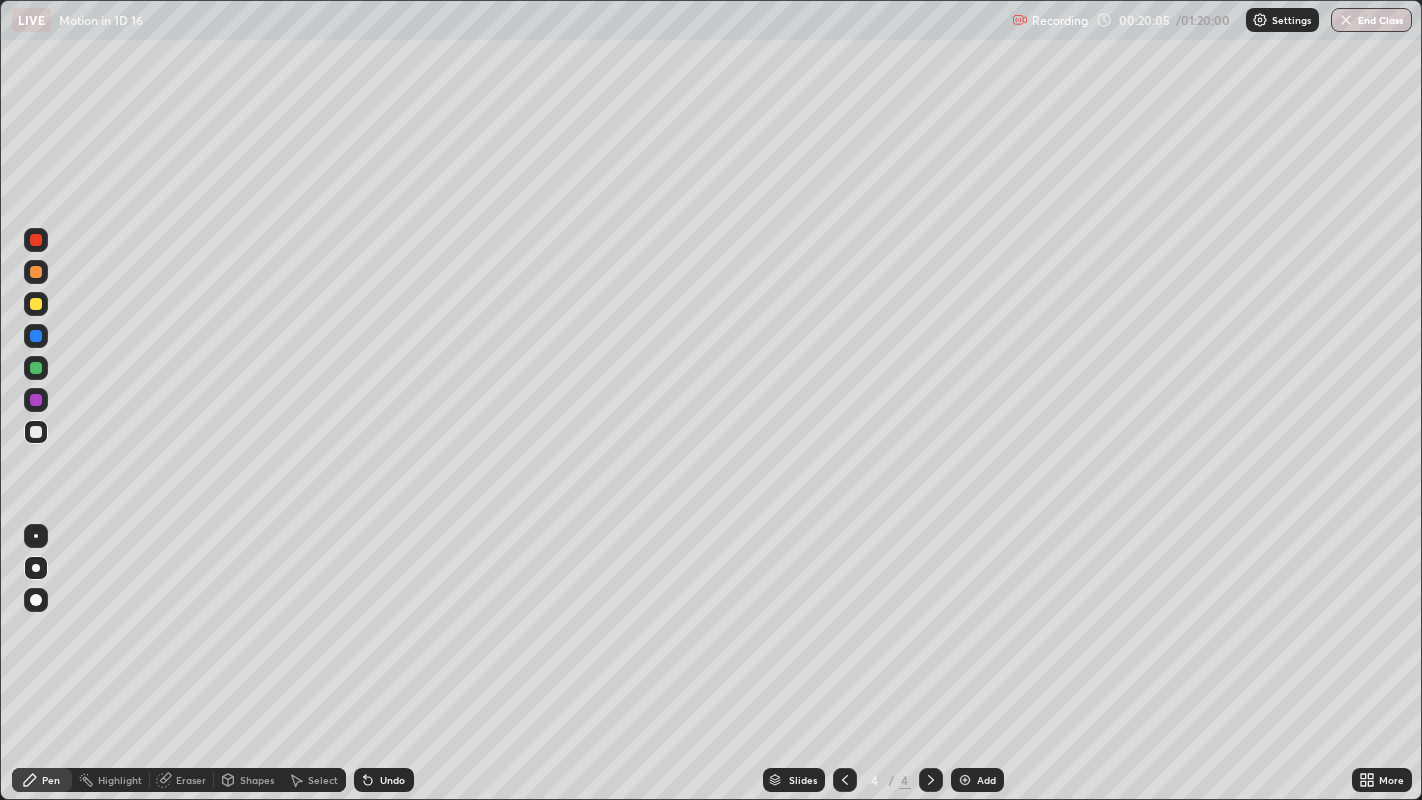 click at bounding box center [36, 368] 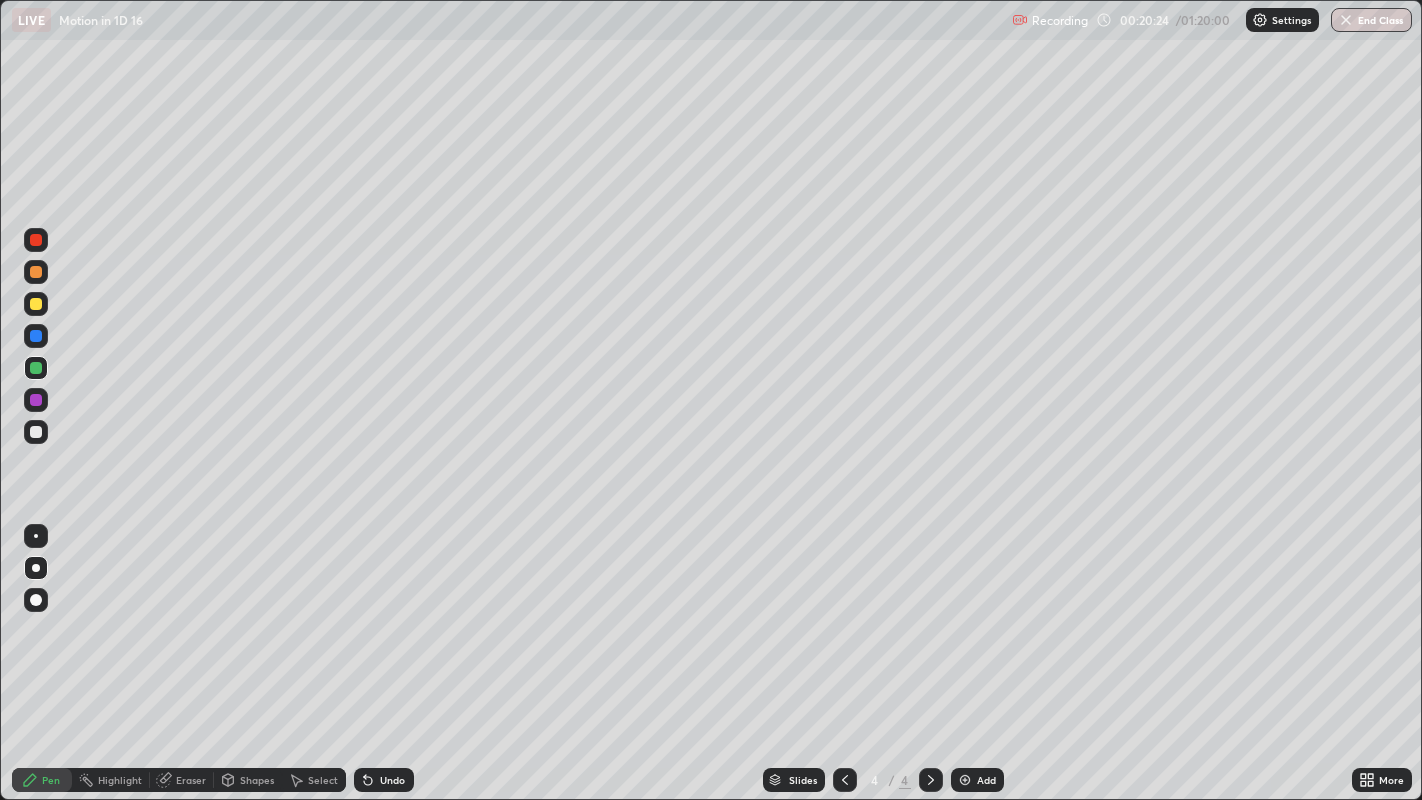 click on "Undo" at bounding box center (392, 780) 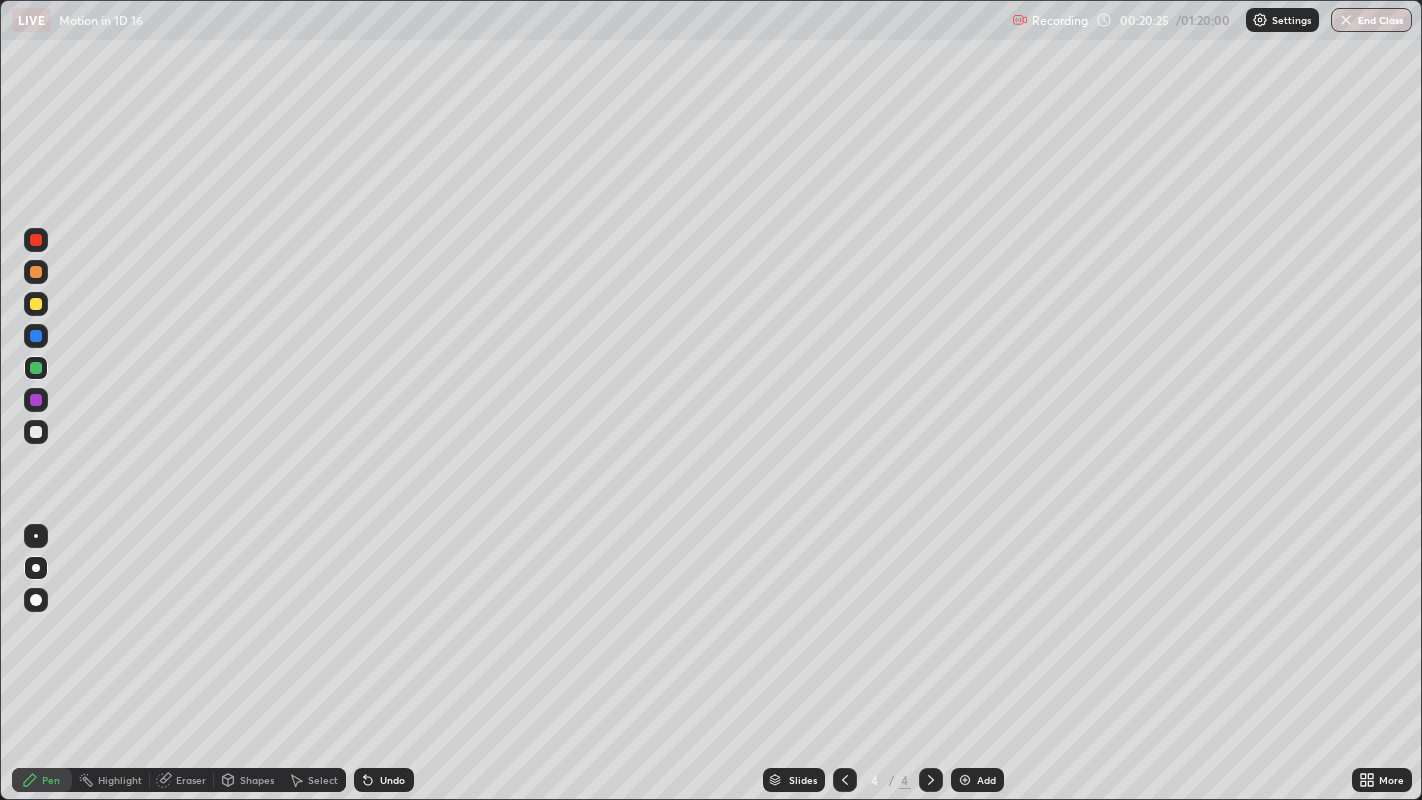 click on "Undo" at bounding box center [384, 780] 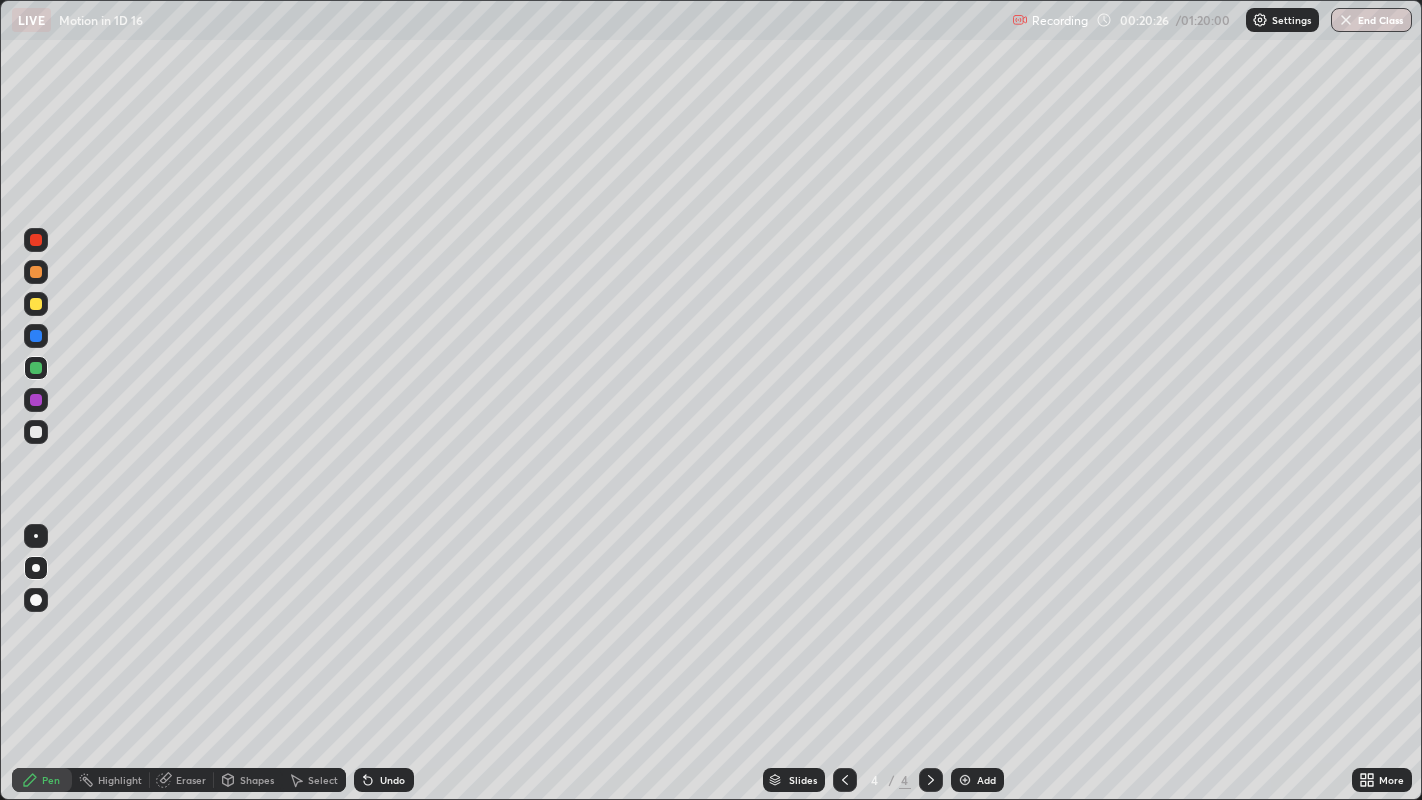 click at bounding box center (36, 432) 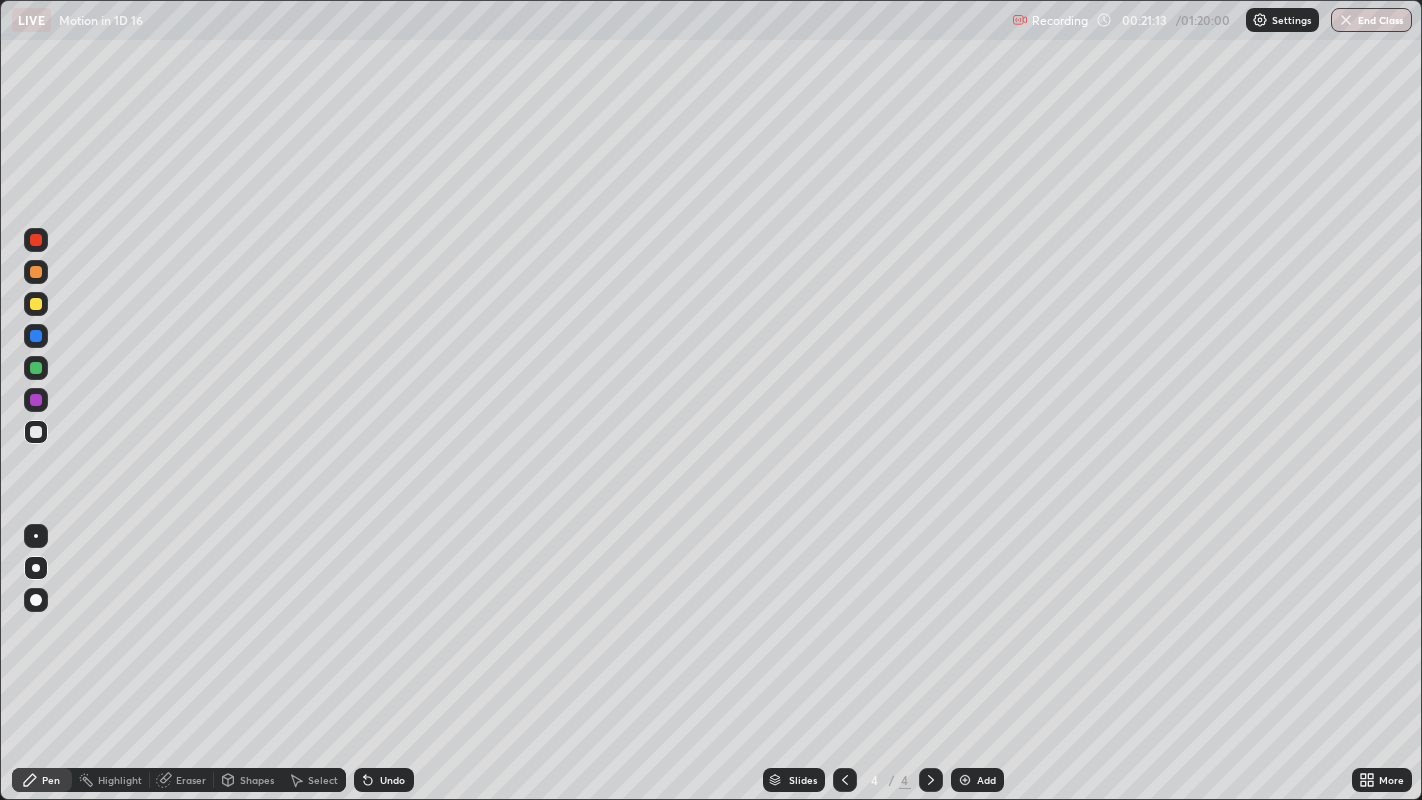 click 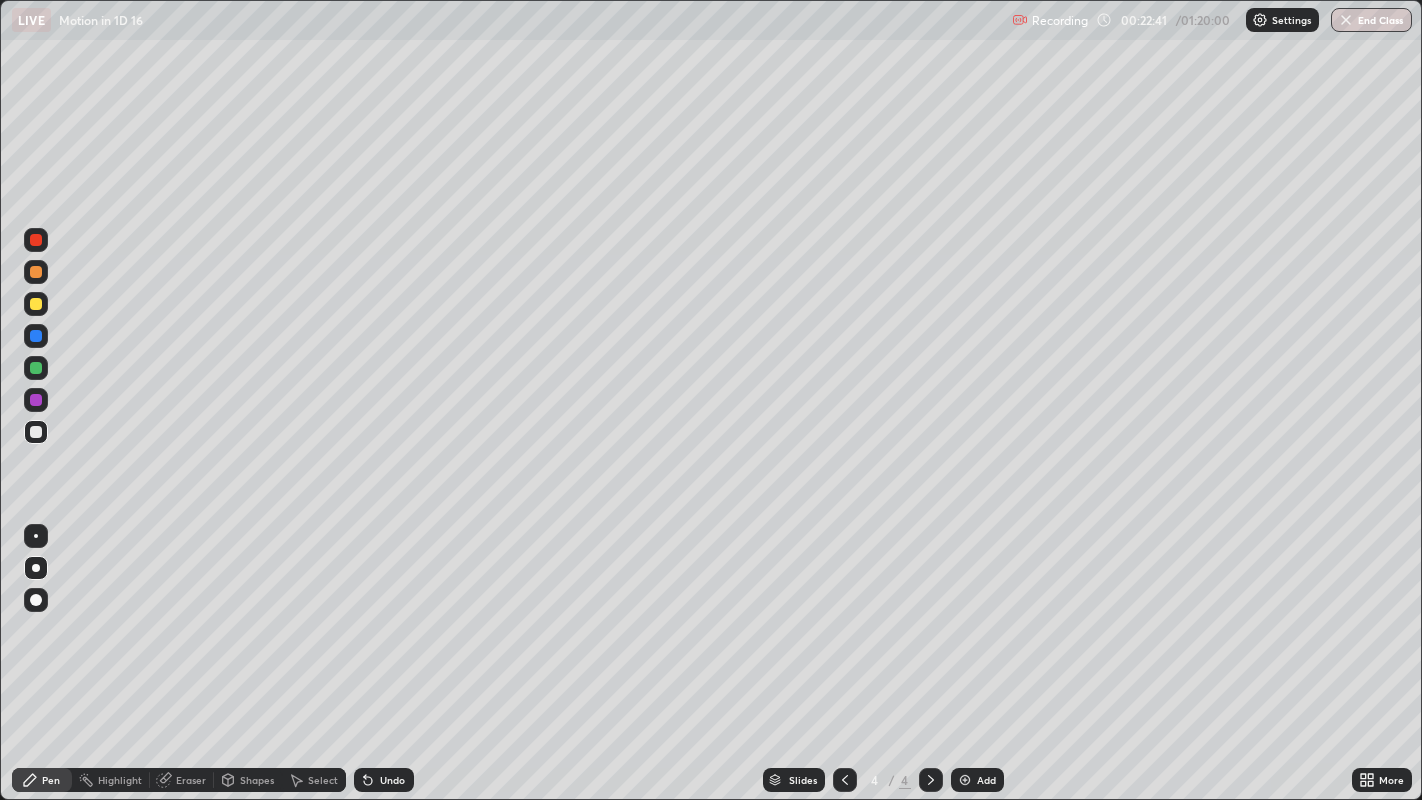 click at bounding box center (36, 240) 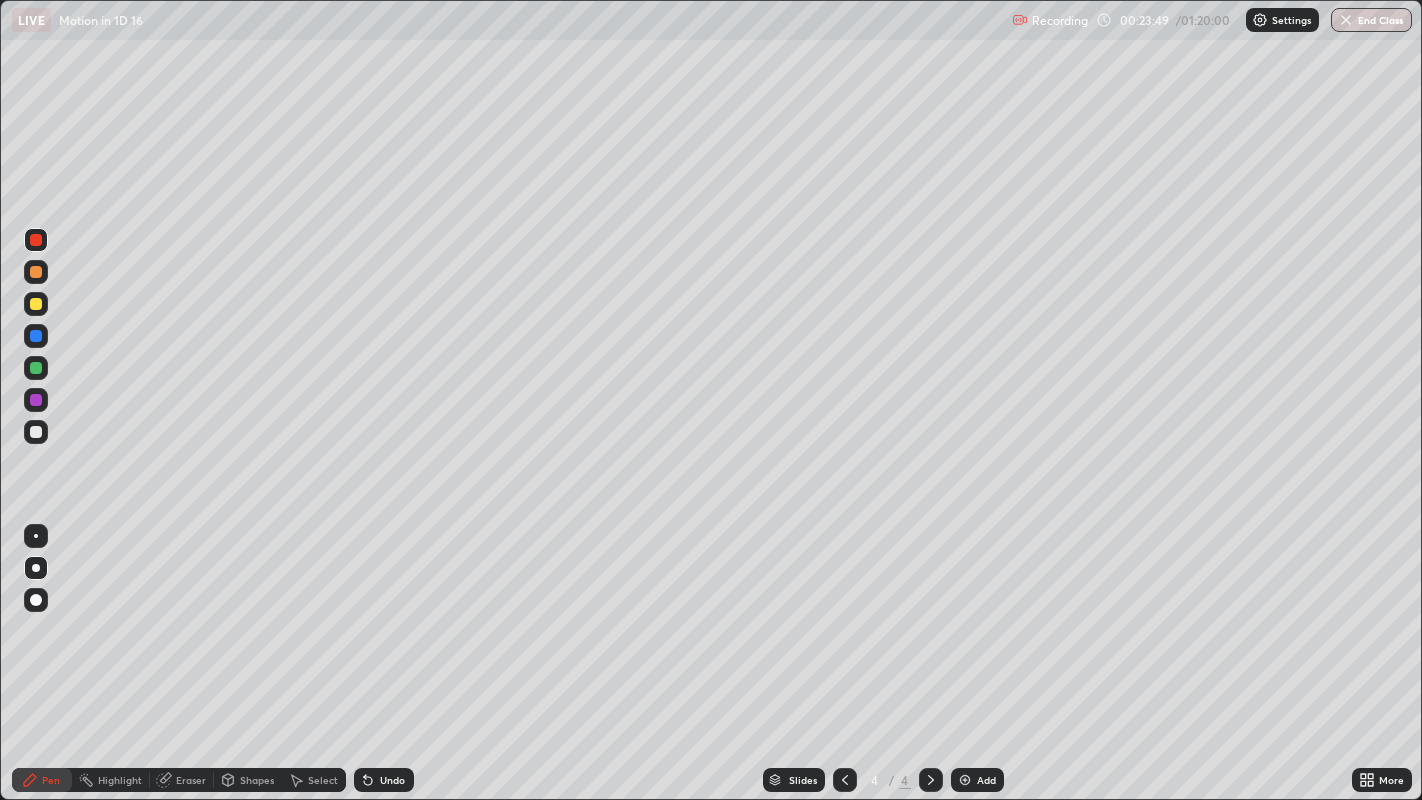 click at bounding box center (36, 304) 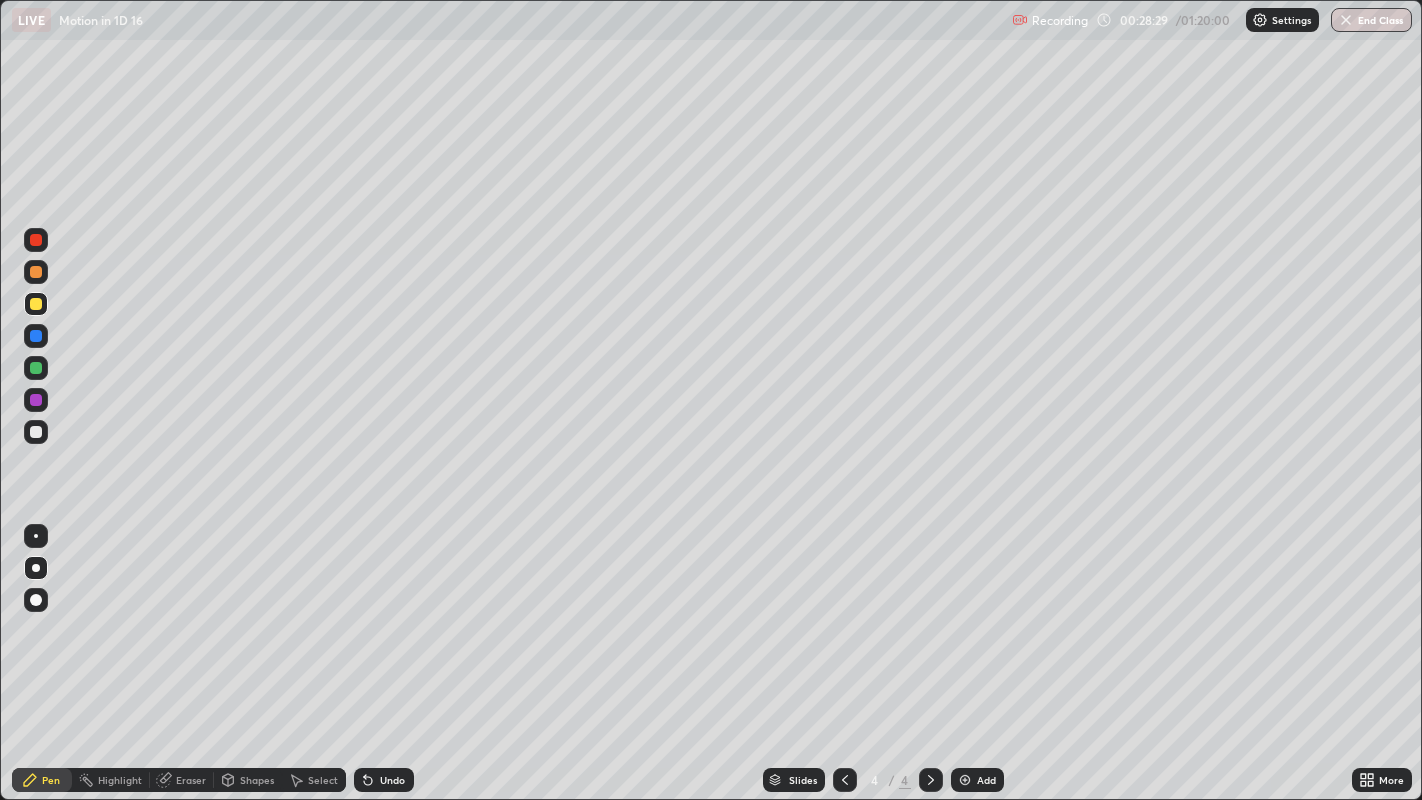 click on "Add" at bounding box center [986, 780] 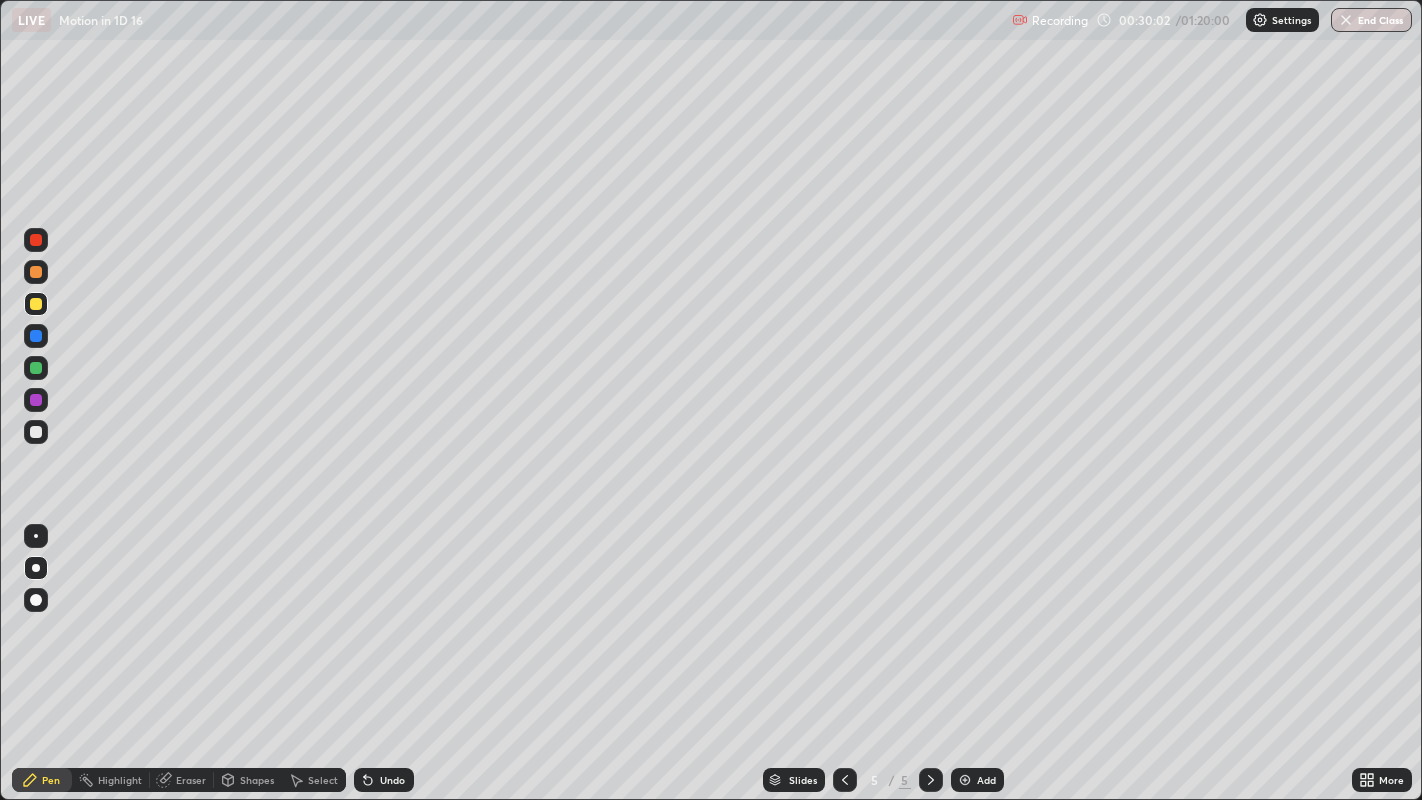 click on "Eraser" at bounding box center (191, 780) 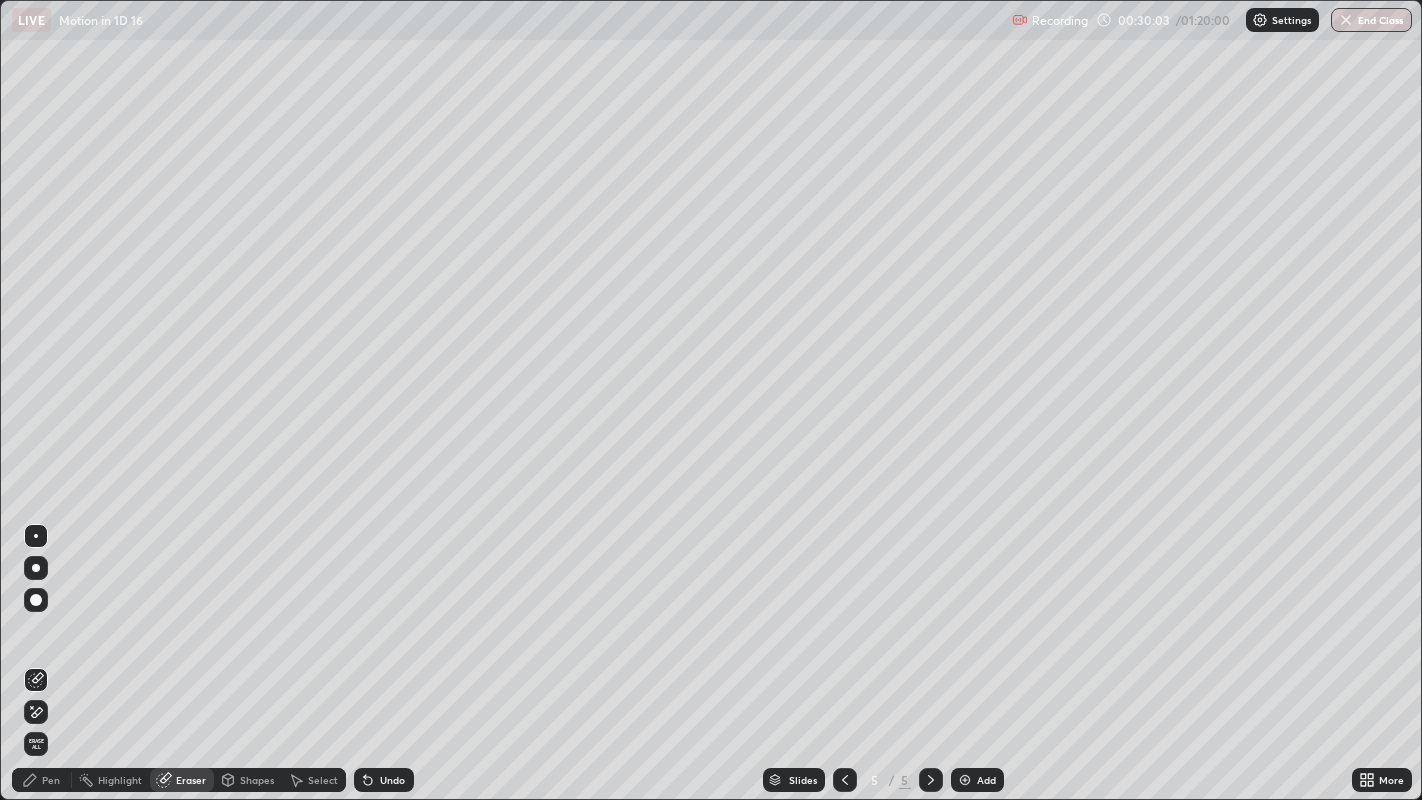 click on "Eraser" at bounding box center (191, 780) 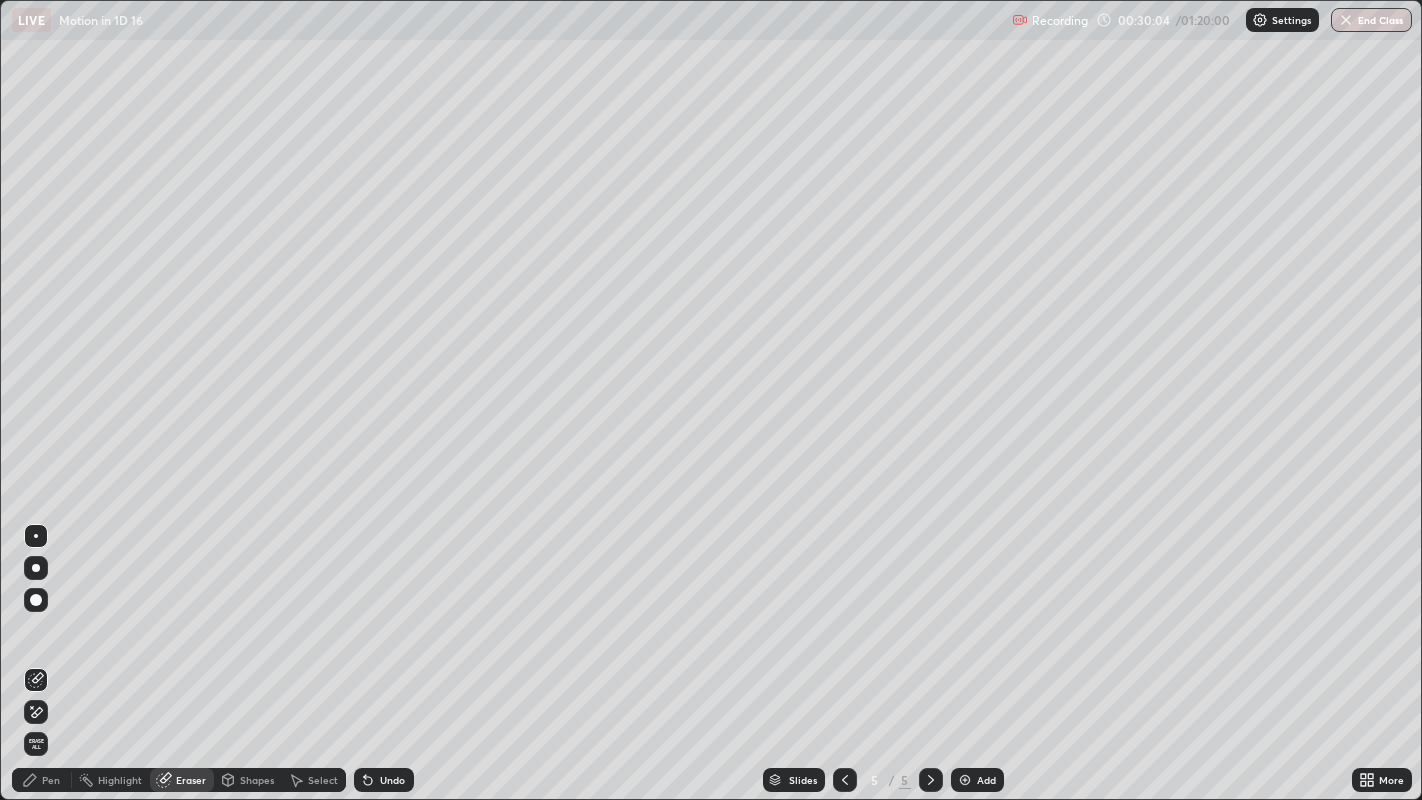 click on "Eraser" at bounding box center (191, 780) 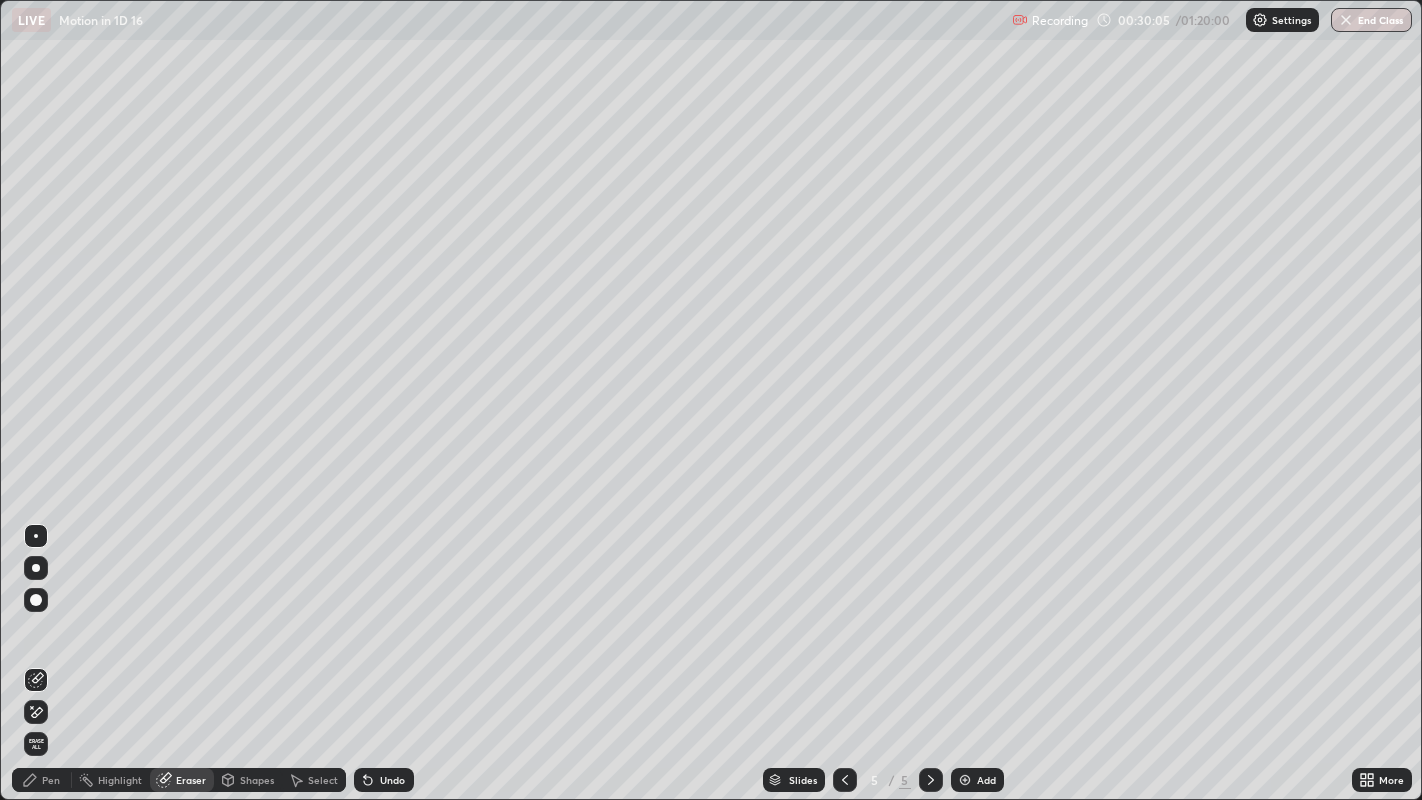 click on "Eraser" at bounding box center [191, 780] 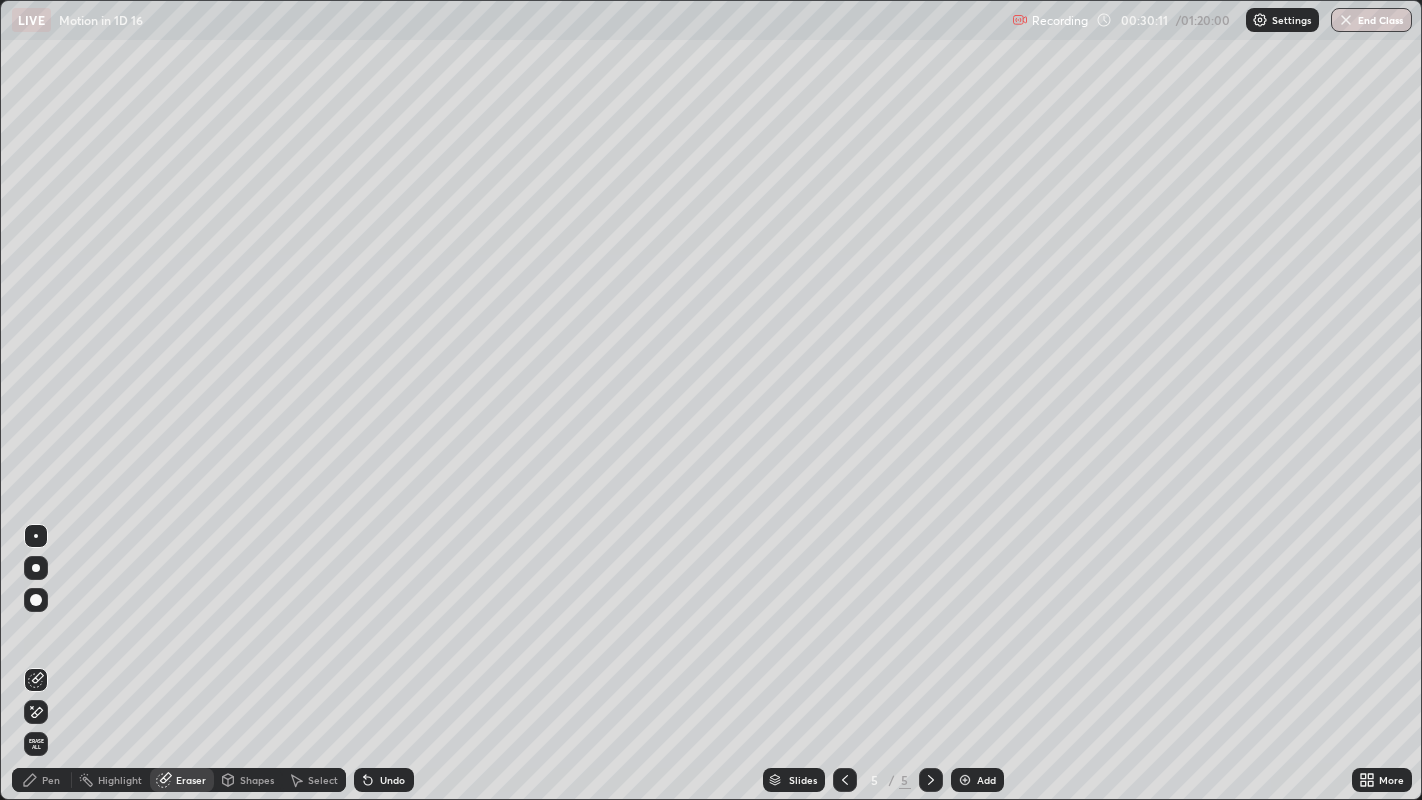 click on "Erase all" at bounding box center [36, 744] 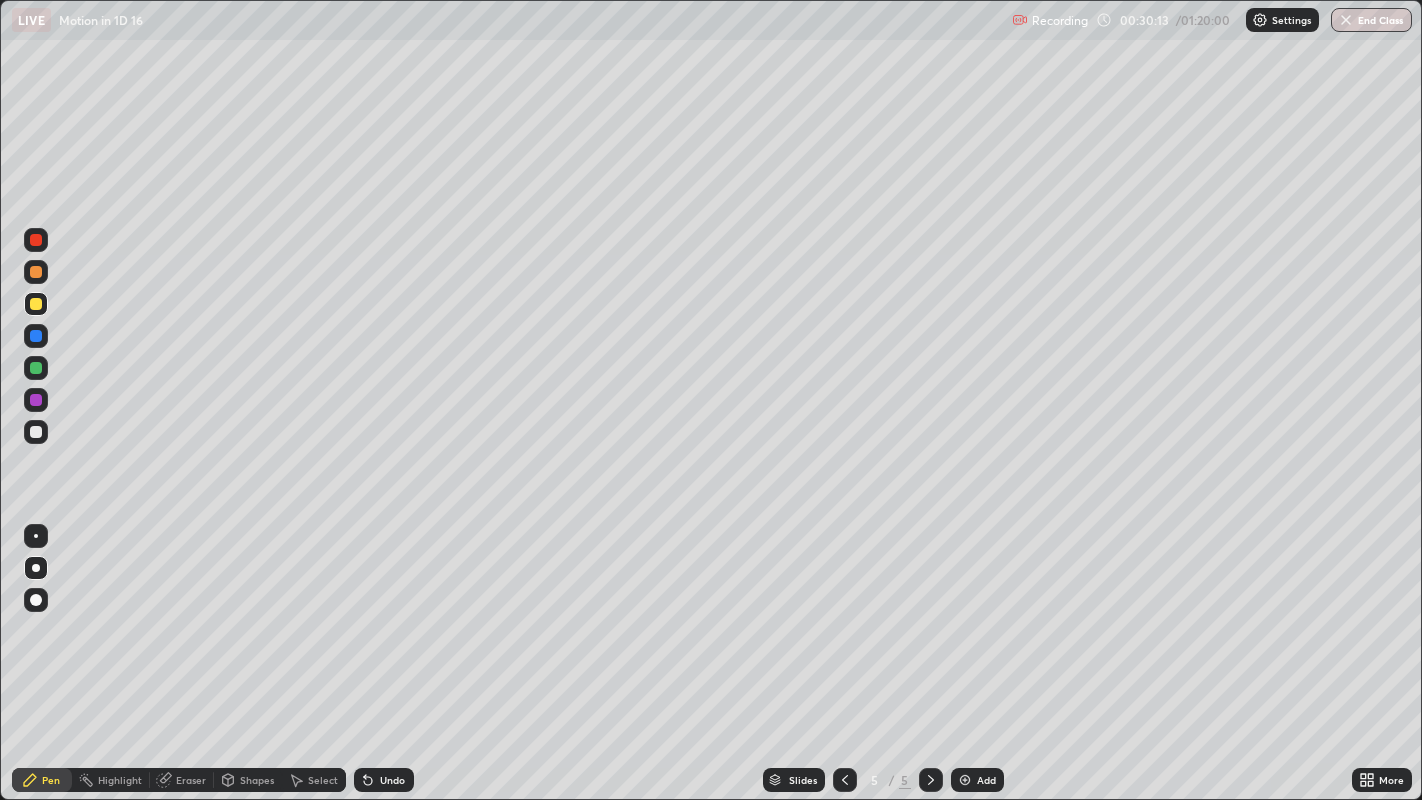 click on "Pen" at bounding box center [51, 780] 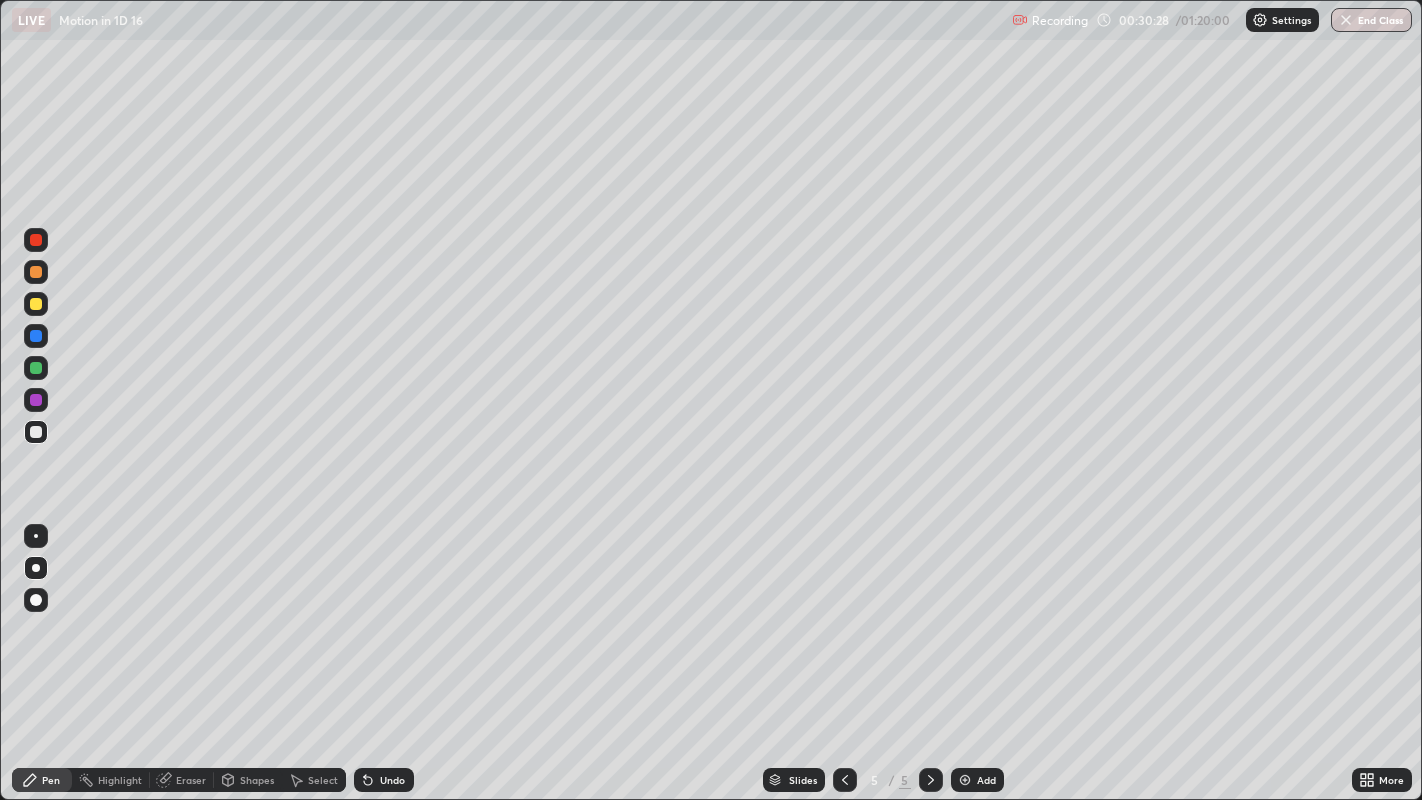 click at bounding box center [36, 304] 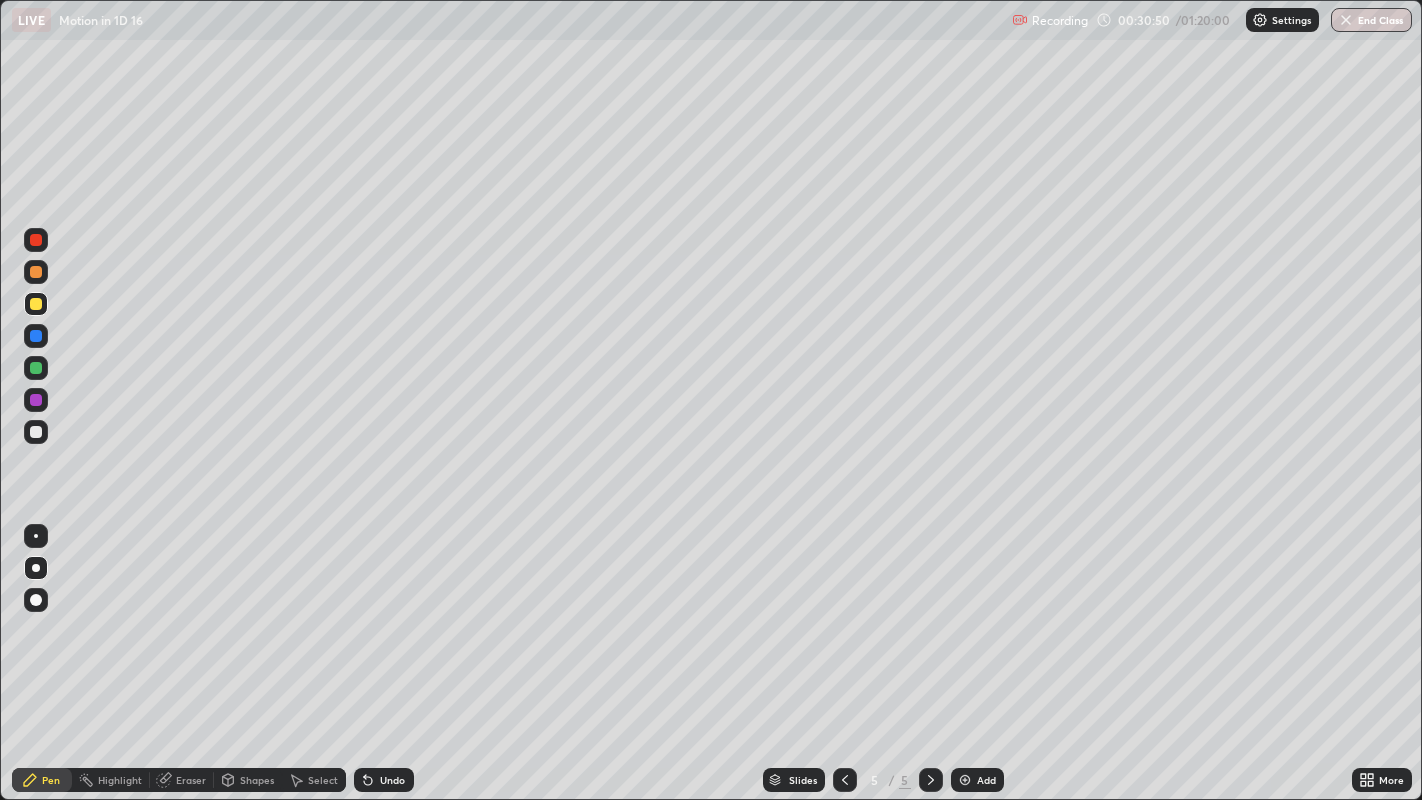 click at bounding box center (36, 368) 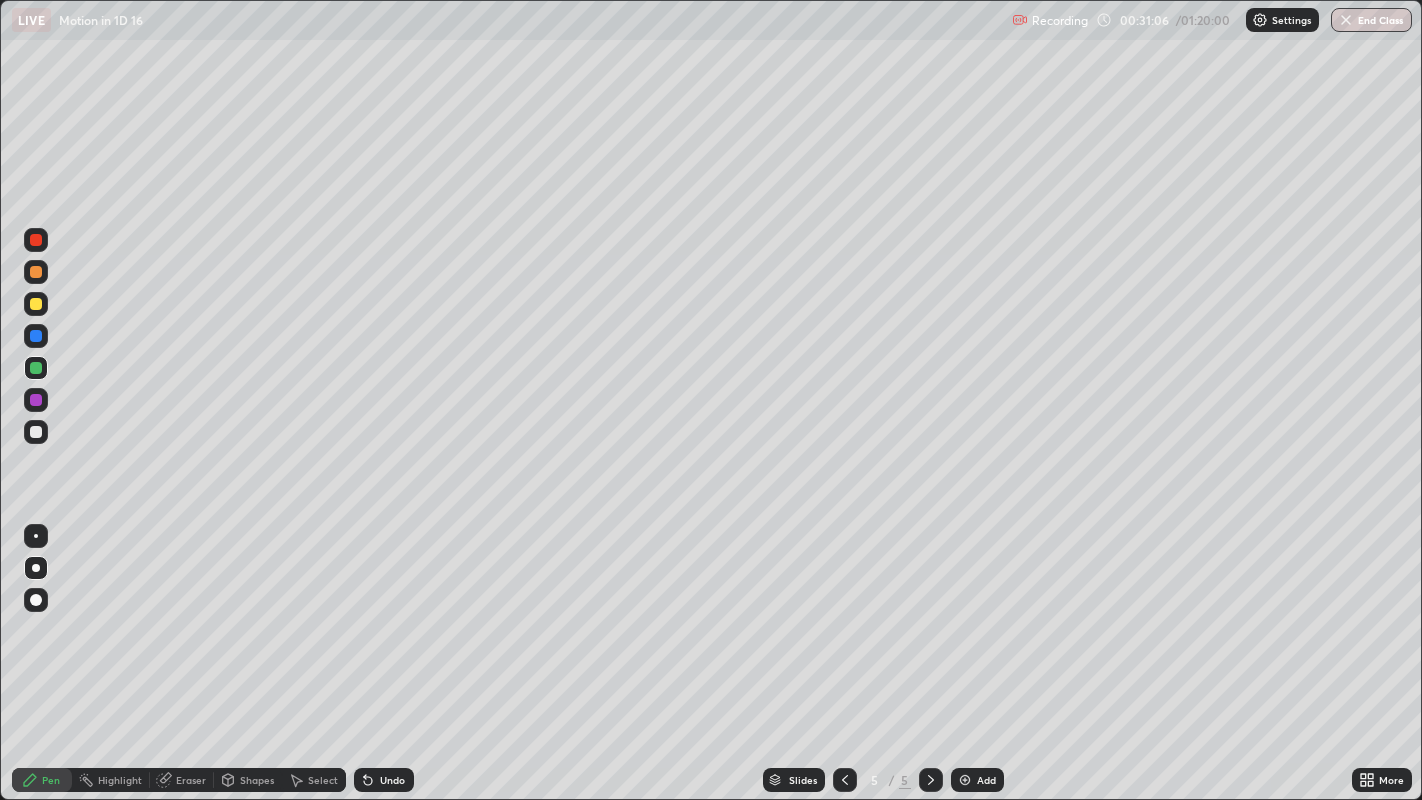 click on "Undo" at bounding box center [392, 780] 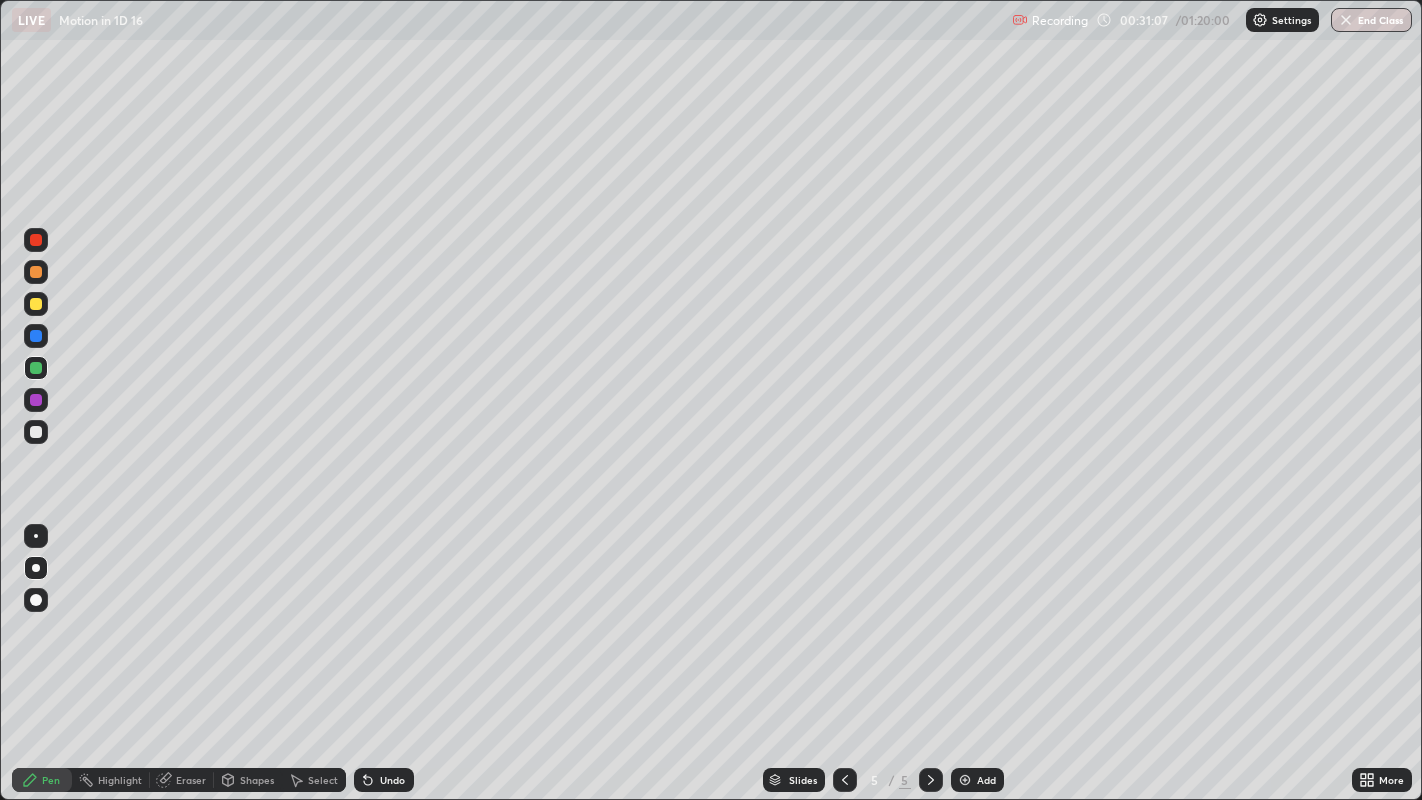 click on "Undo" at bounding box center [392, 780] 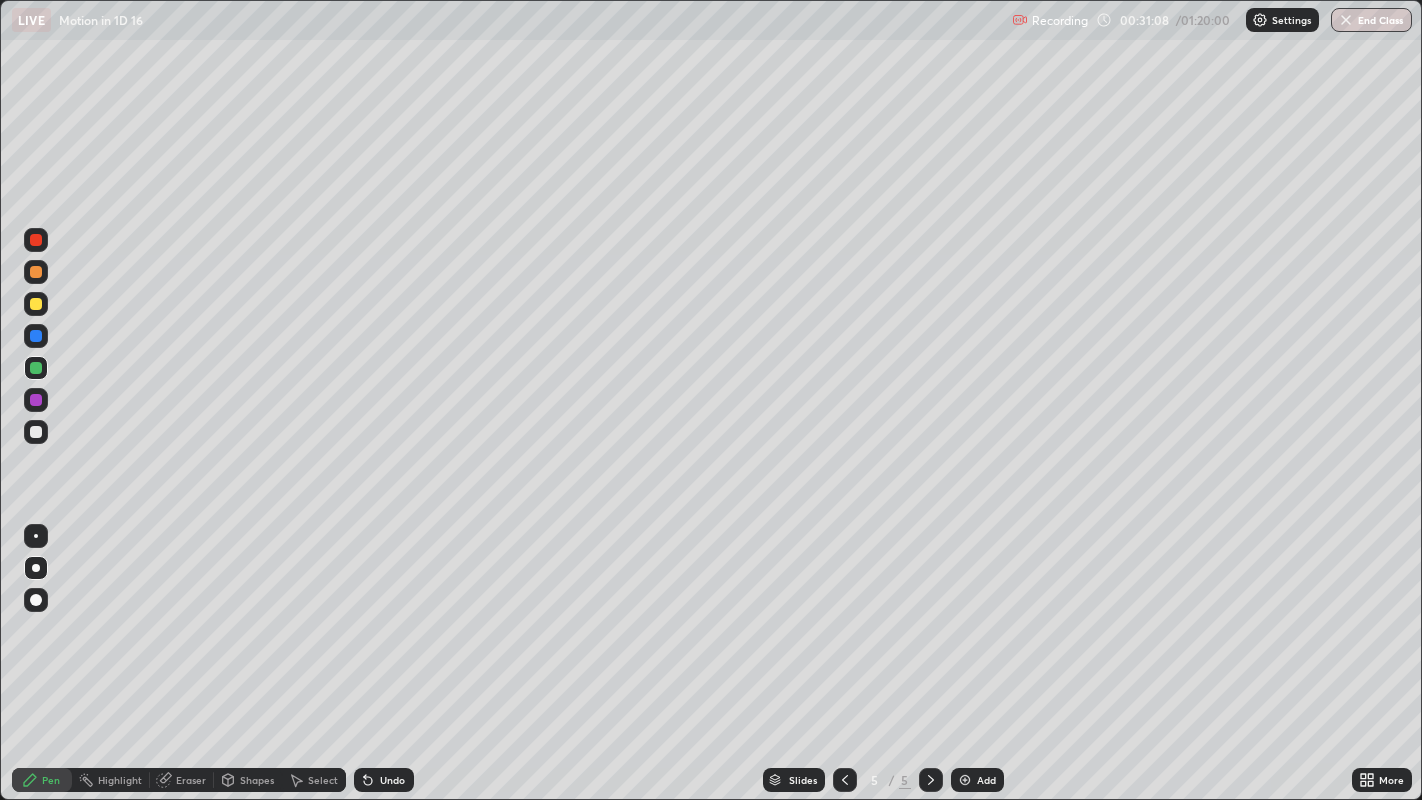 click on "Undo" at bounding box center [392, 780] 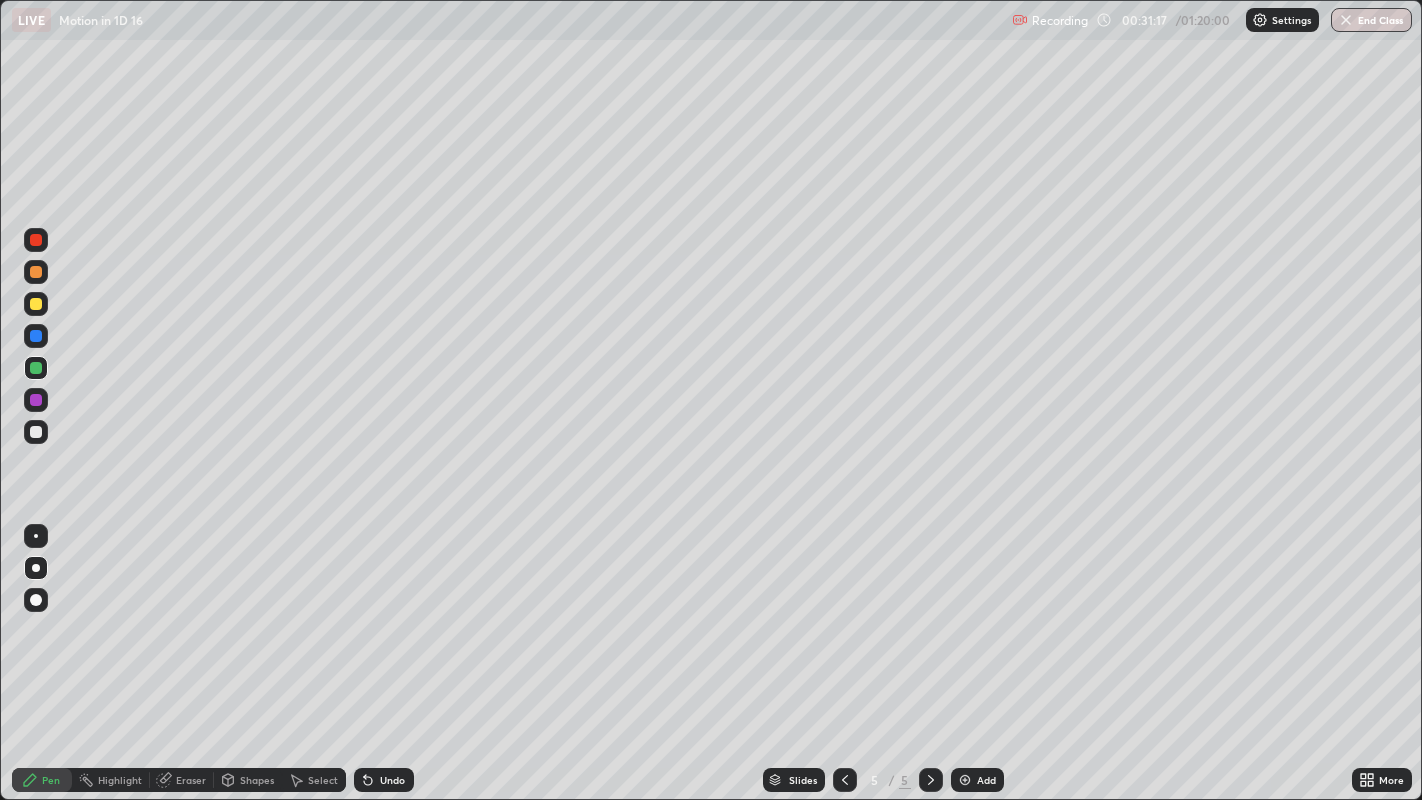 click on "Eraser" at bounding box center [191, 780] 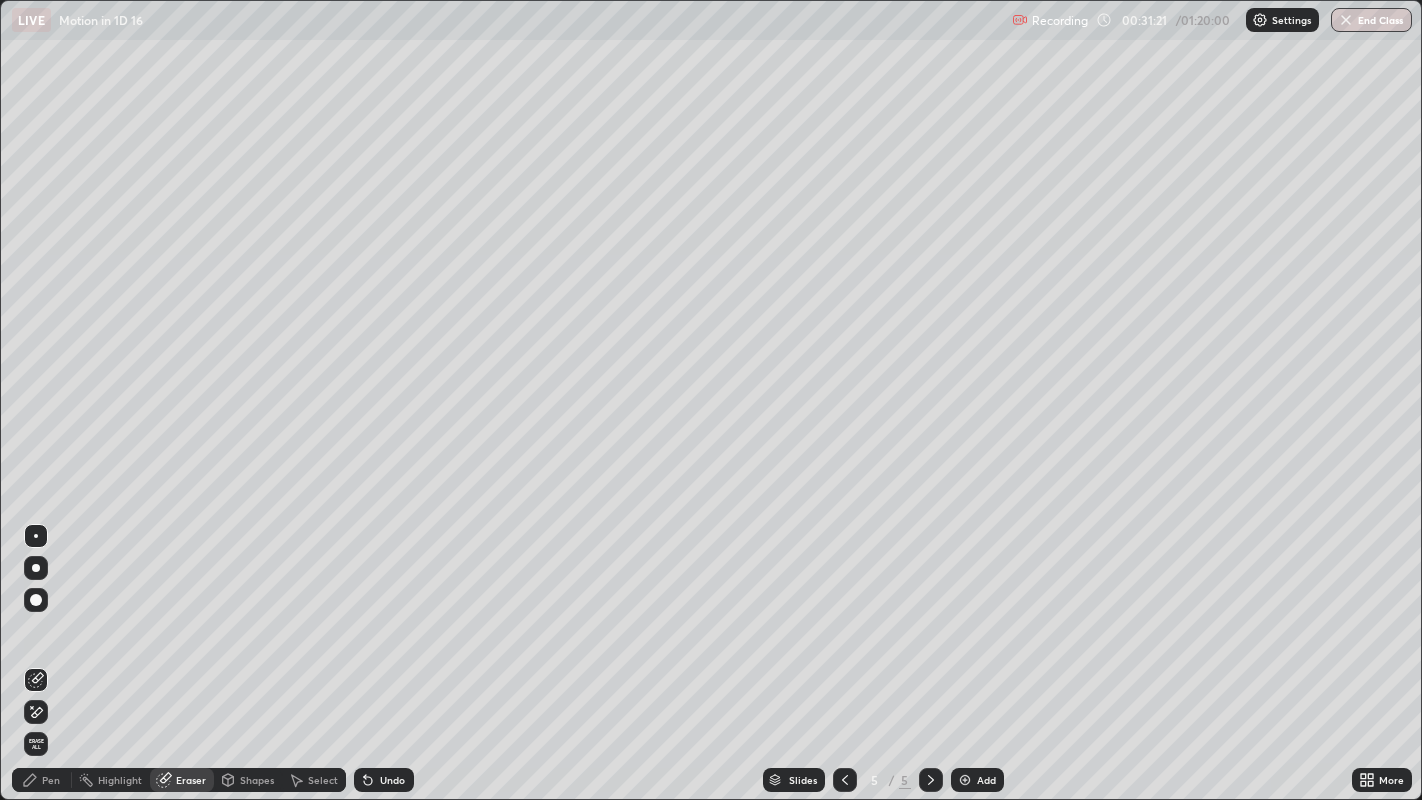 click on "Pen" at bounding box center [51, 780] 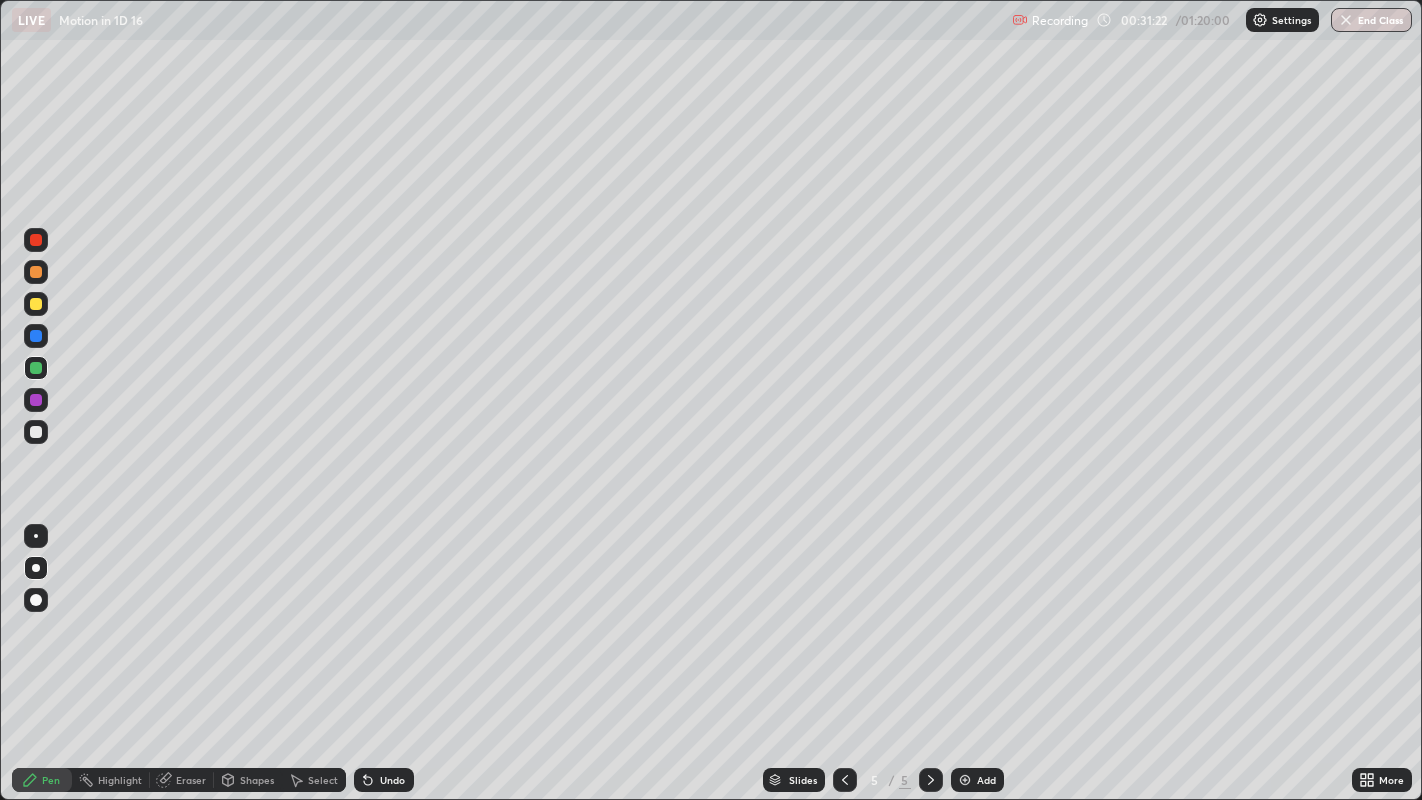 click at bounding box center [36, 432] 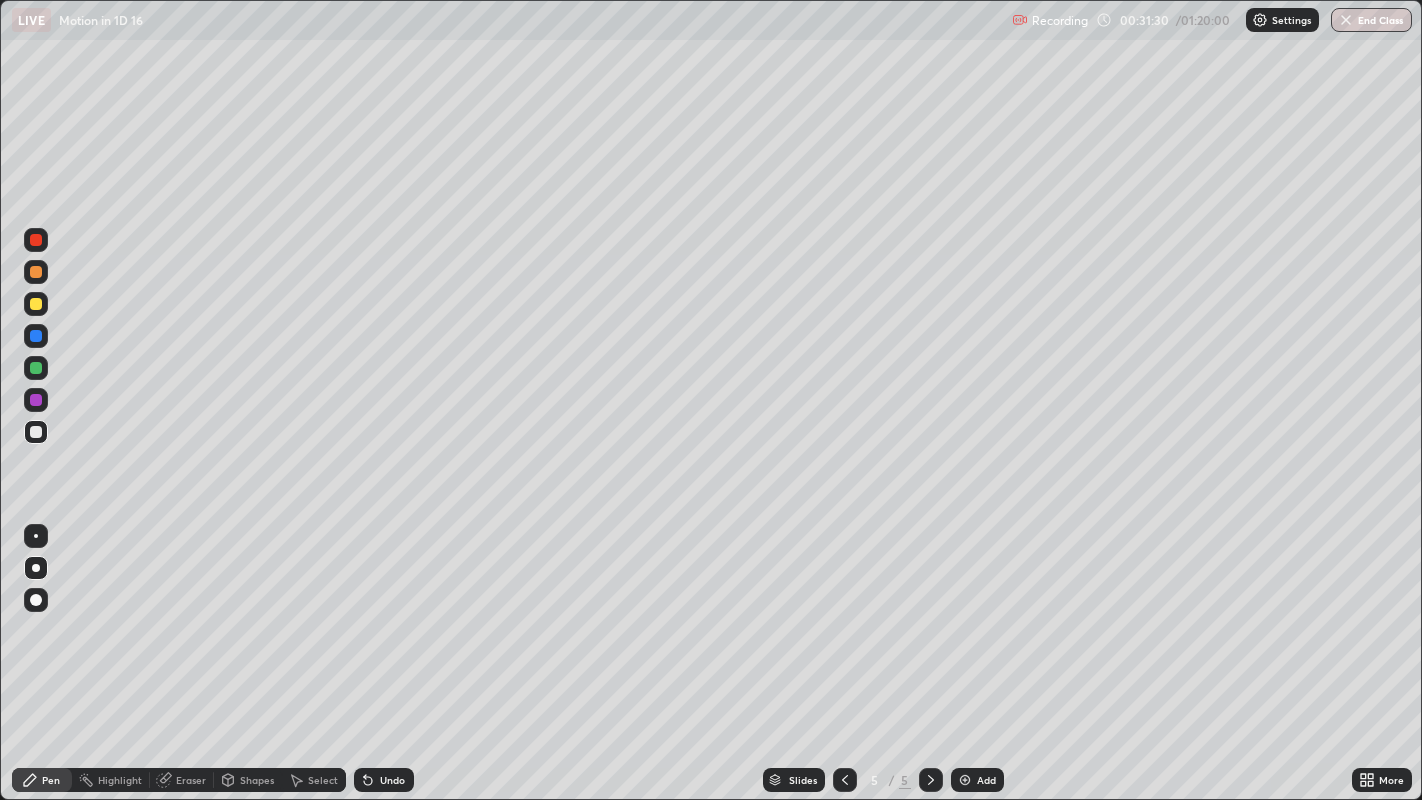 click on "Eraser" at bounding box center [191, 780] 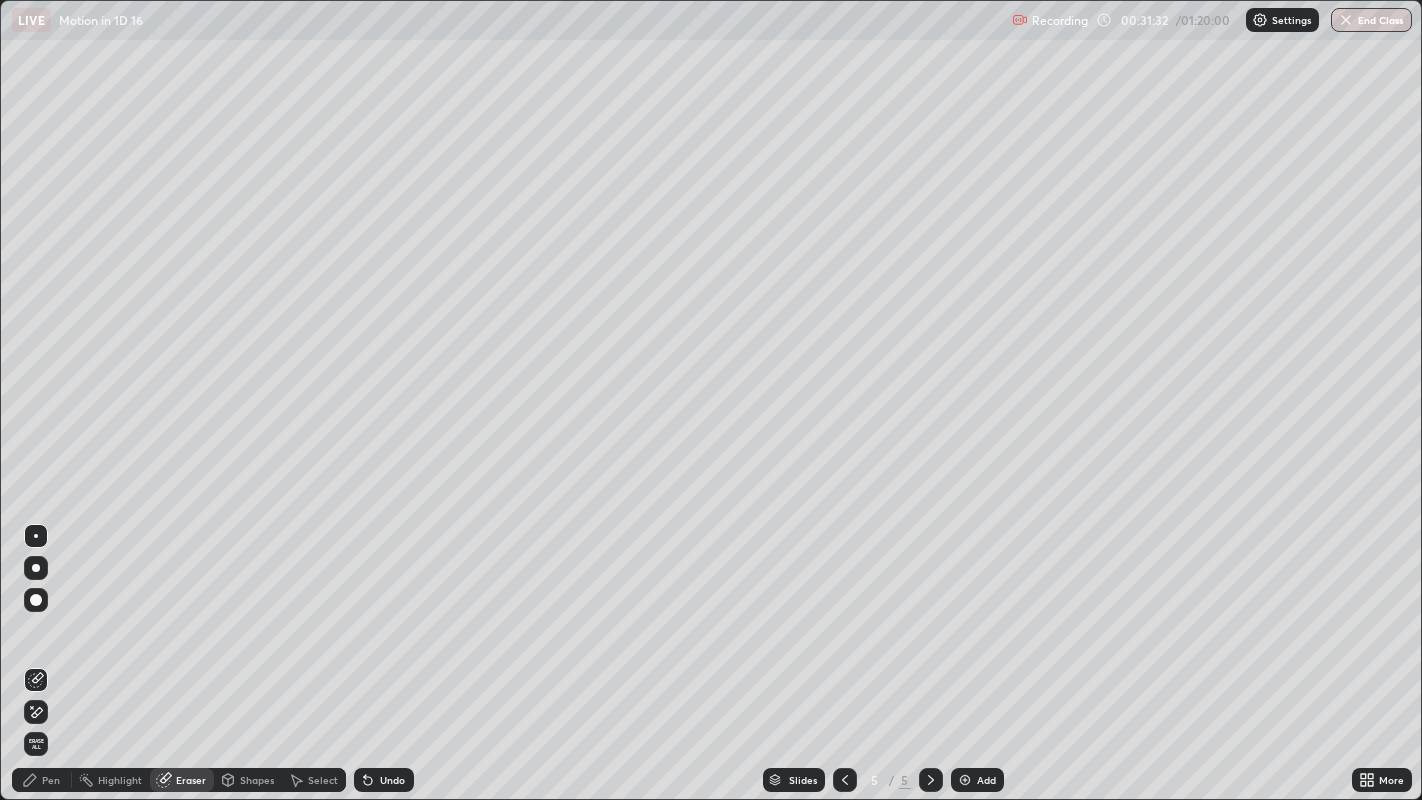 click on "Pen" at bounding box center [42, 780] 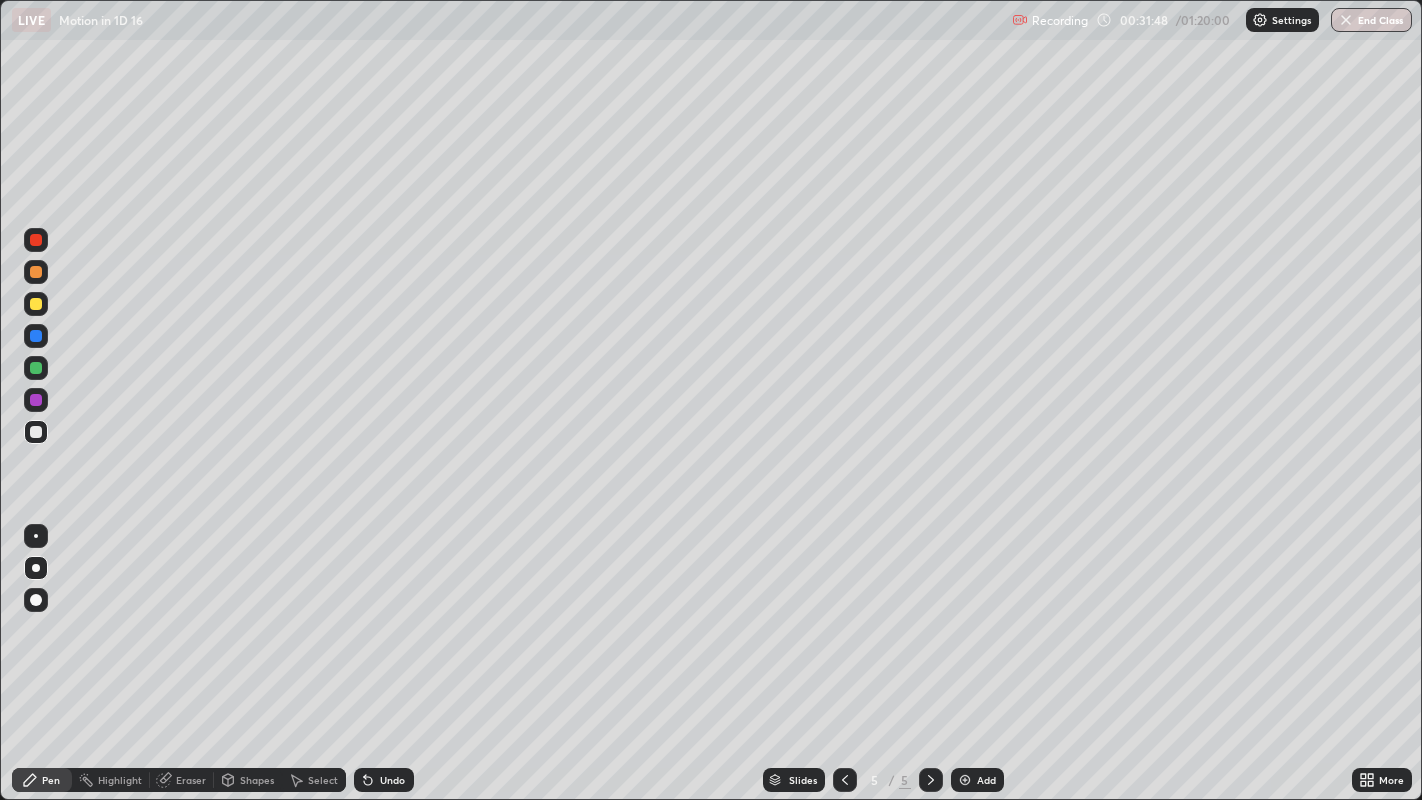 click at bounding box center (36, 336) 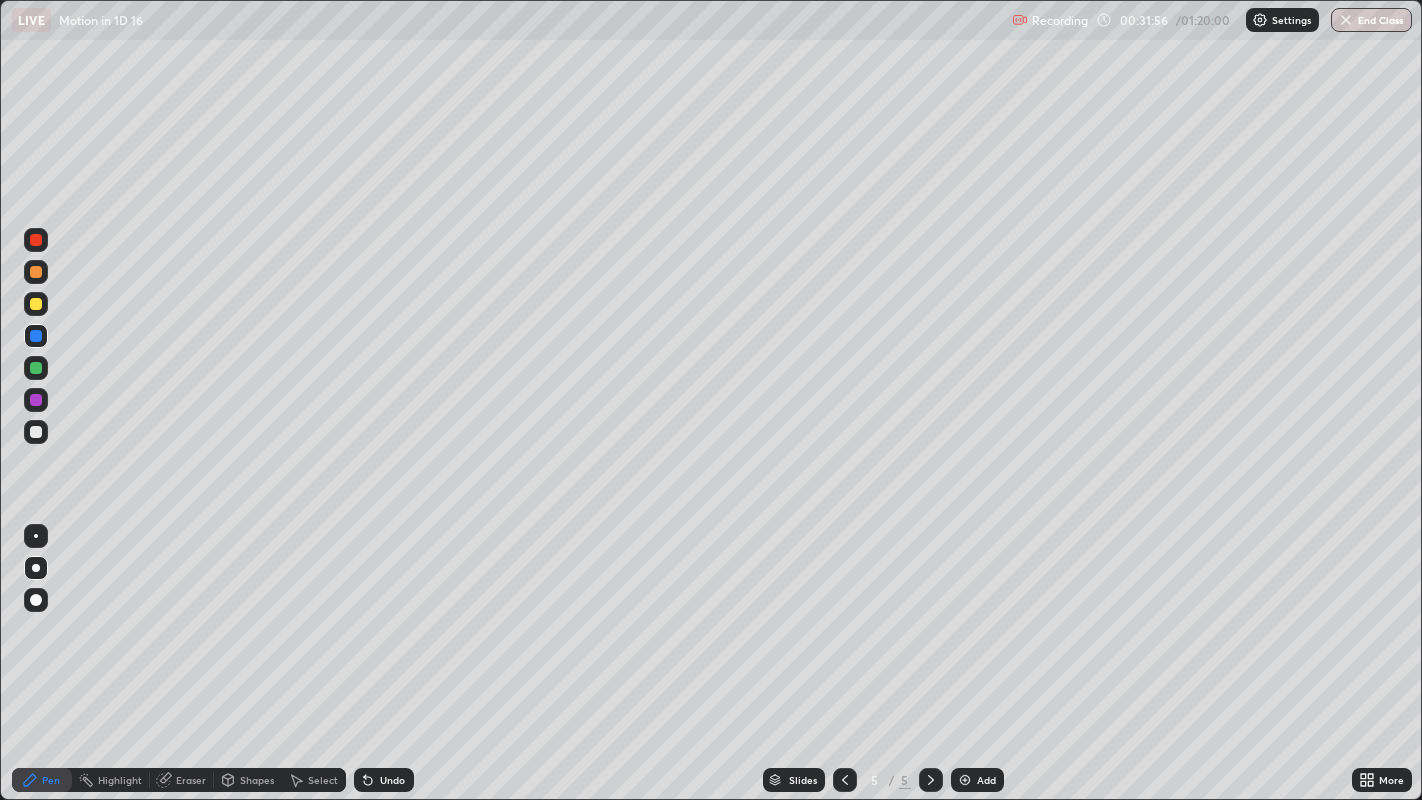 click at bounding box center [36, 304] 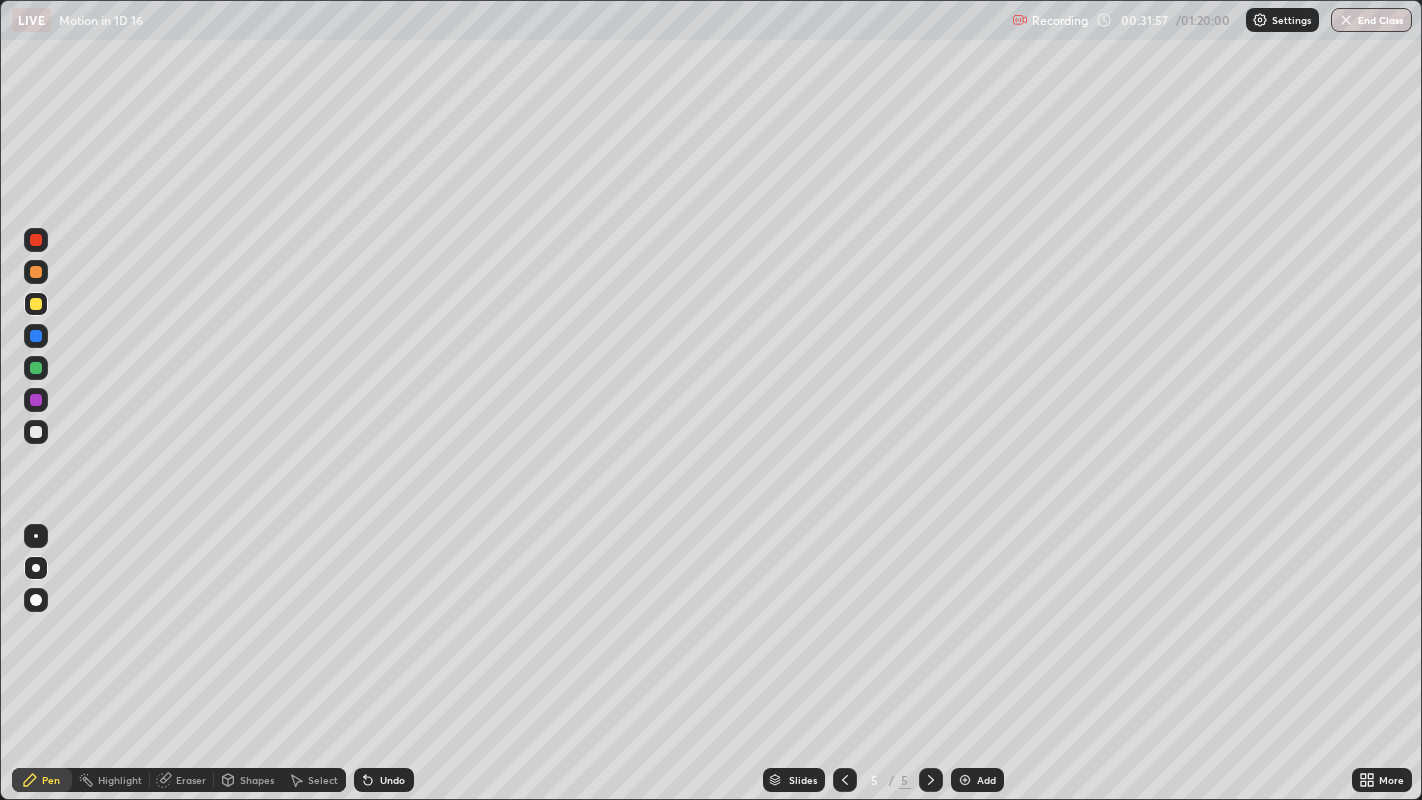 click at bounding box center (36, 272) 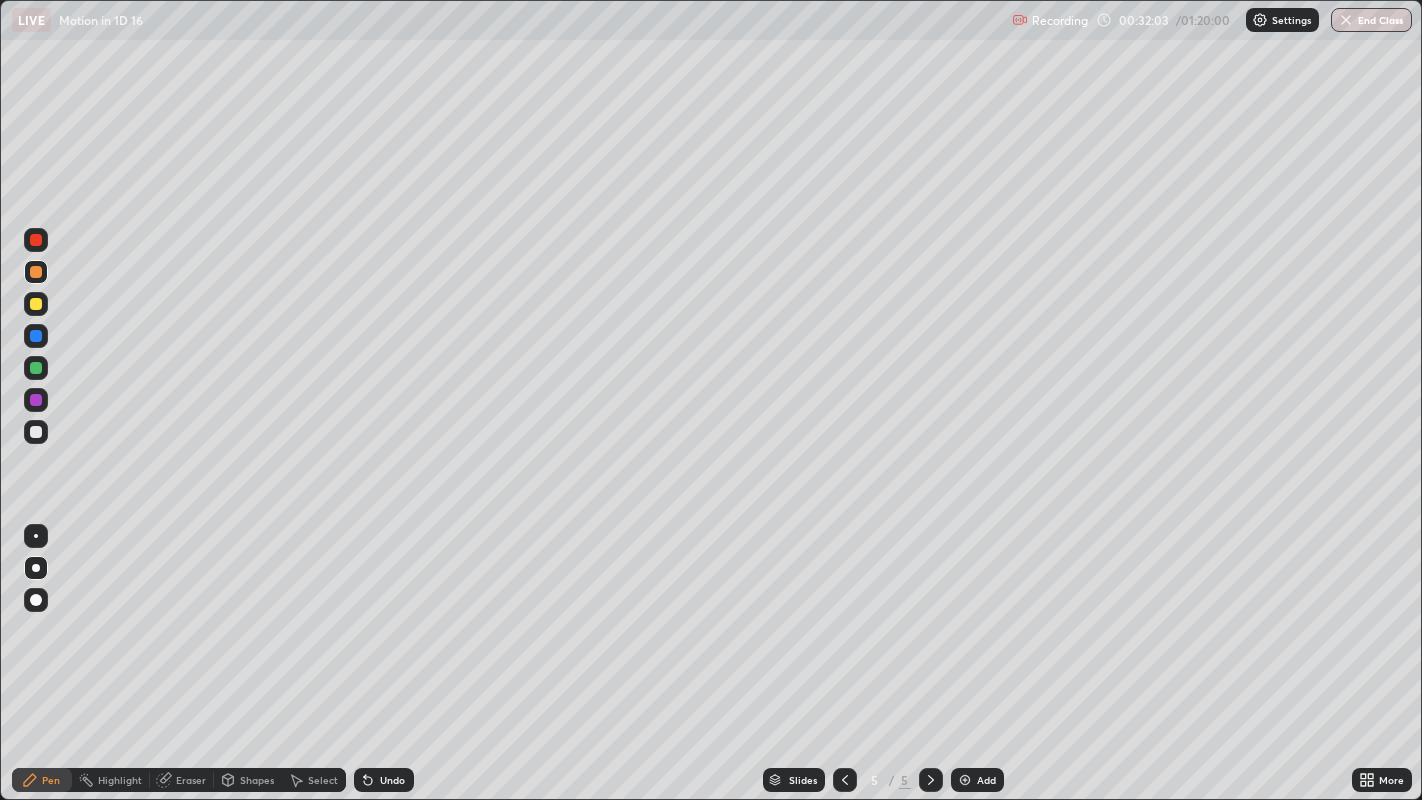 click at bounding box center (36, 336) 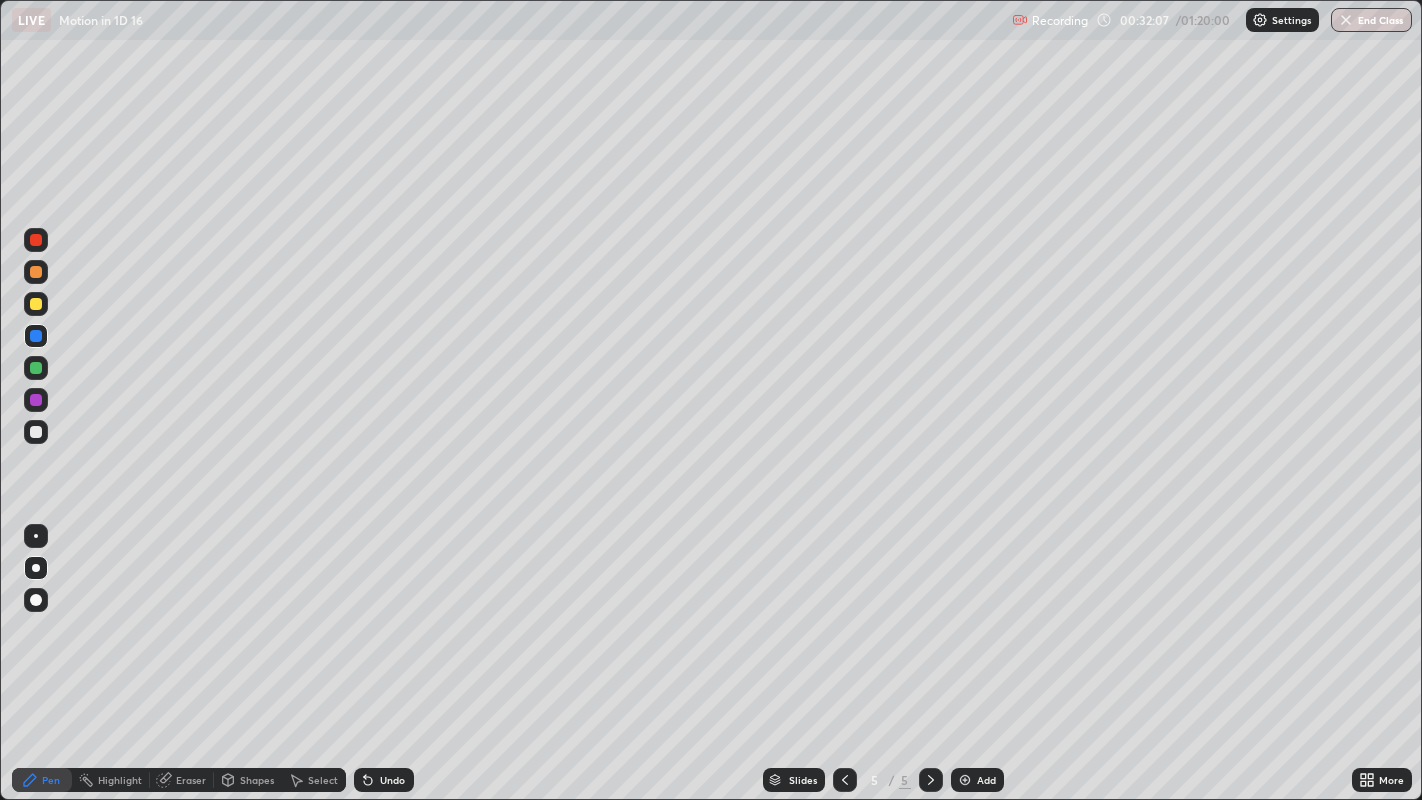 click at bounding box center (36, 368) 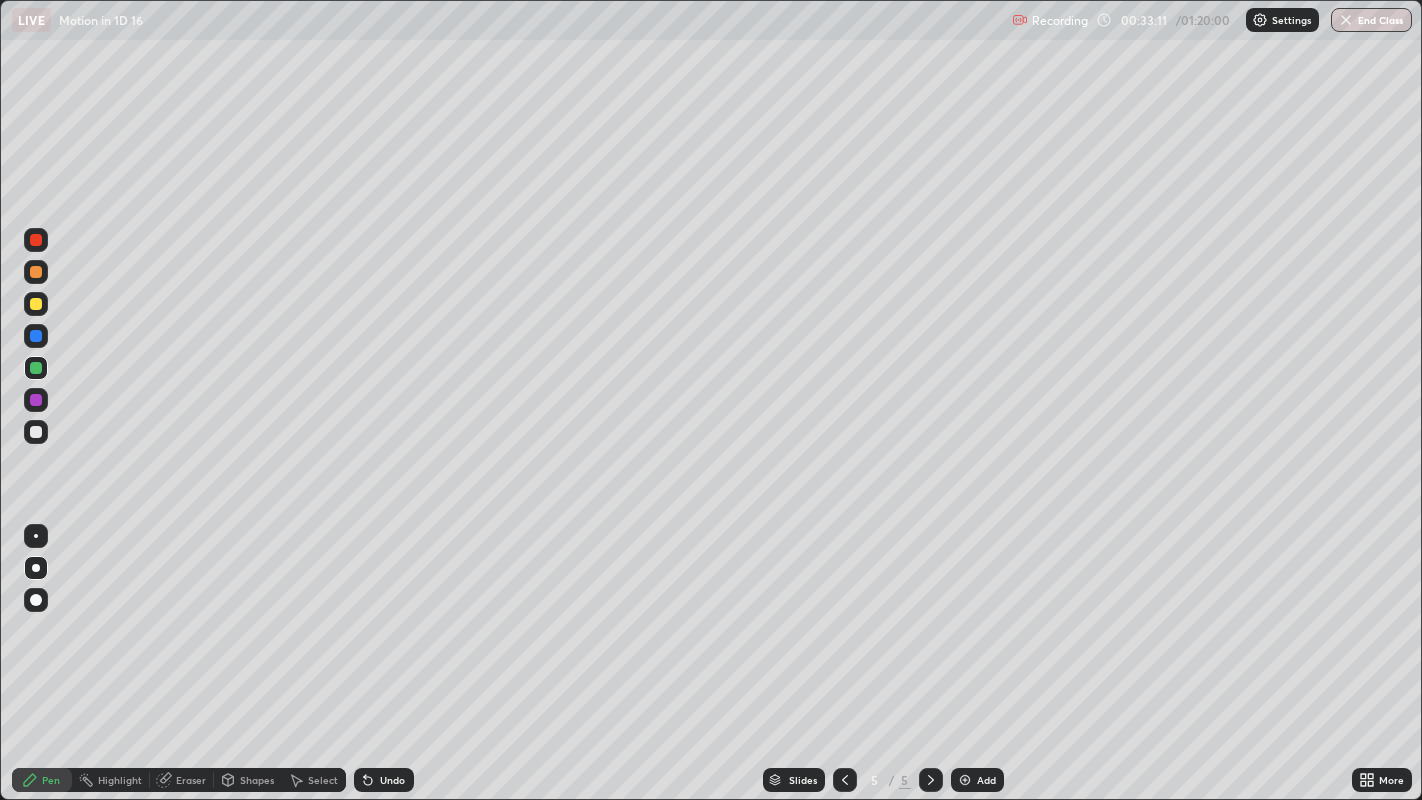 click at bounding box center (36, 272) 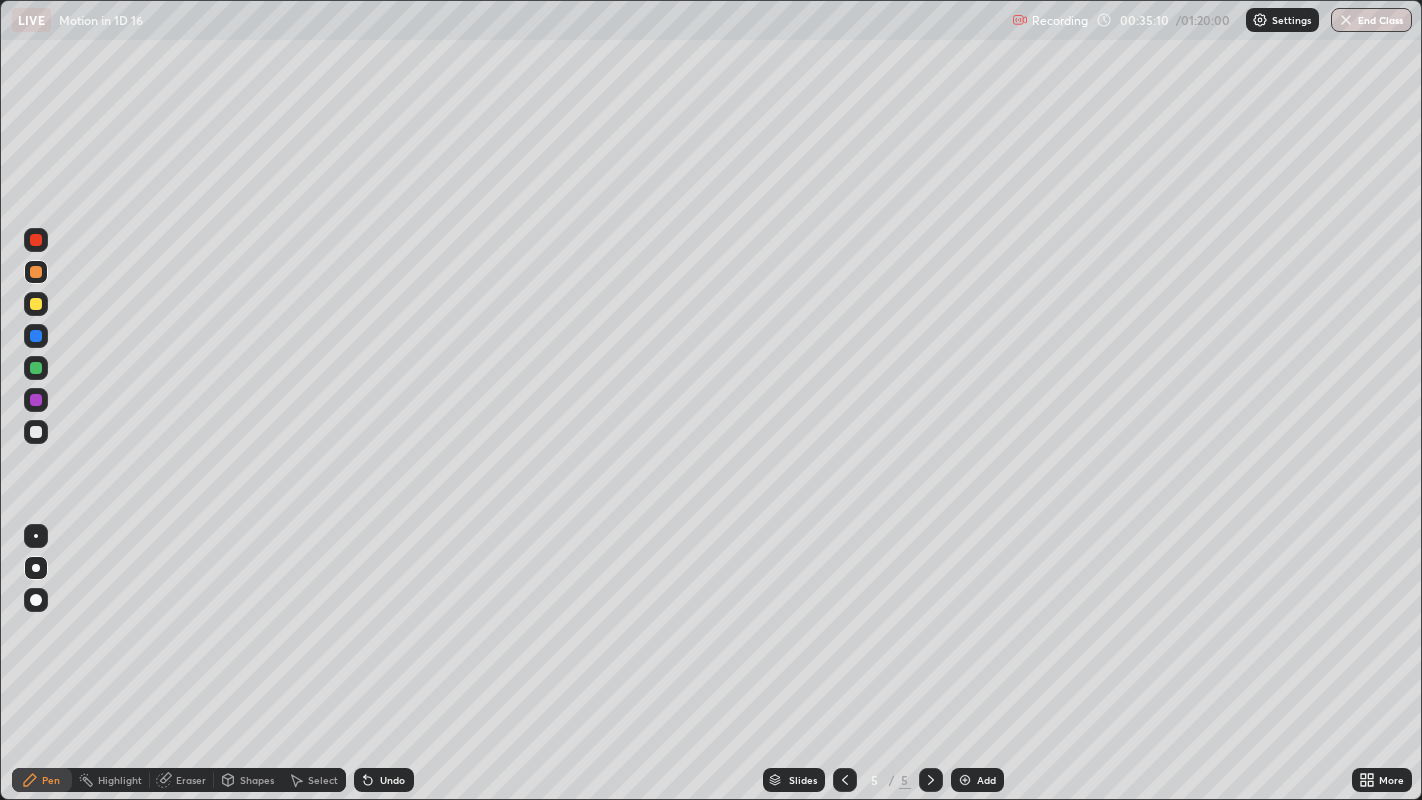 click at bounding box center (36, 304) 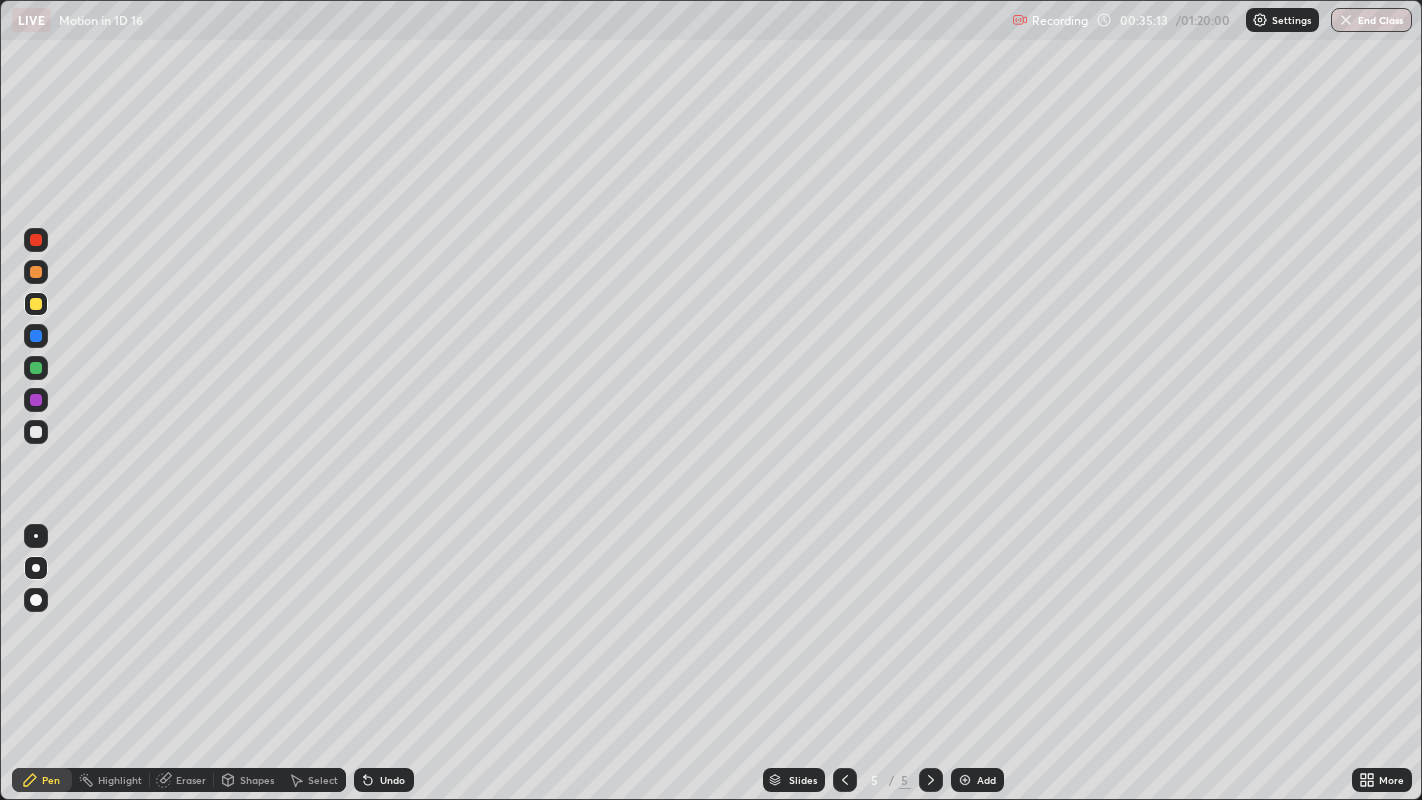 click at bounding box center [36, 240] 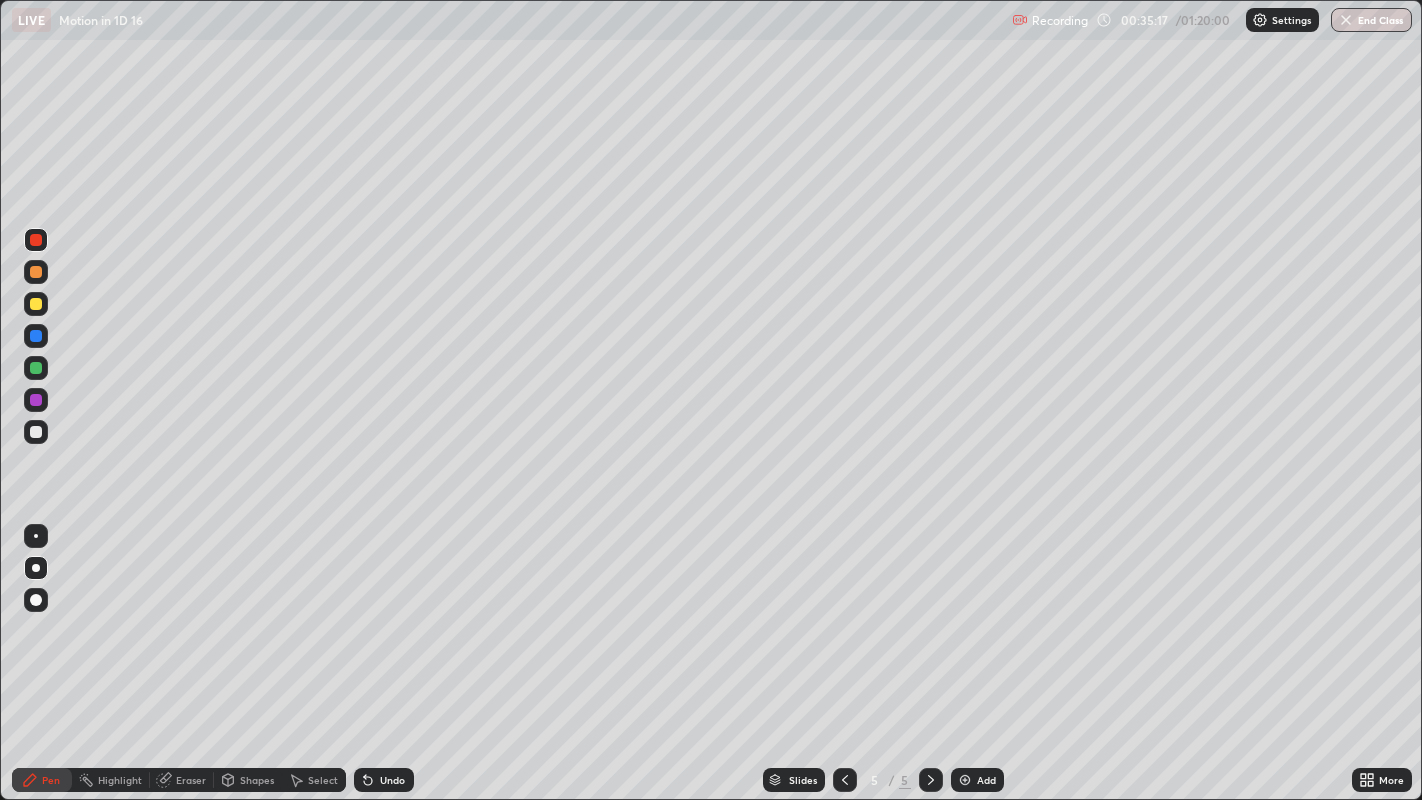 click on "Undo" at bounding box center (384, 780) 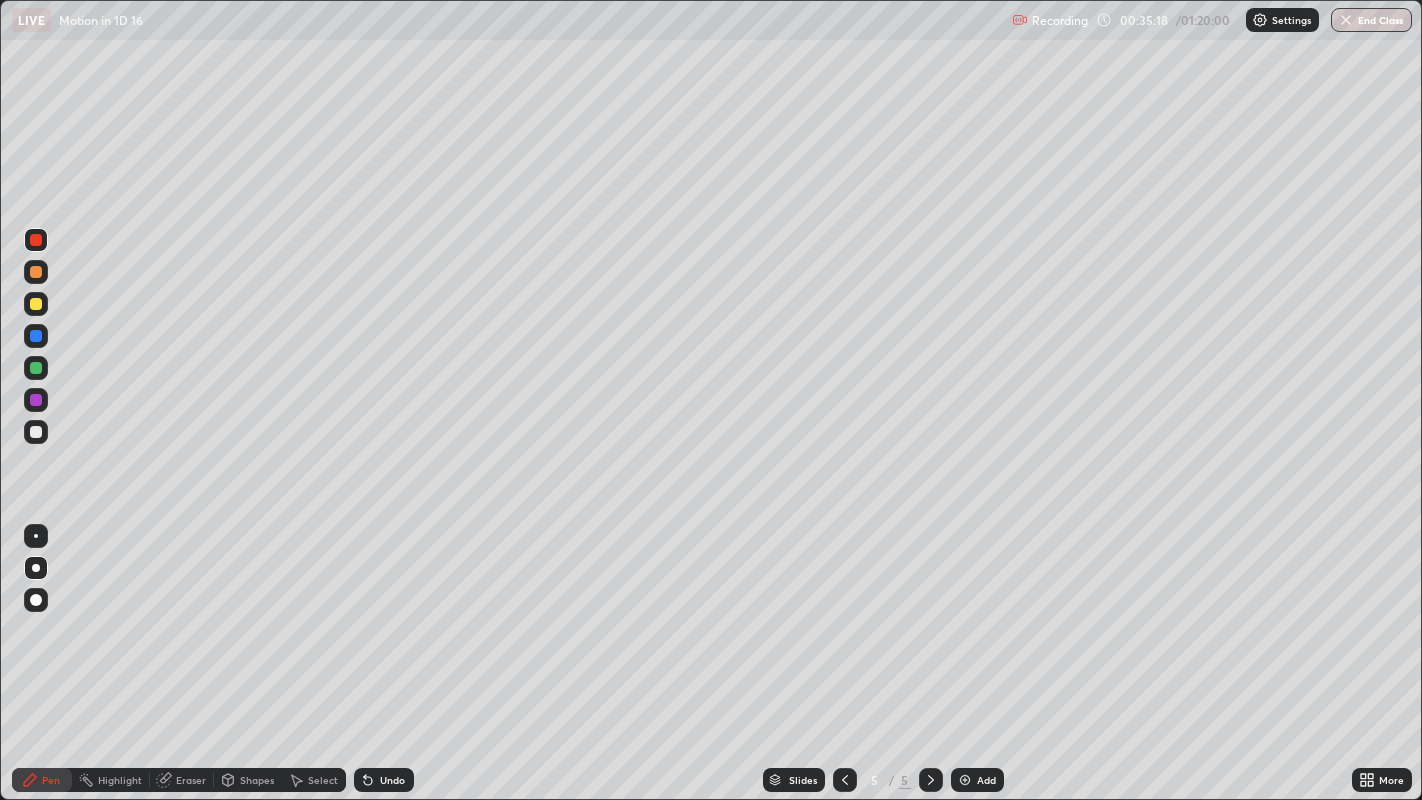 click on "Undo" at bounding box center (384, 780) 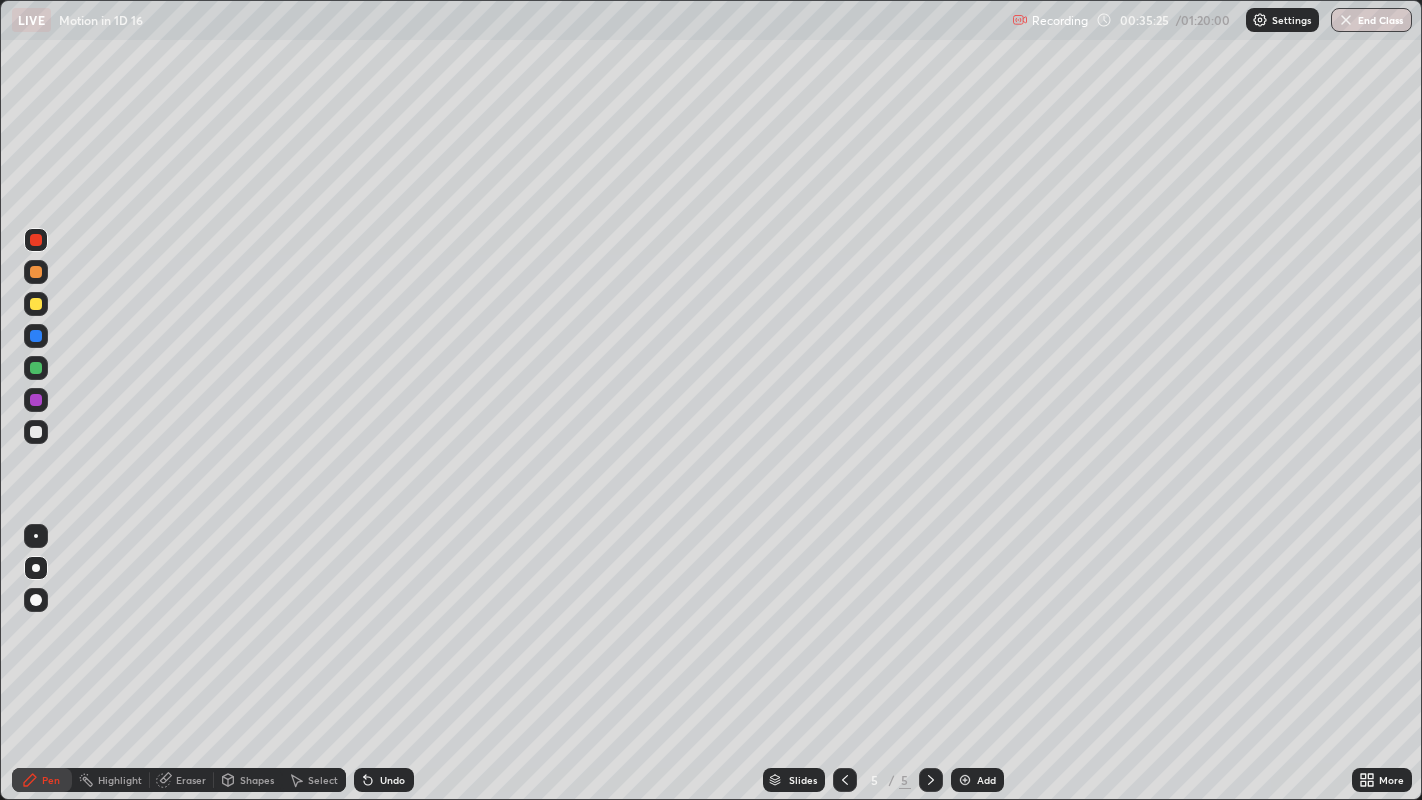 click at bounding box center [36, 240] 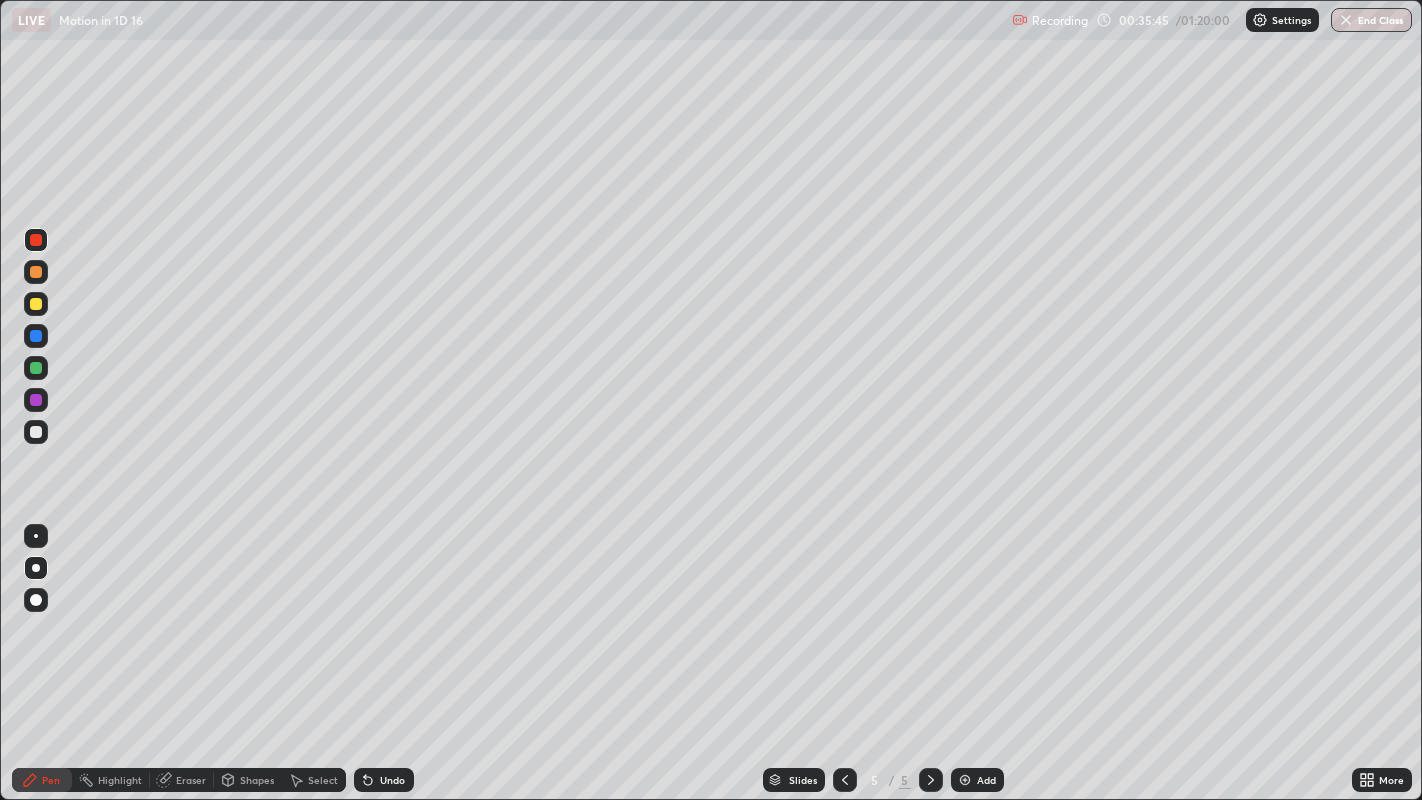 click at bounding box center [36, 432] 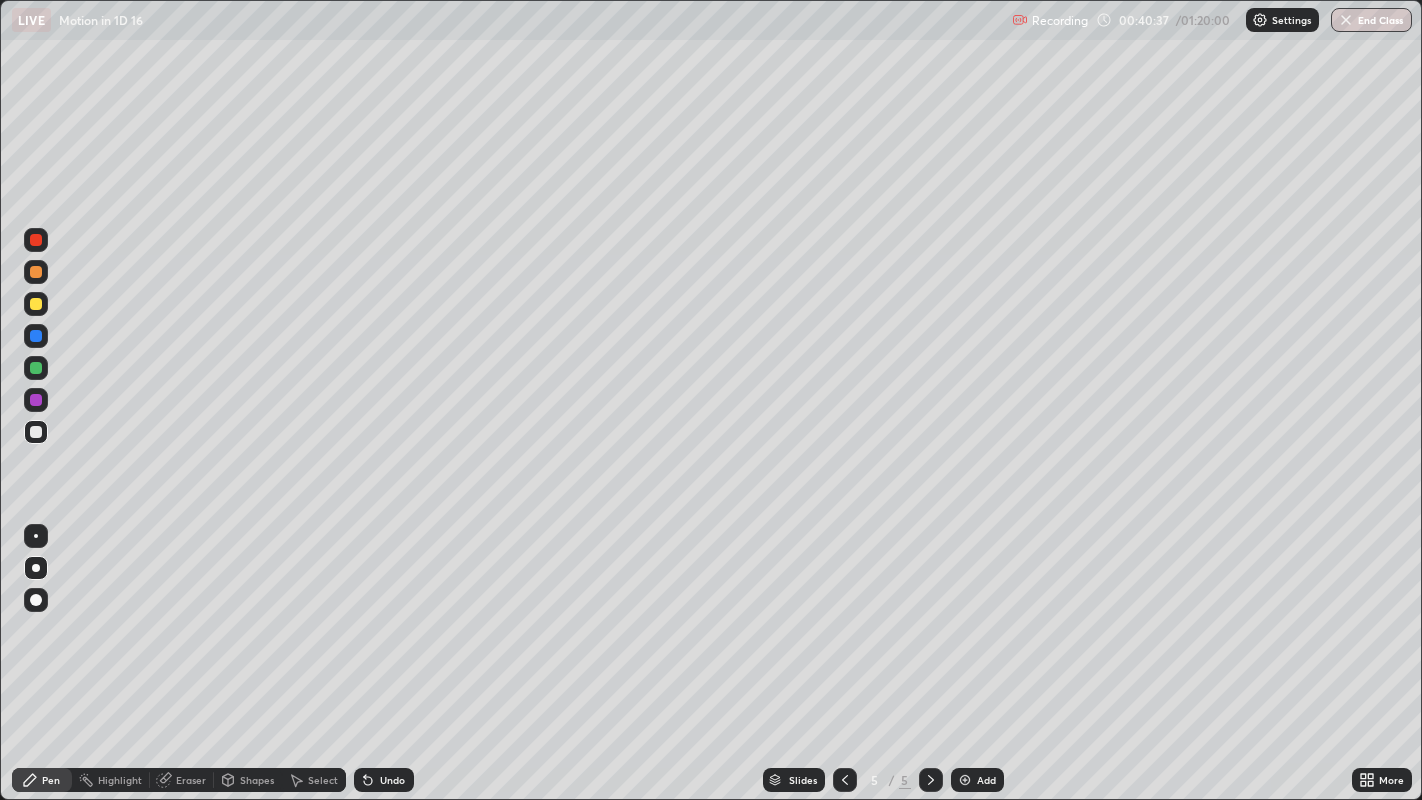 click on "Add" at bounding box center (986, 780) 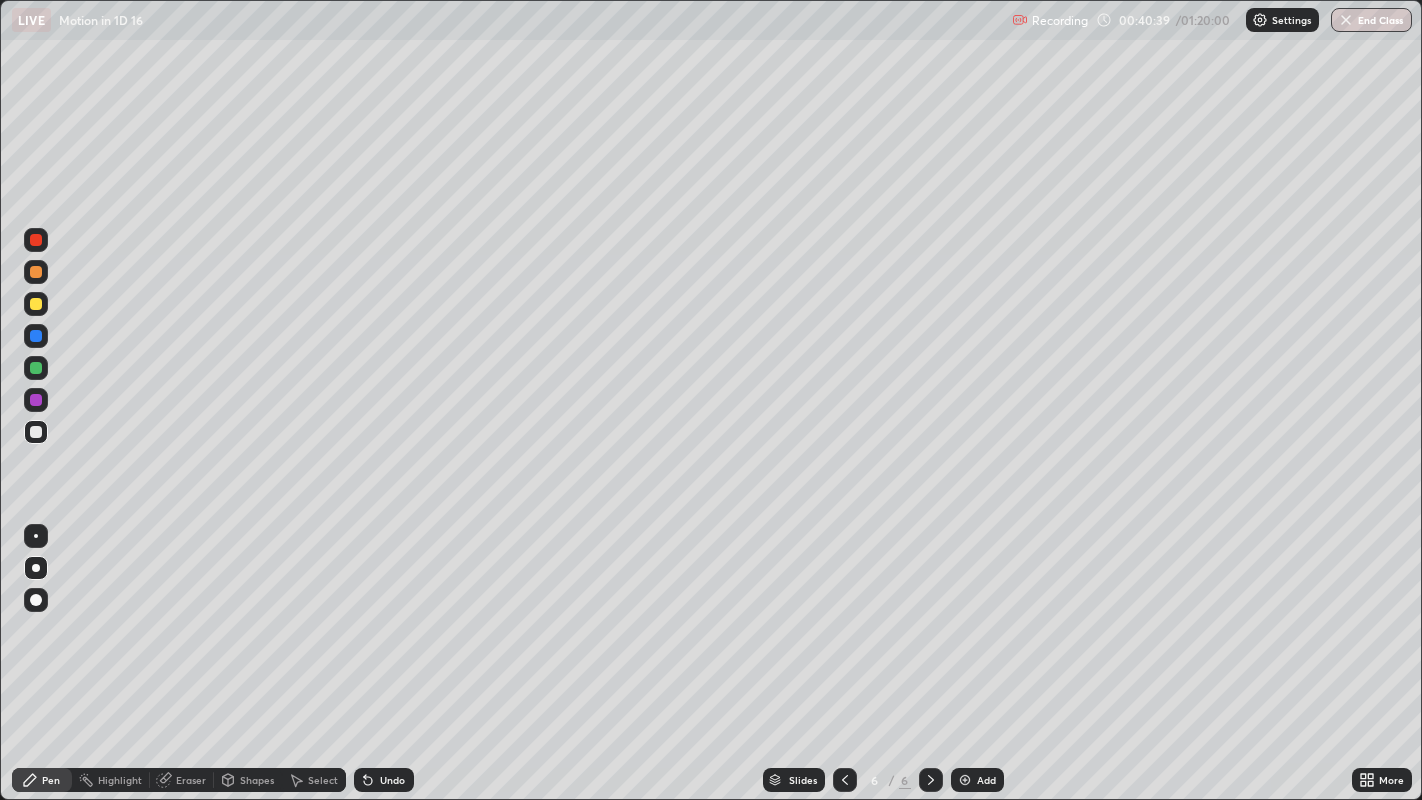 click at bounding box center [36, 432] 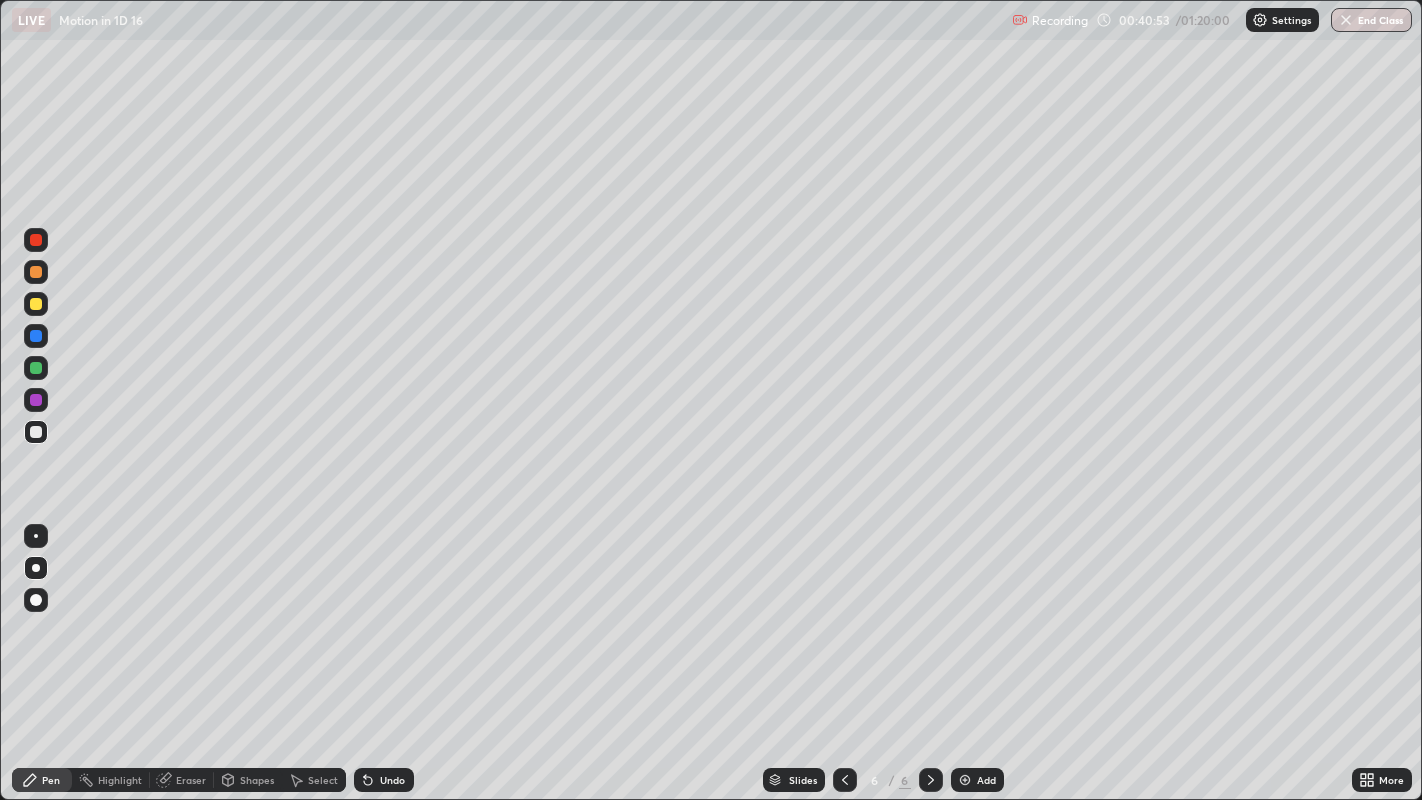 click at bounding box center [36, 304] 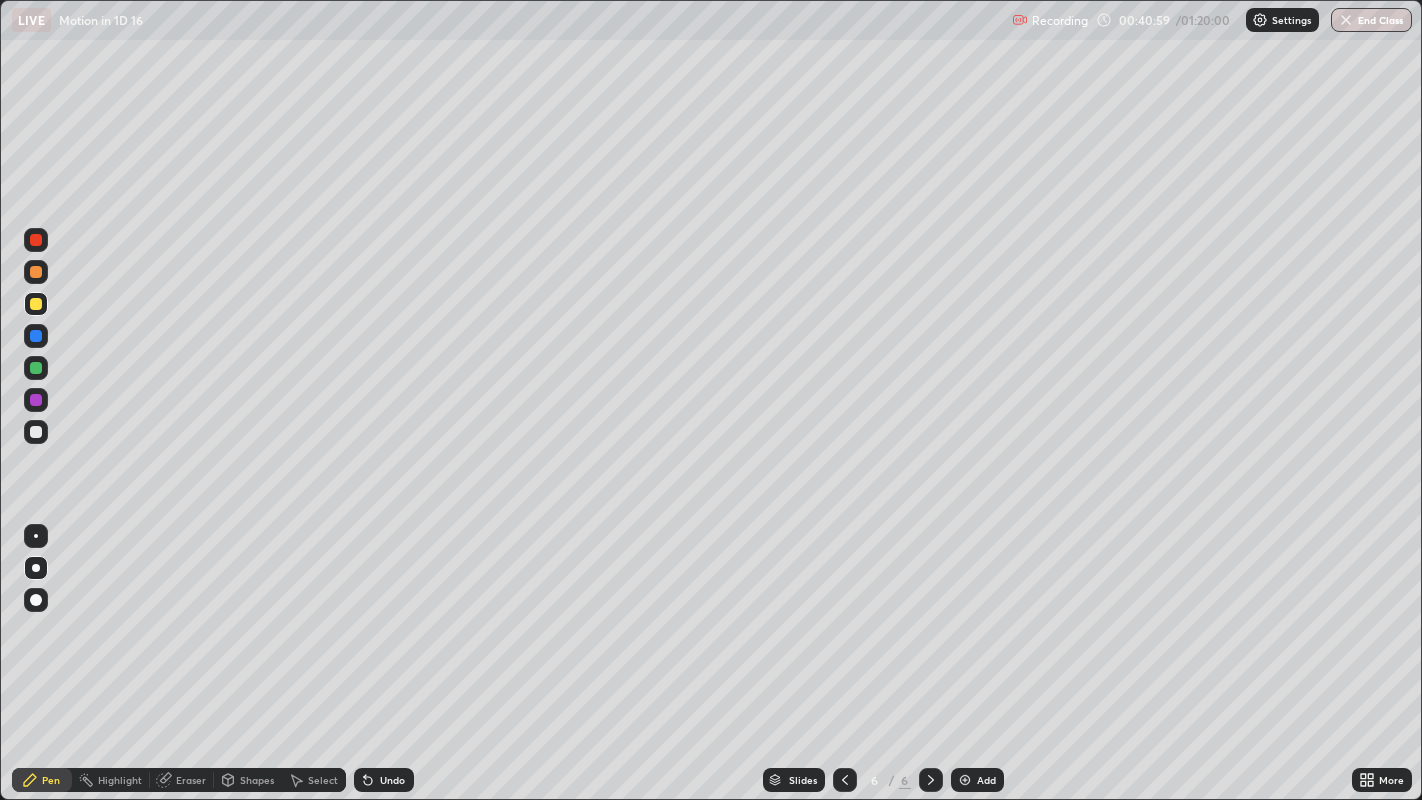 click on "Shapes" at bounding box center [257, 780] 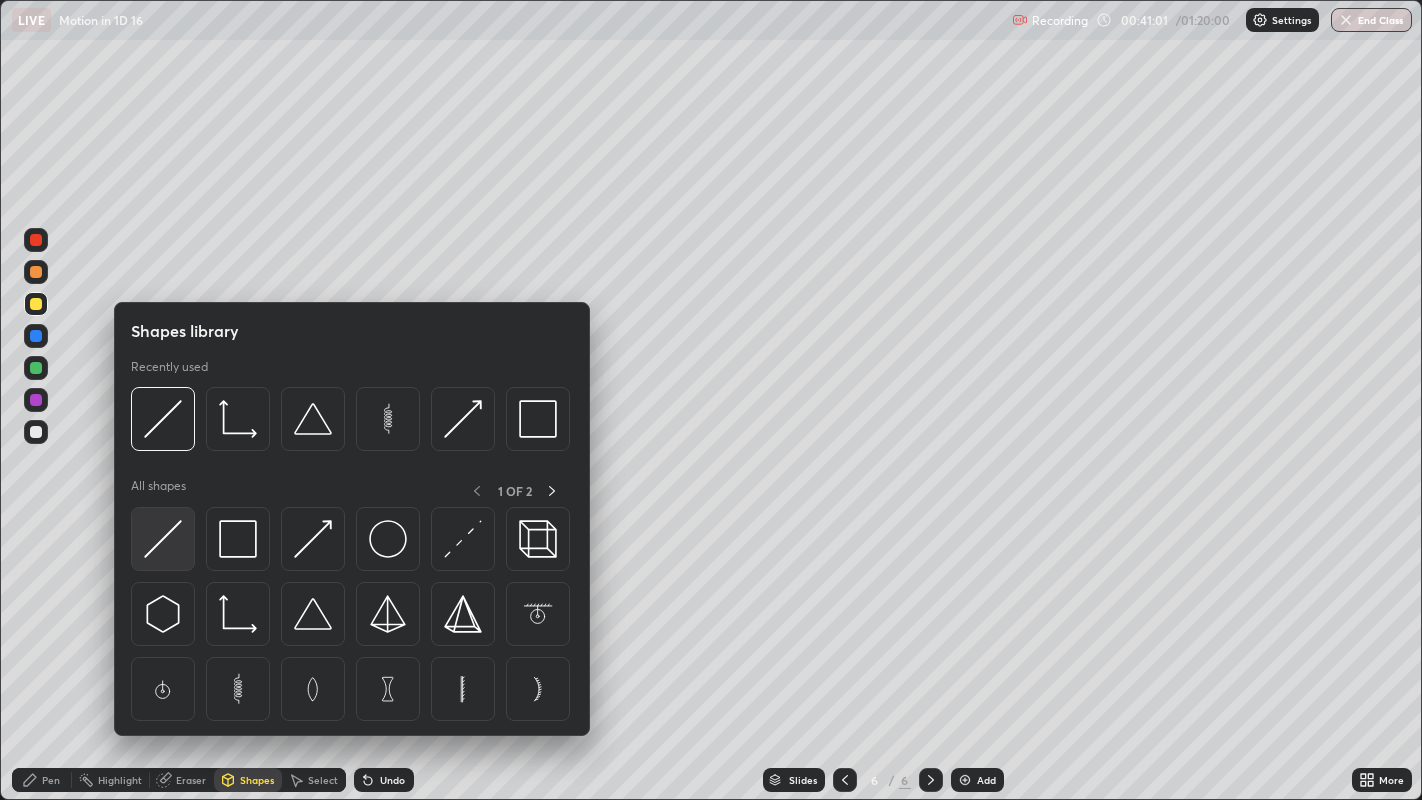 click at bounding box center [163, 539] 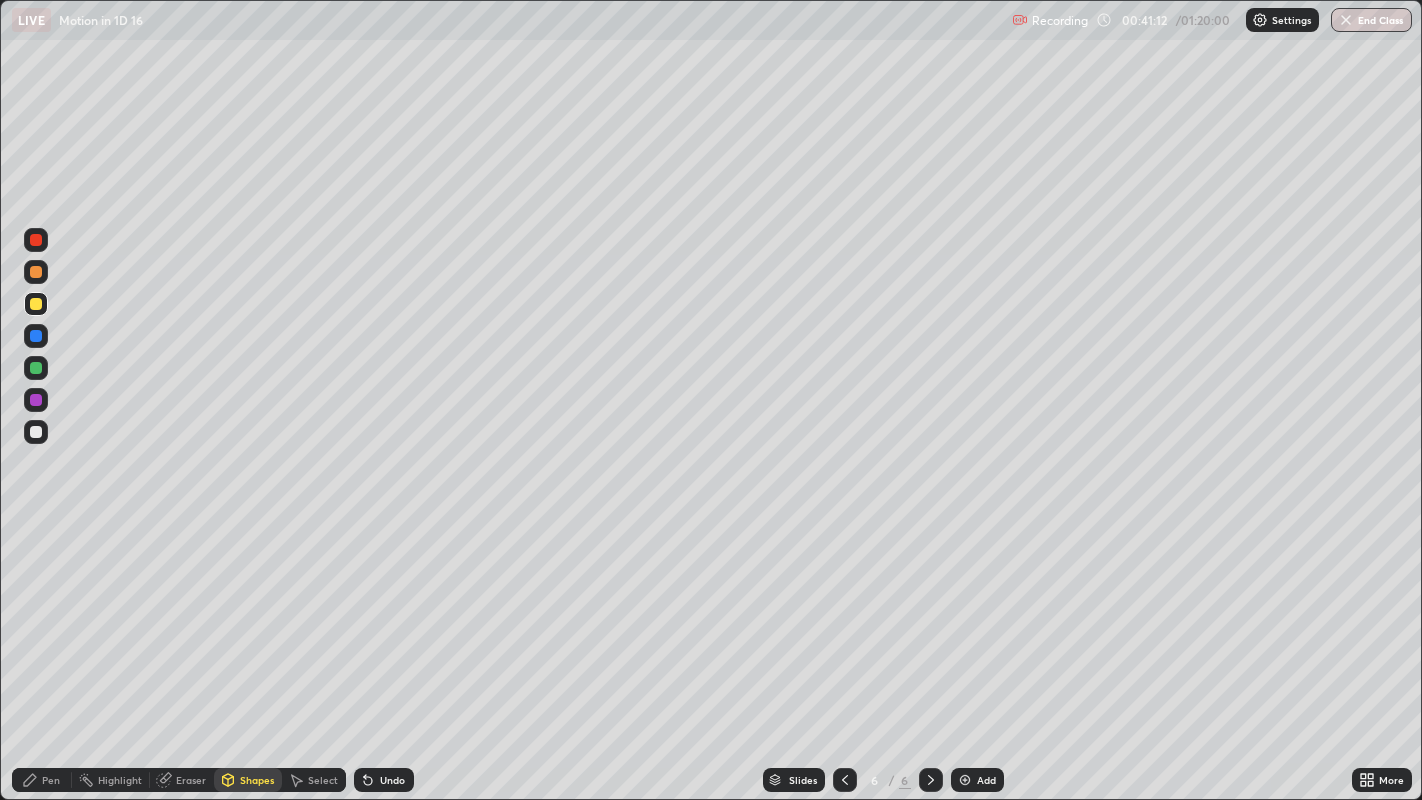 click on "Pen" at bounding box center [42, 780] 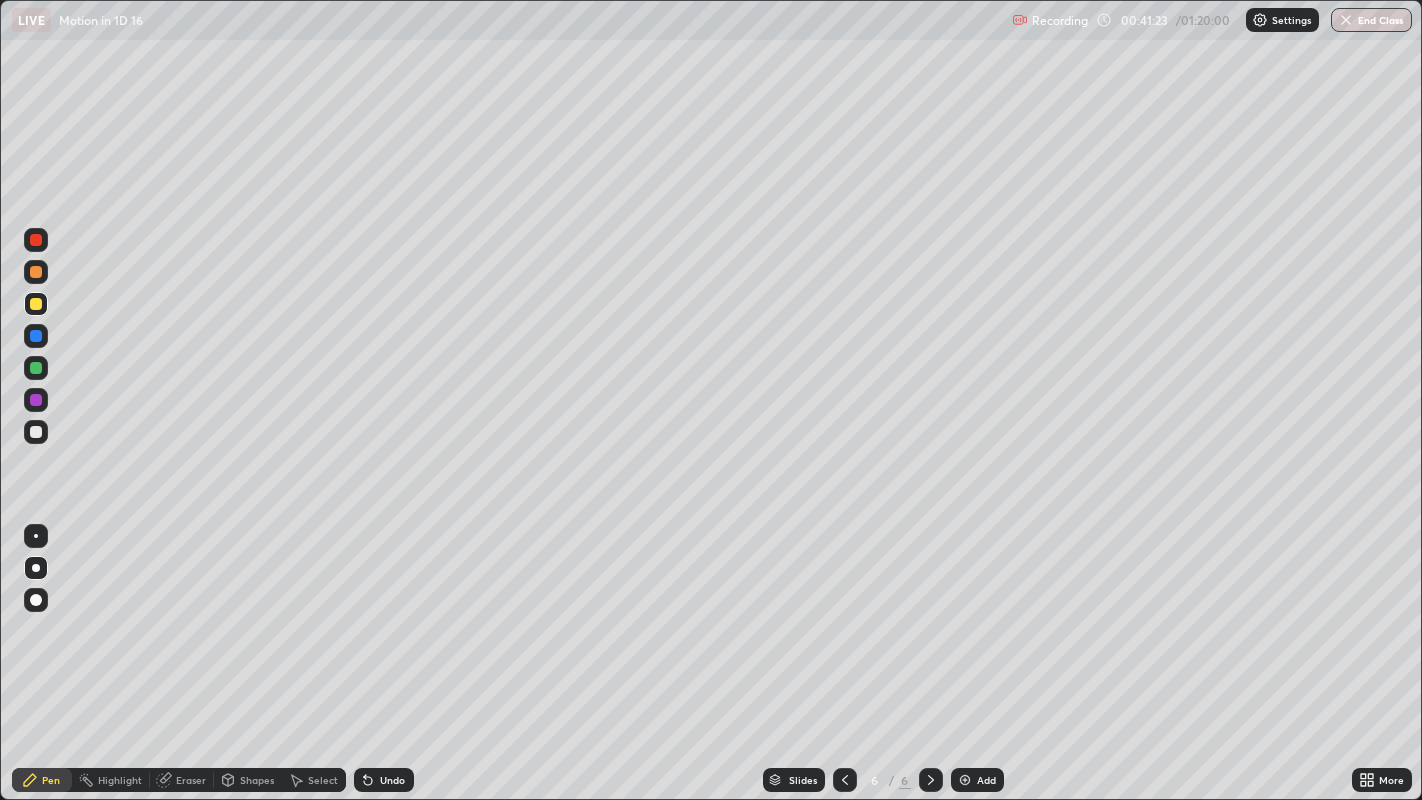 click at bounding box center (36, 336) 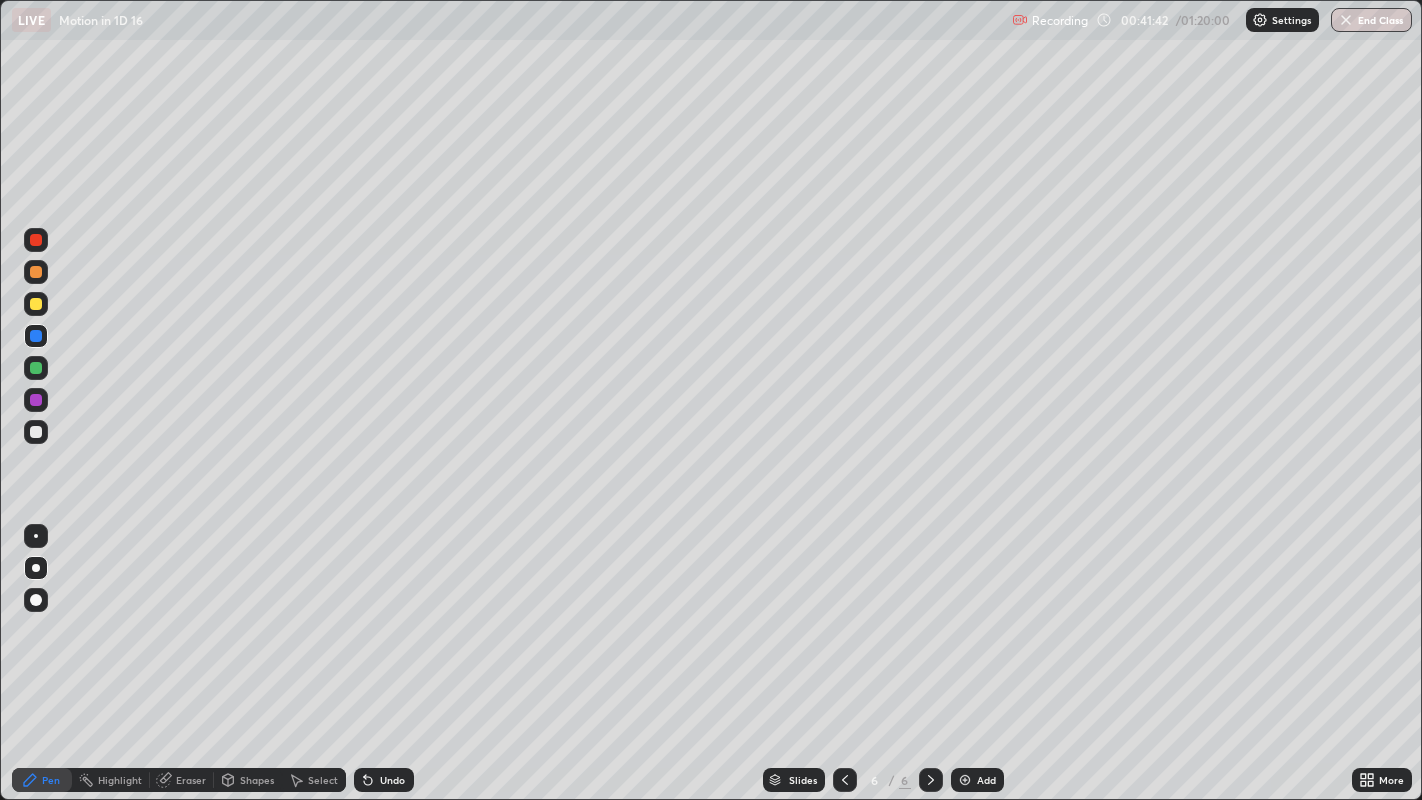 click at bounding box center [36, 336] 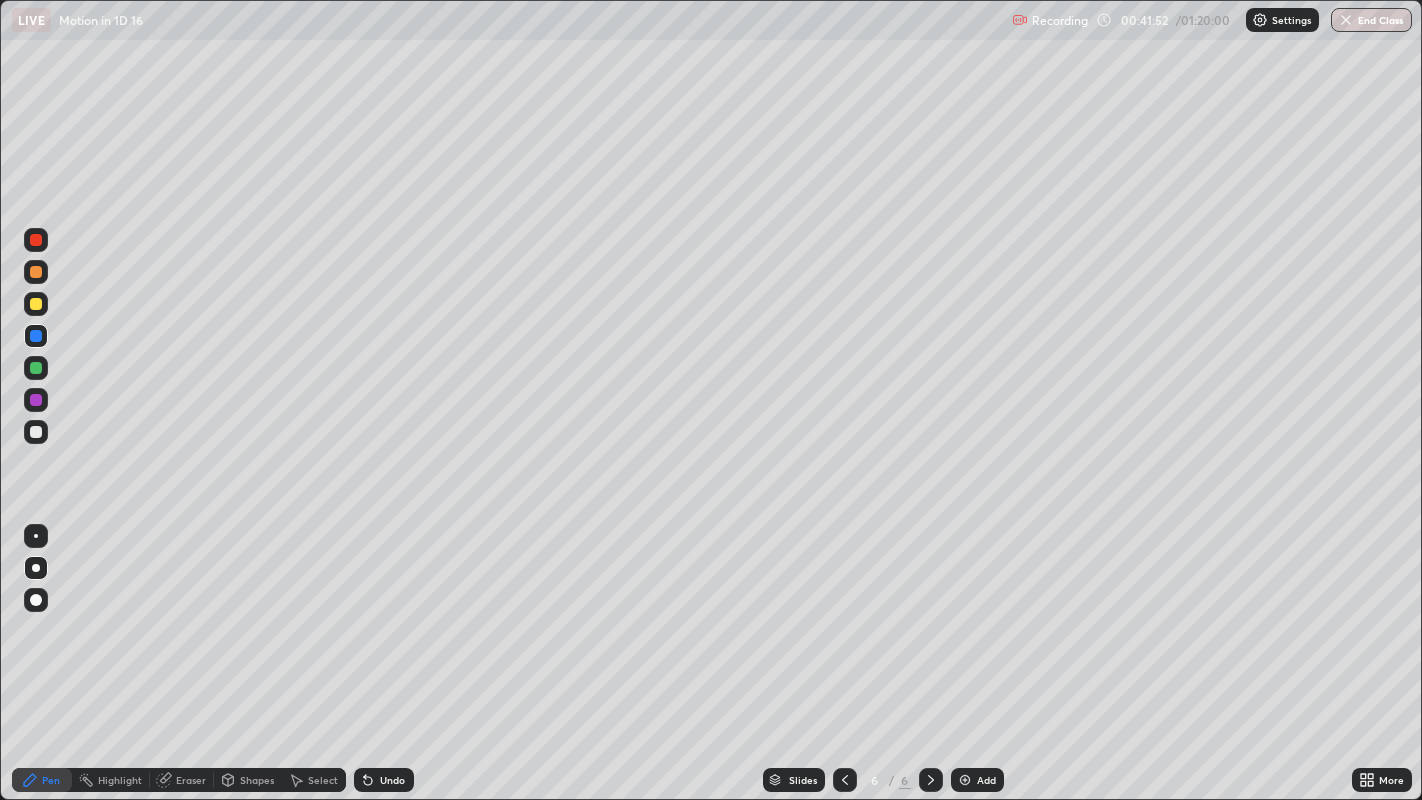 click at bounding box center [36, 432] 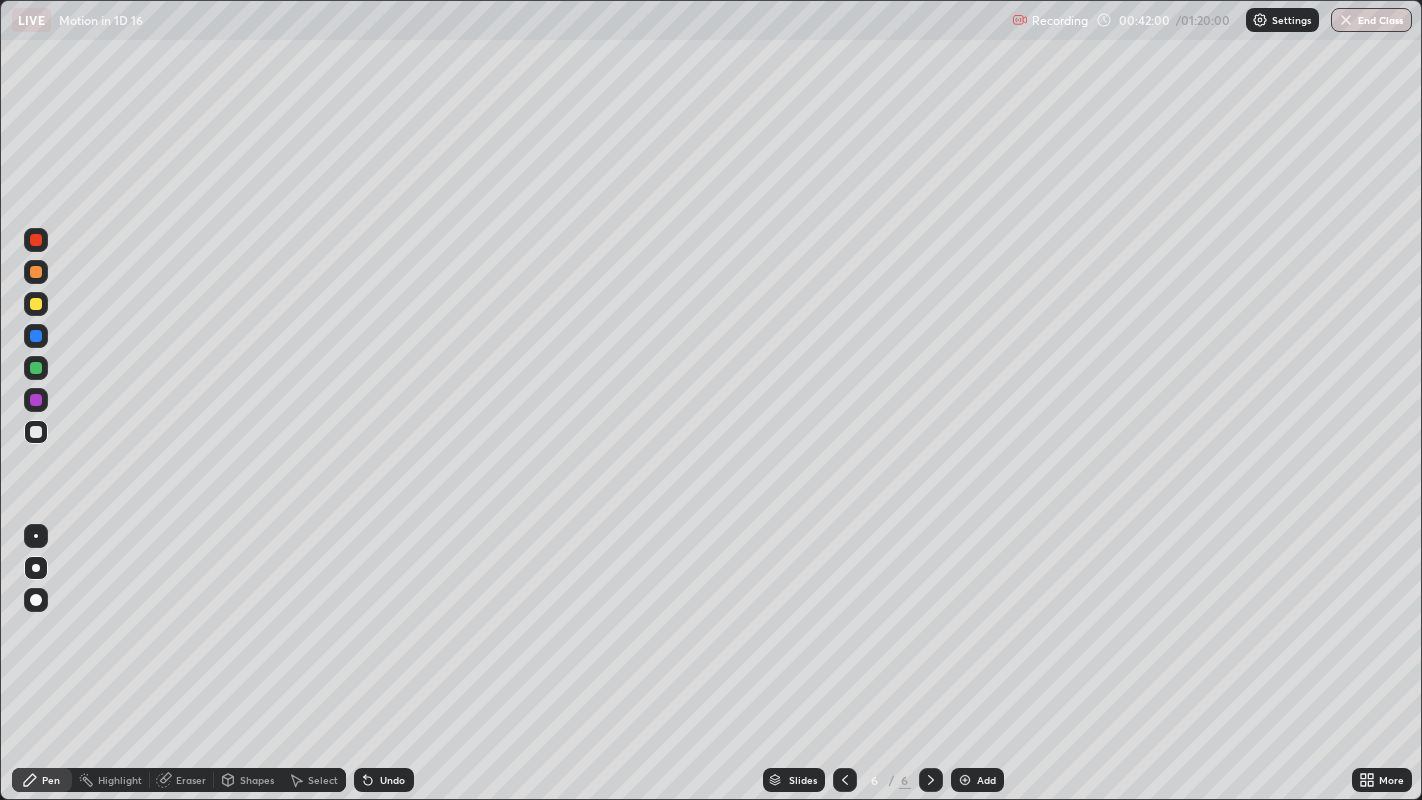 click at bounding box center [36, 304] 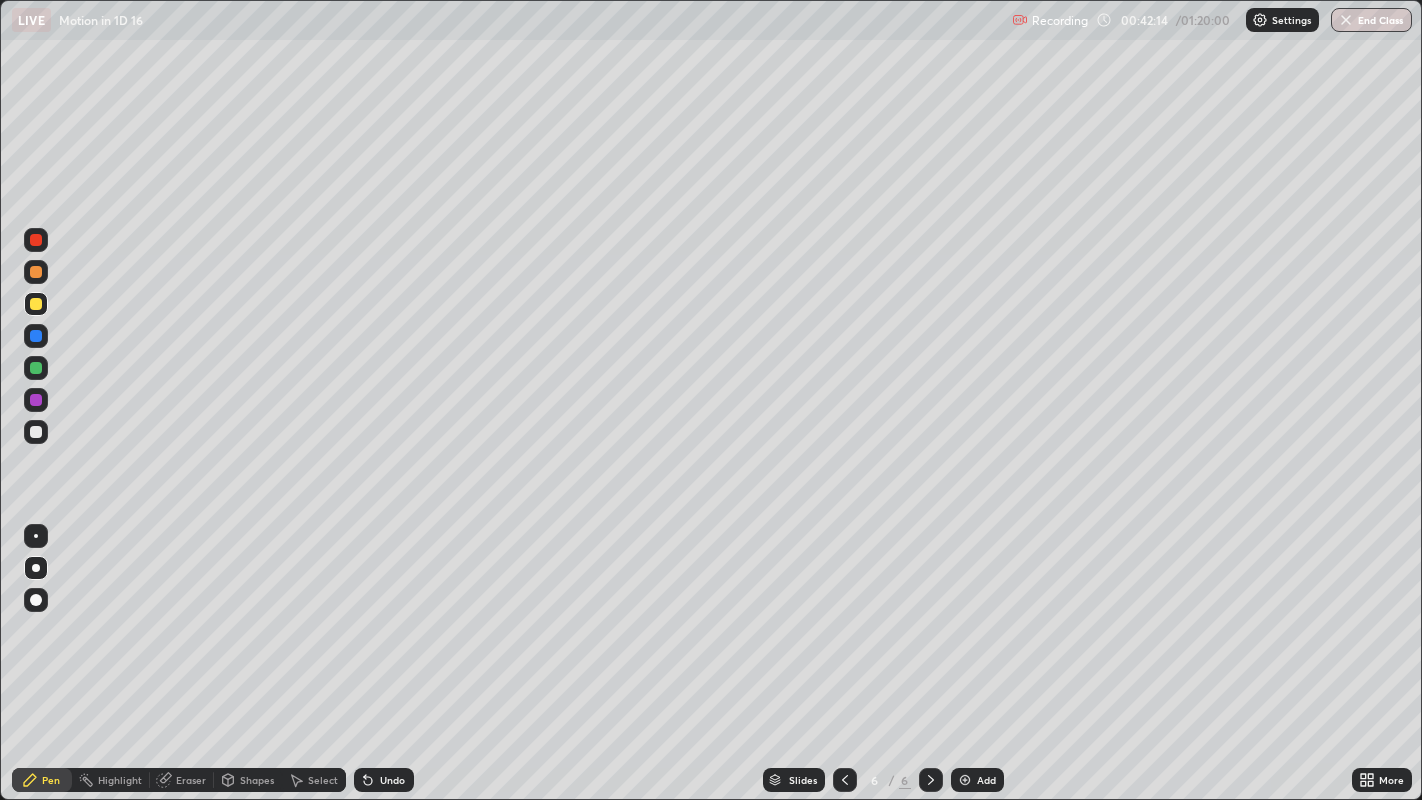 click at bounding box center [36, 432] 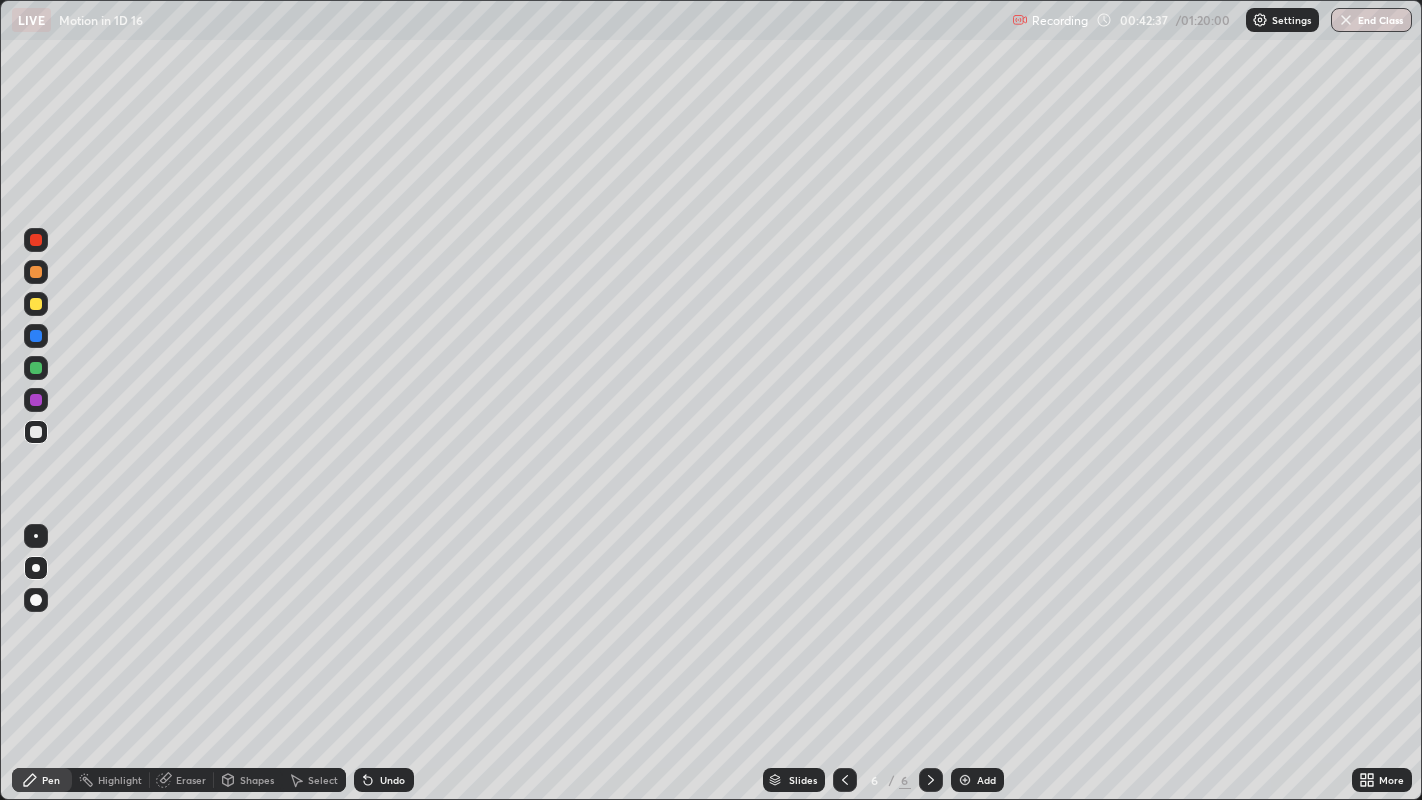 click at bounding box center [36, 368] 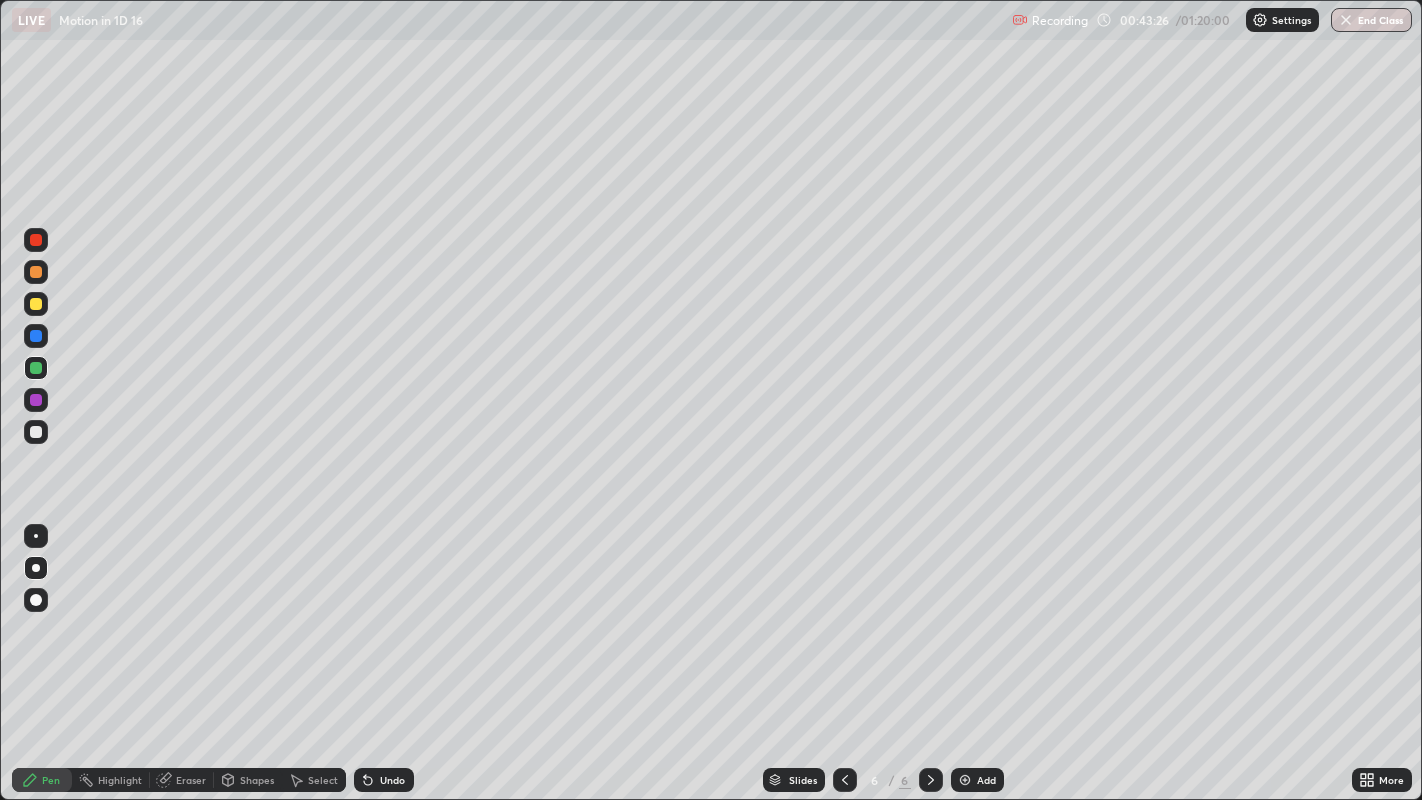 click on "Eraser" at bounding box center (191, 780) 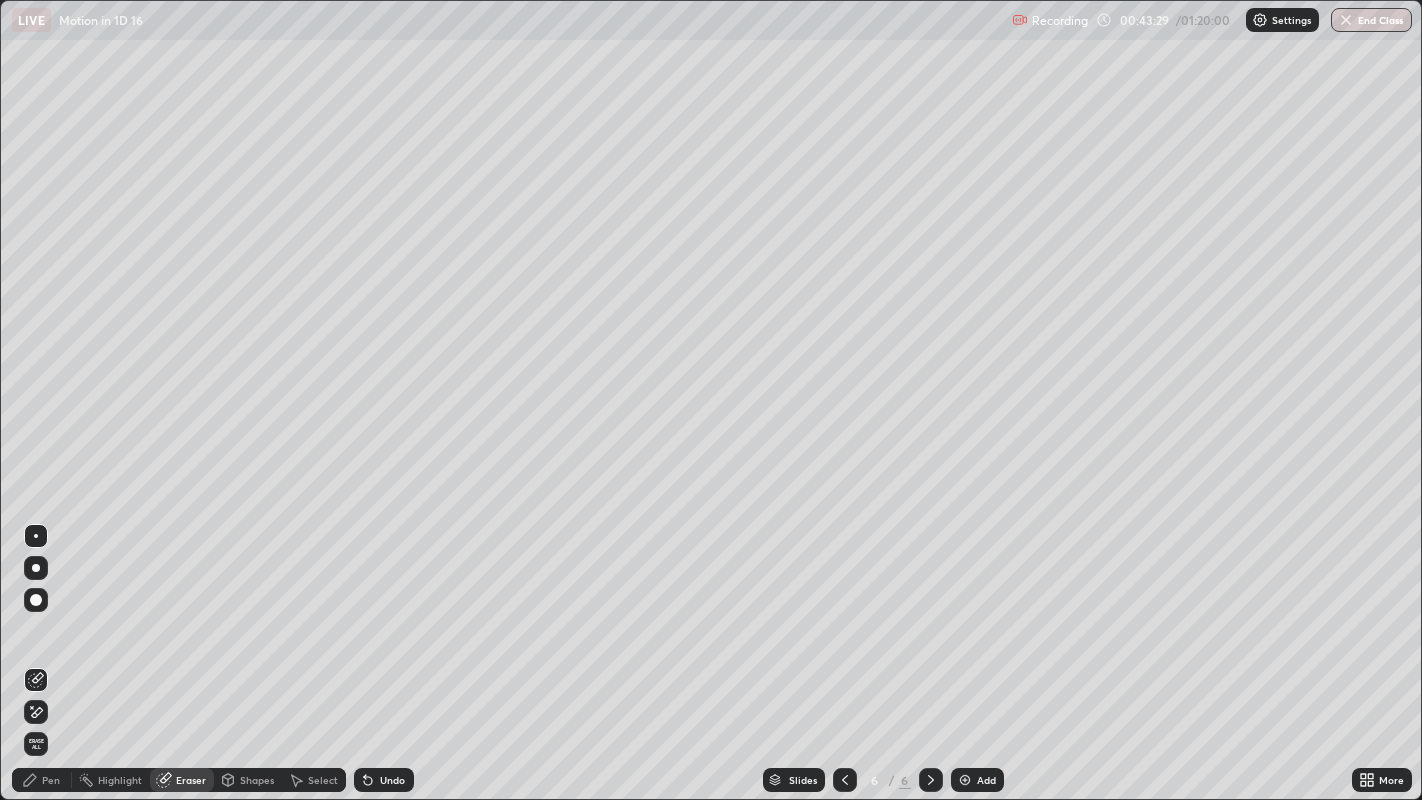 click on "Pen" at bounding box center (42, 780) 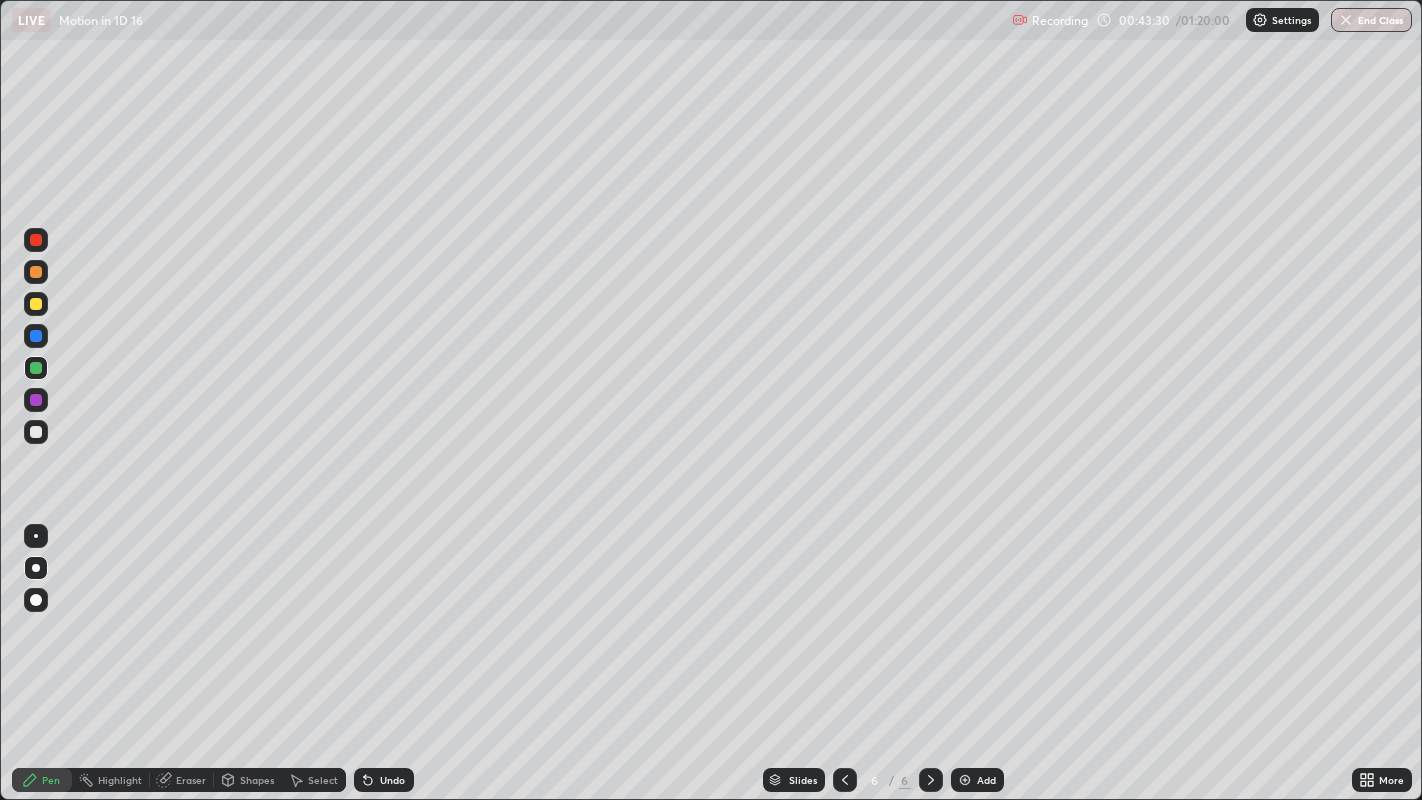 click at bounding box center (36, 432) 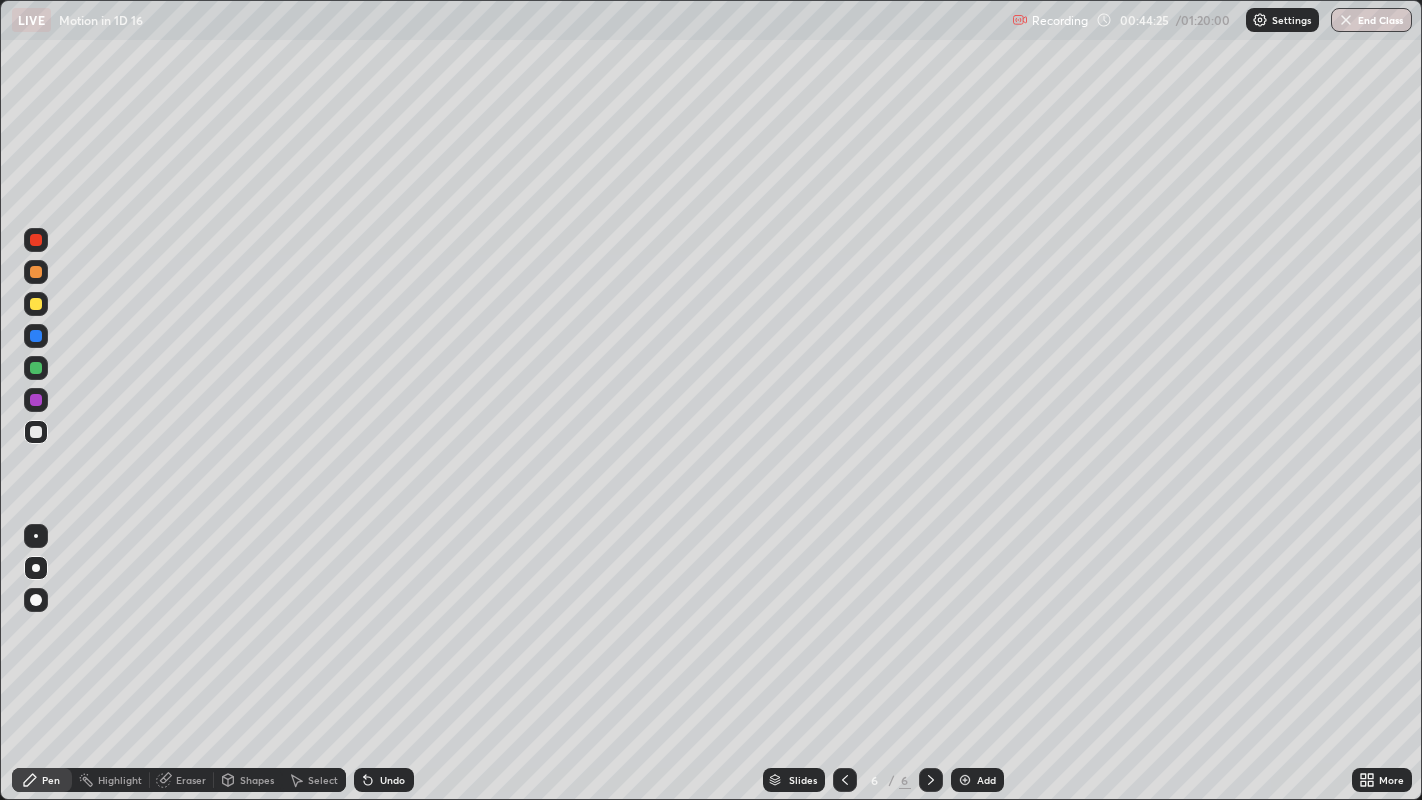 click on "Select" at bounding box center [323, 780] 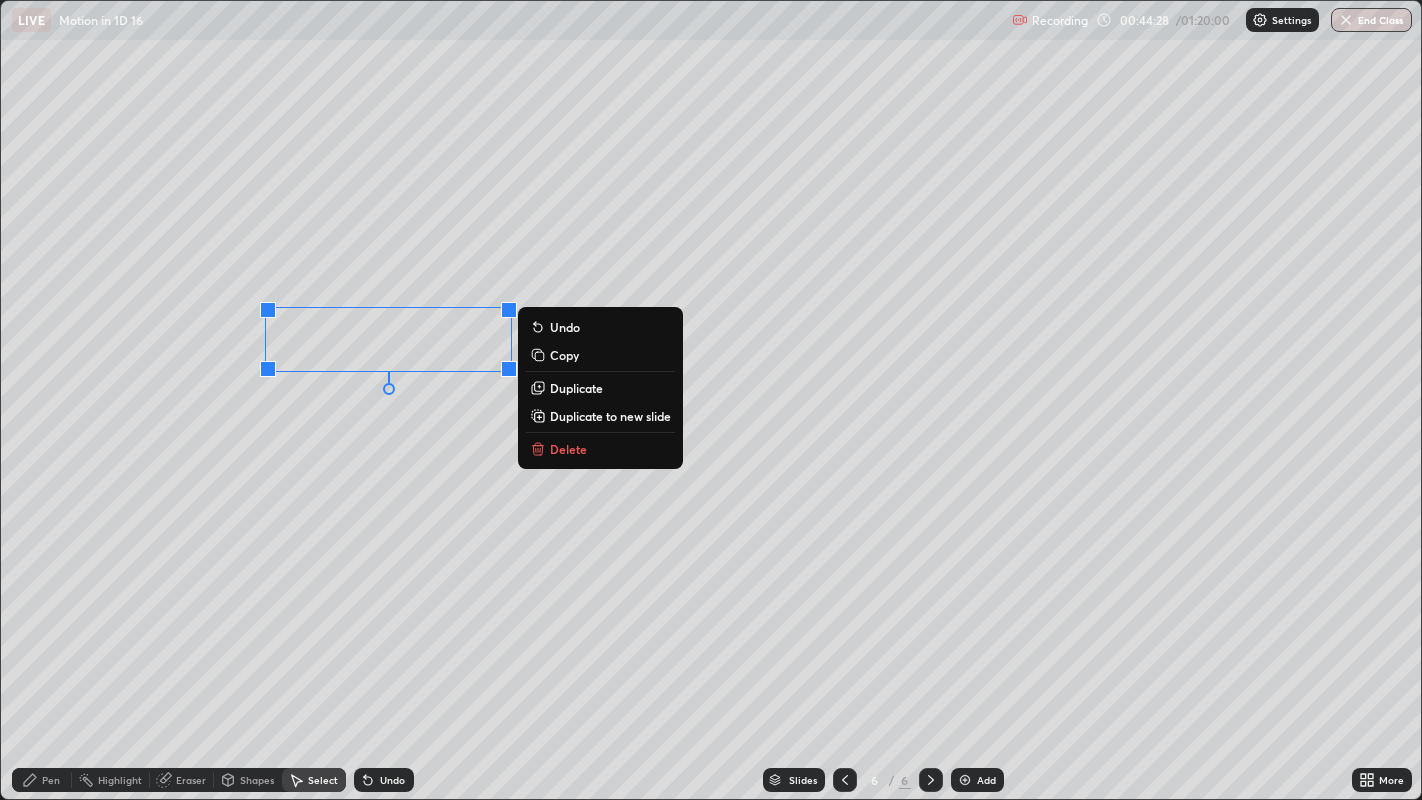click on "Copy" at bounding box center [564, 355] 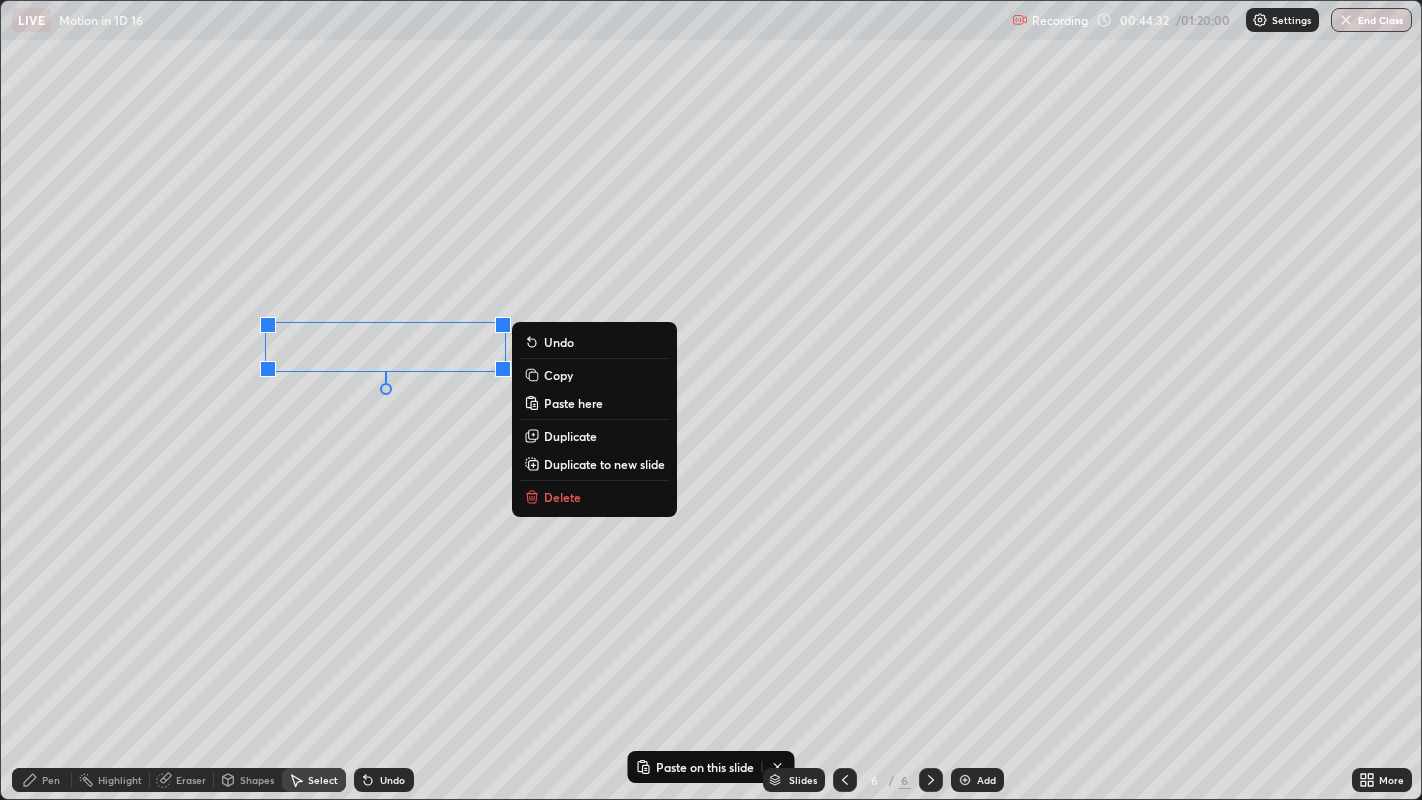 click on "Copy" at bounding box center (558, 375) 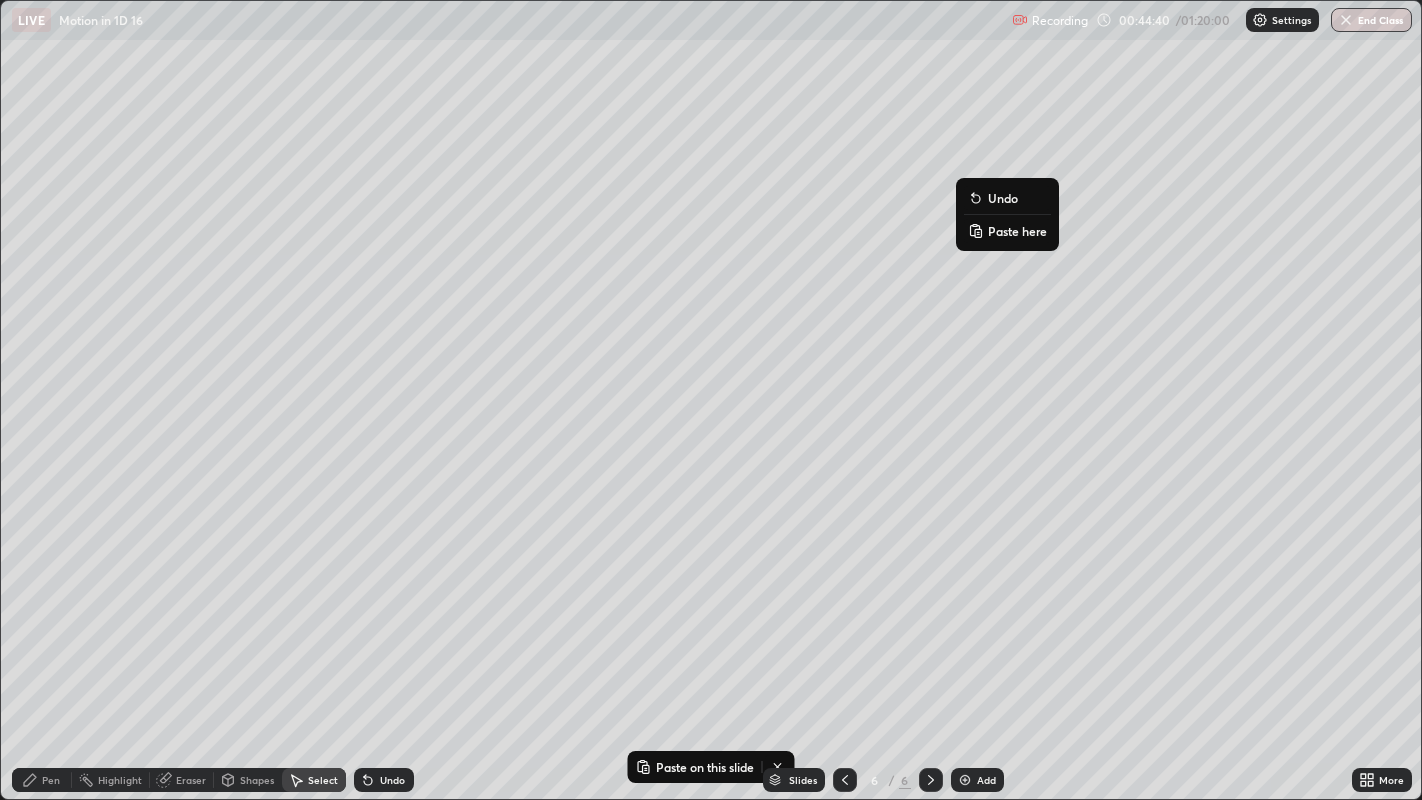 click on "Paste here" at bounding box center [1017, 231] 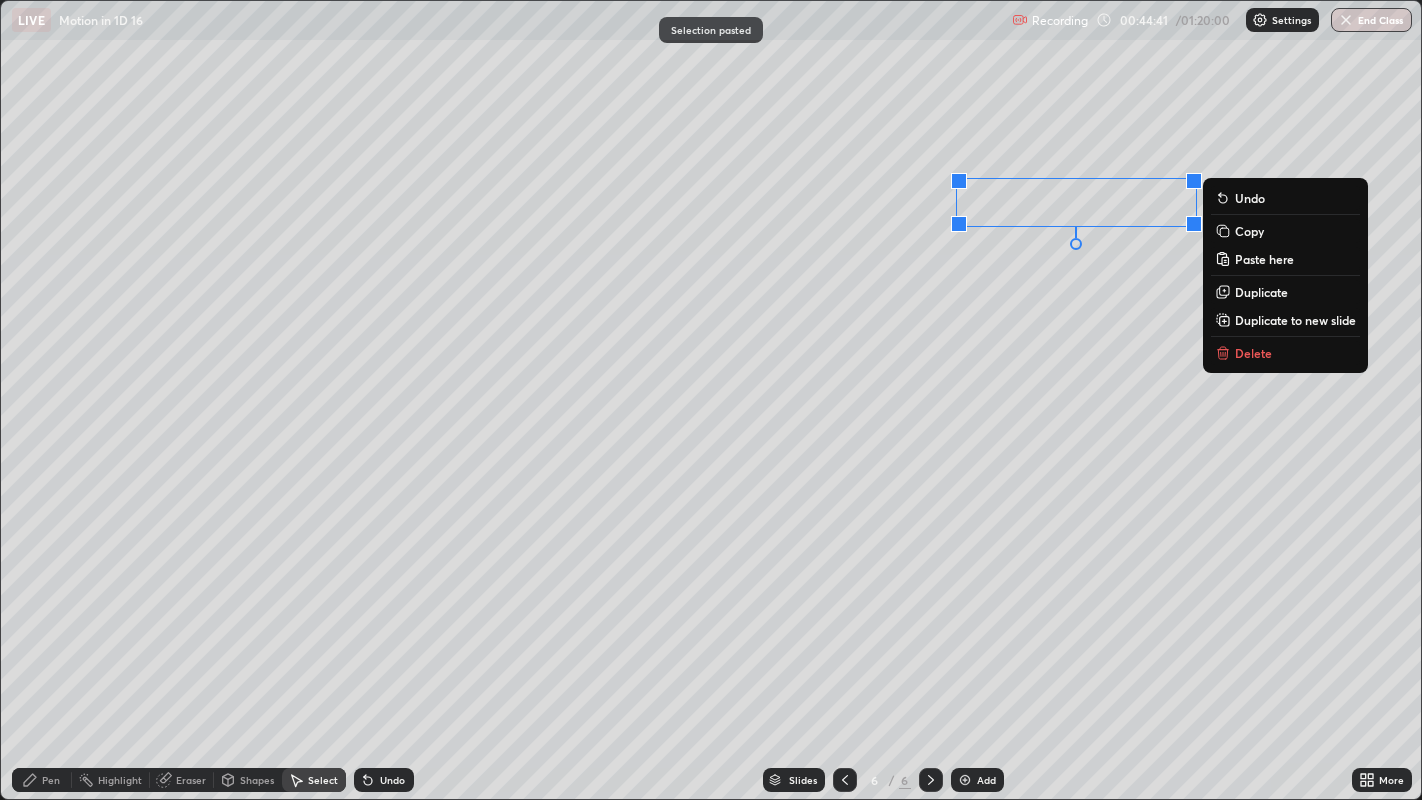 click on "0 ° Undo Copy Paste here Duplicate Duplicate to new slide Delete" at bounding box center (711, 400) 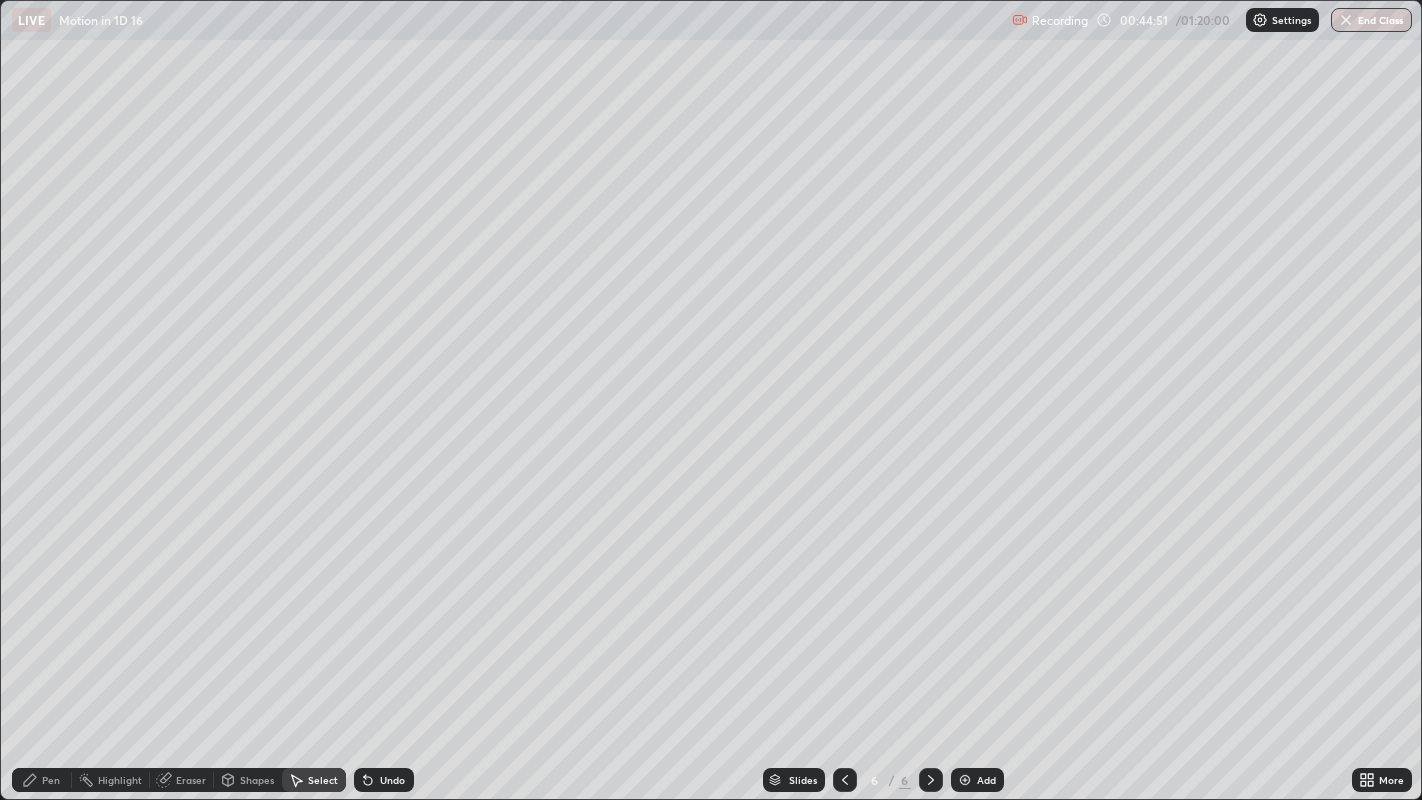 click 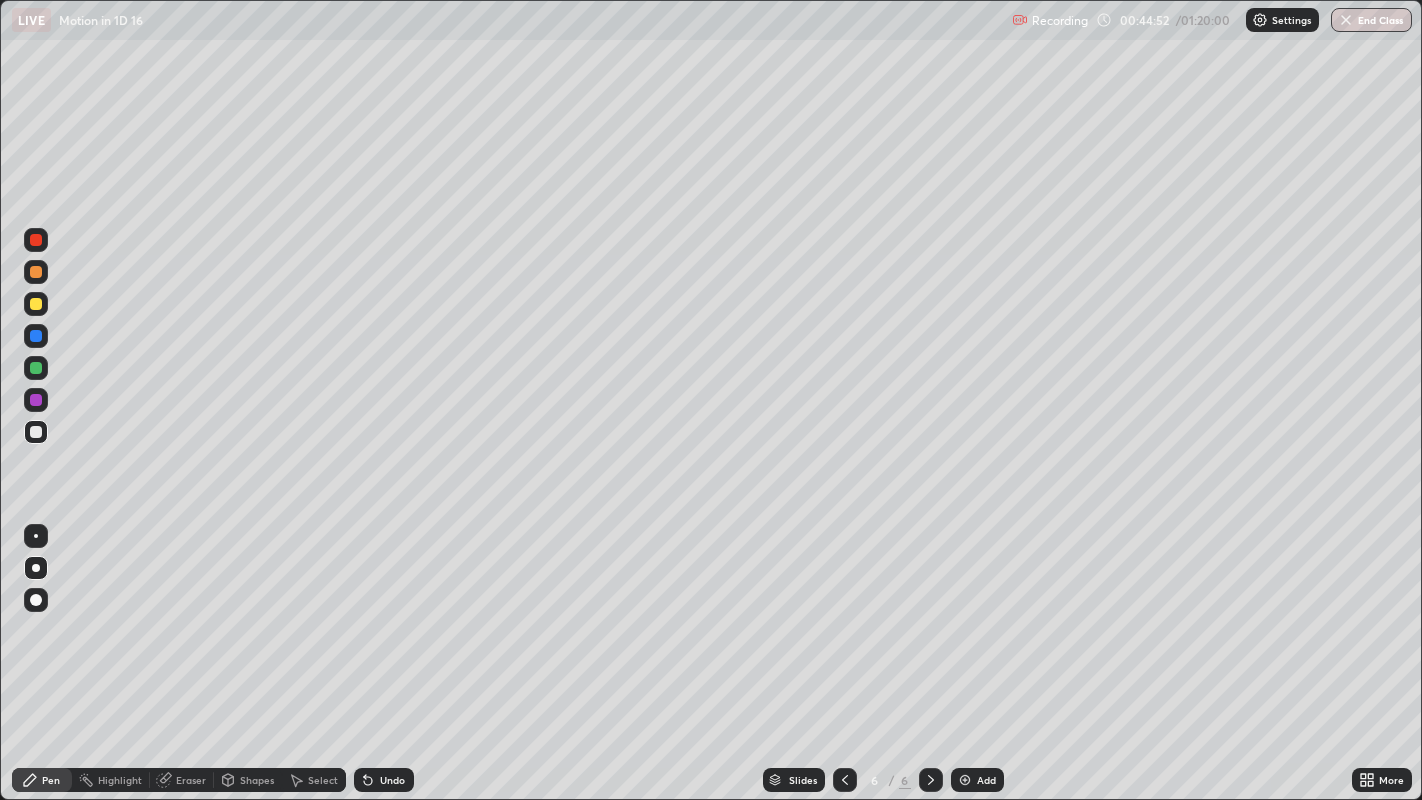 click at bounding box center (36, 304) 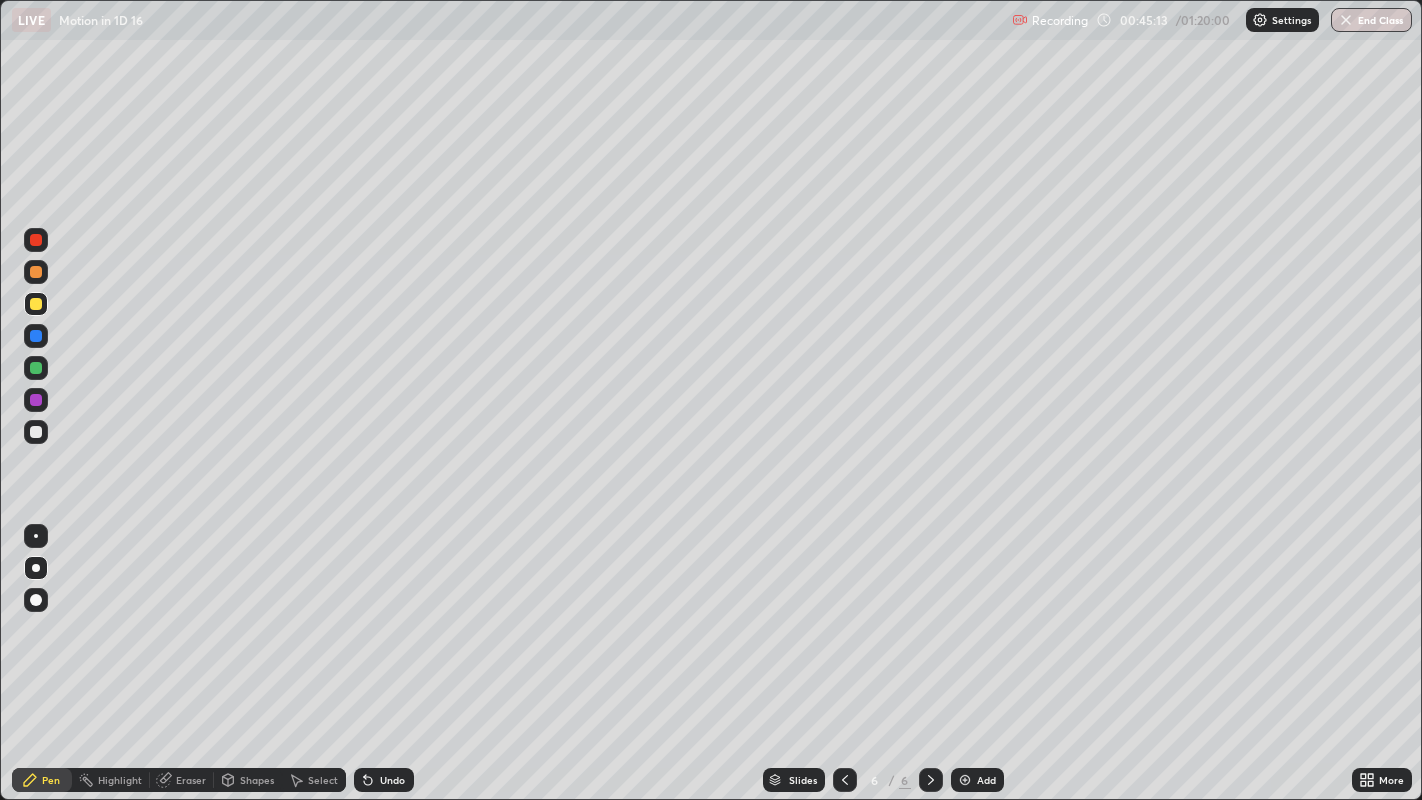click at bounding box center [36, 368] 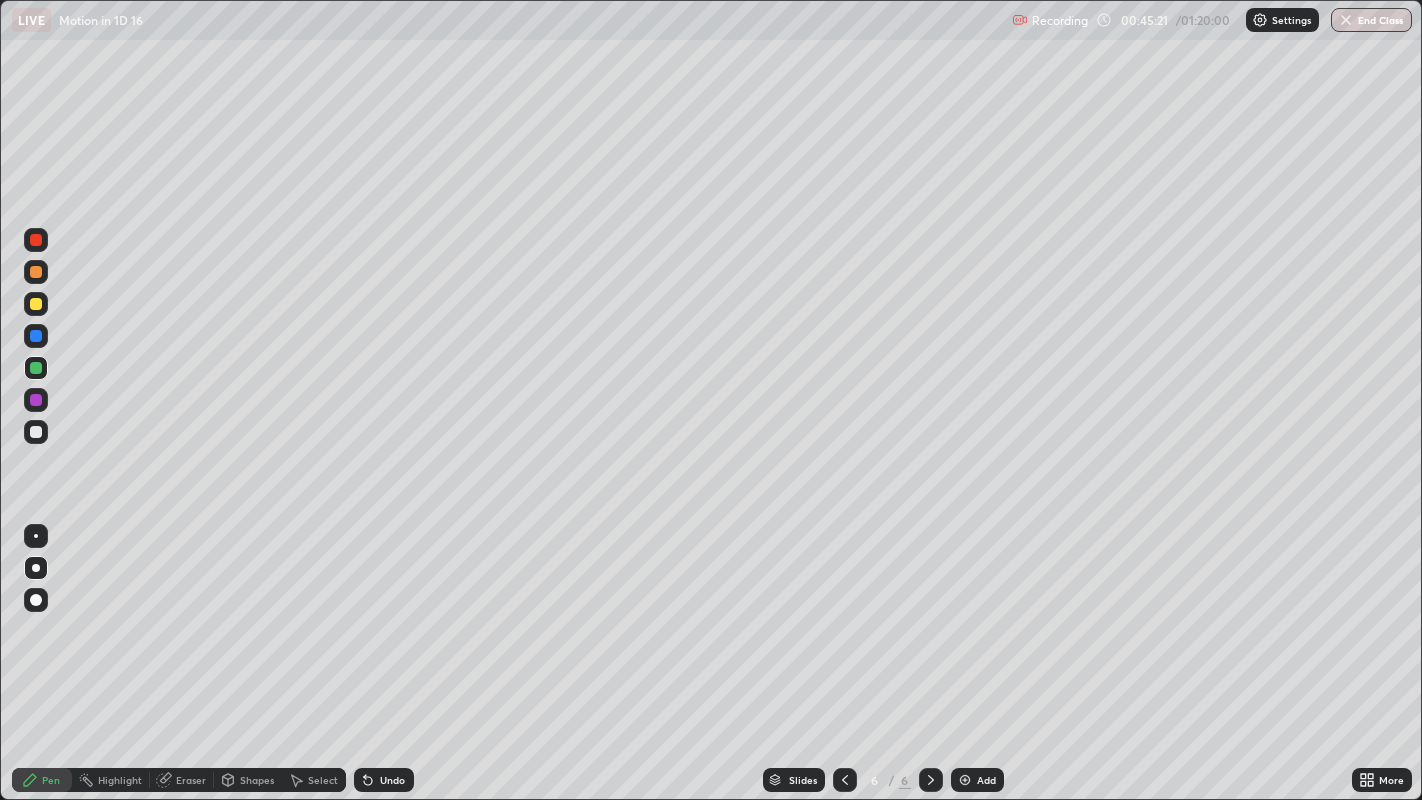 click on "Eraser" at bounding box center [191, 780] 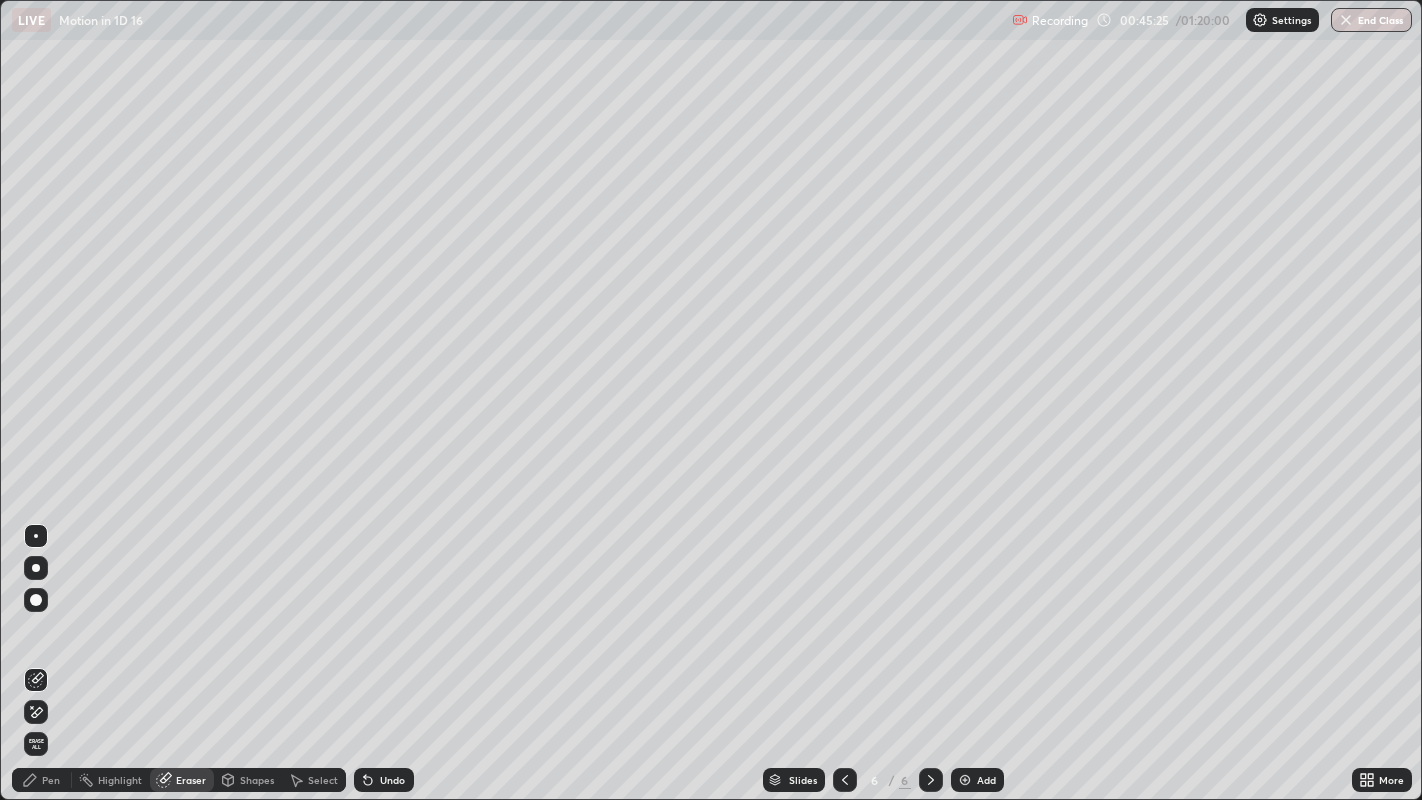 click on "Shapes" at bounding box center [248, 780] 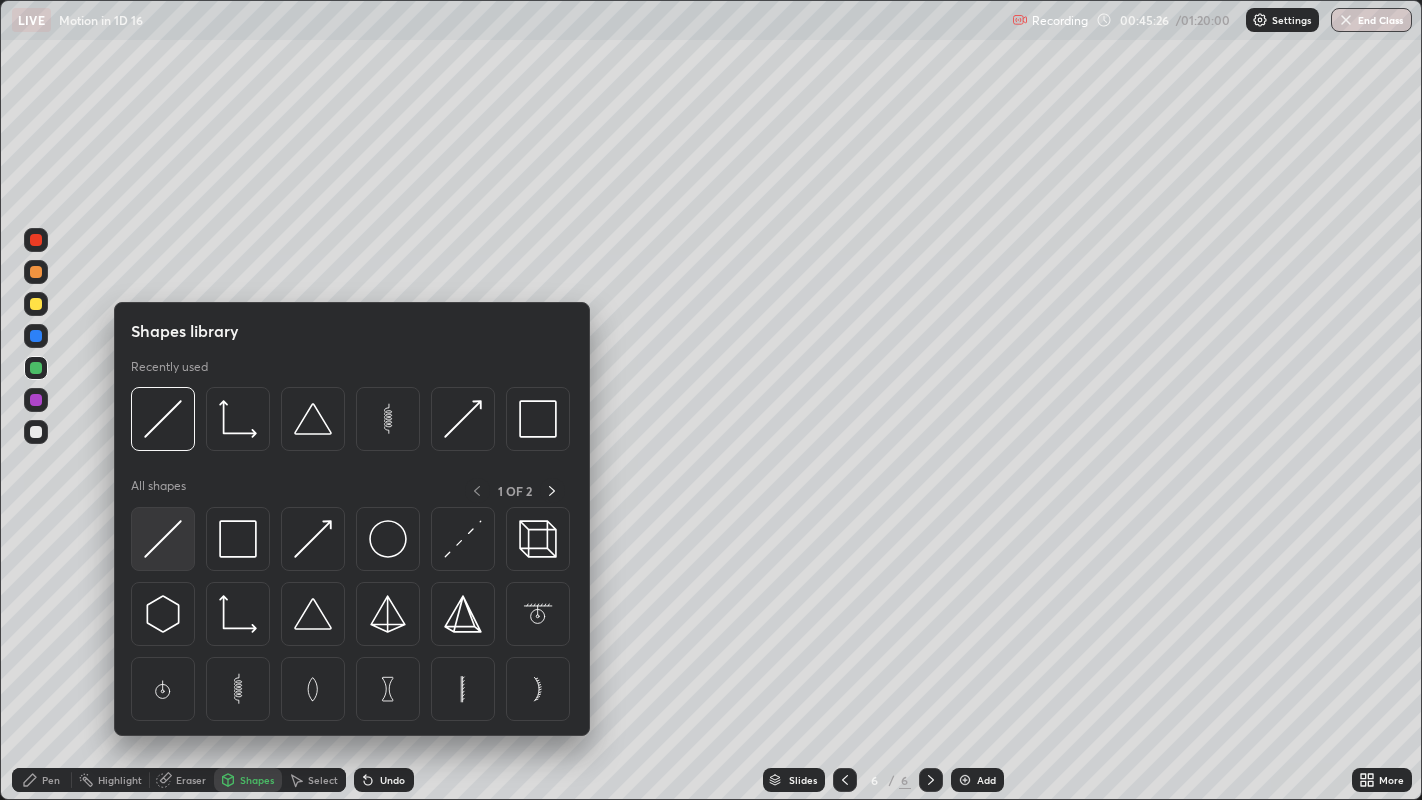 click at bounding box center (163, 539) 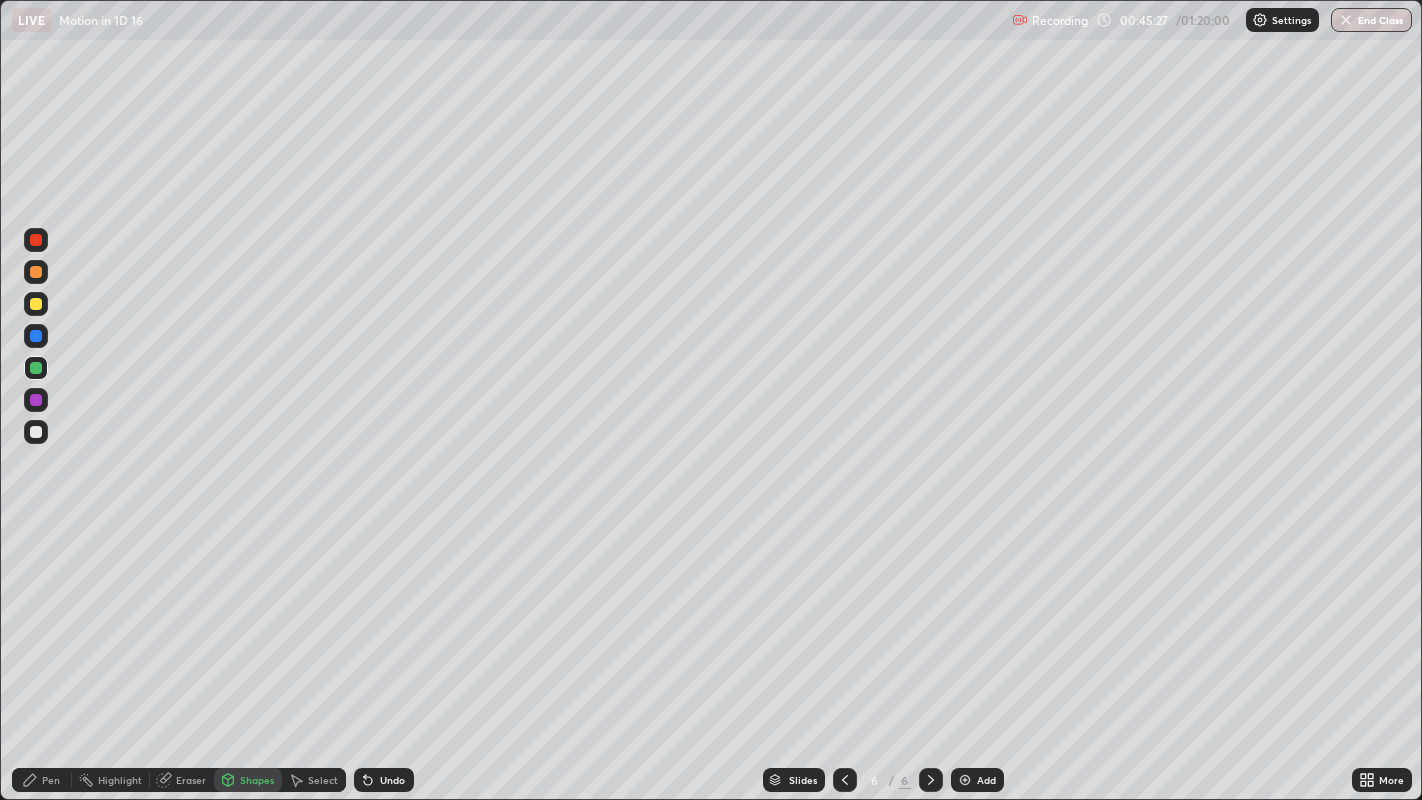 click at bounding box center (36, 272) 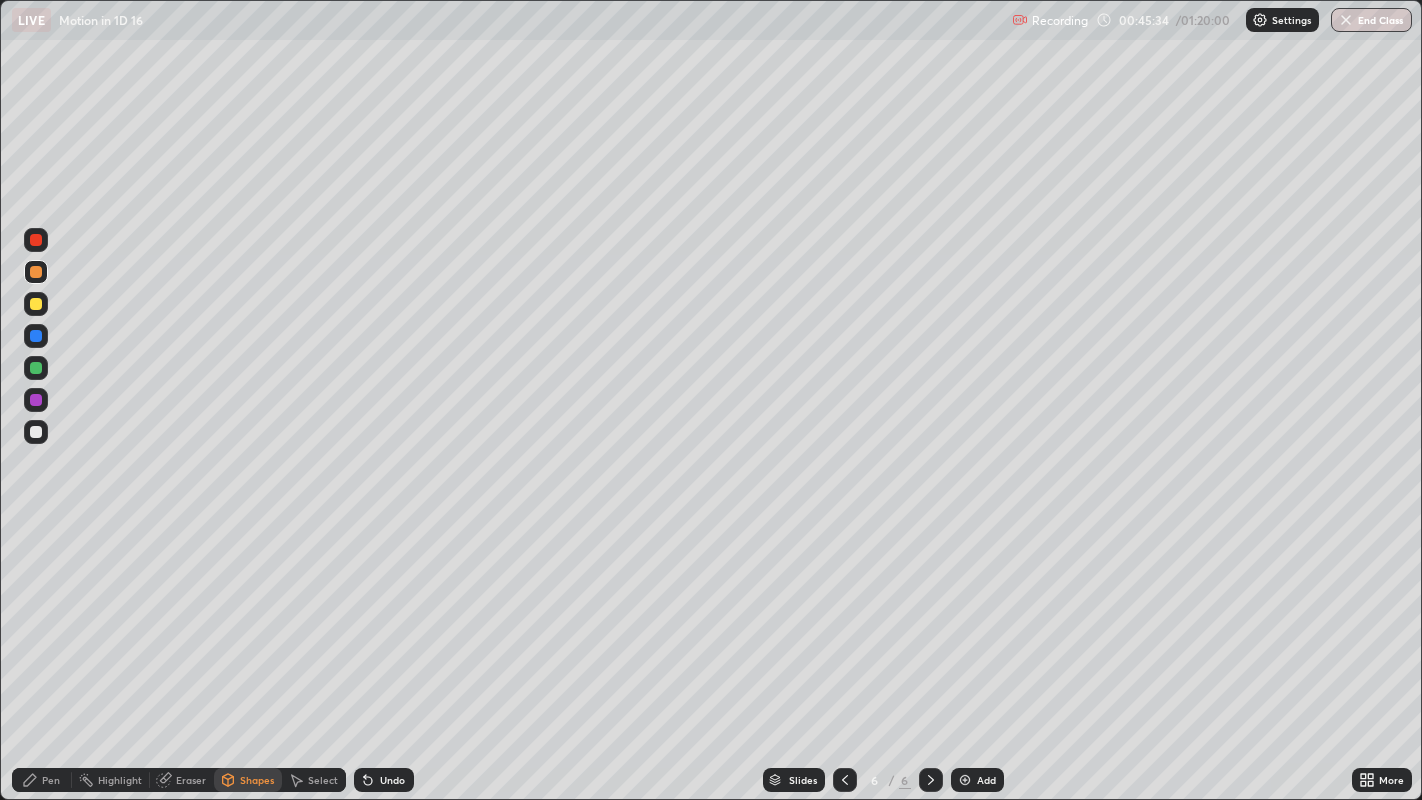 click on "Pen" at bounding box center [42, 780] 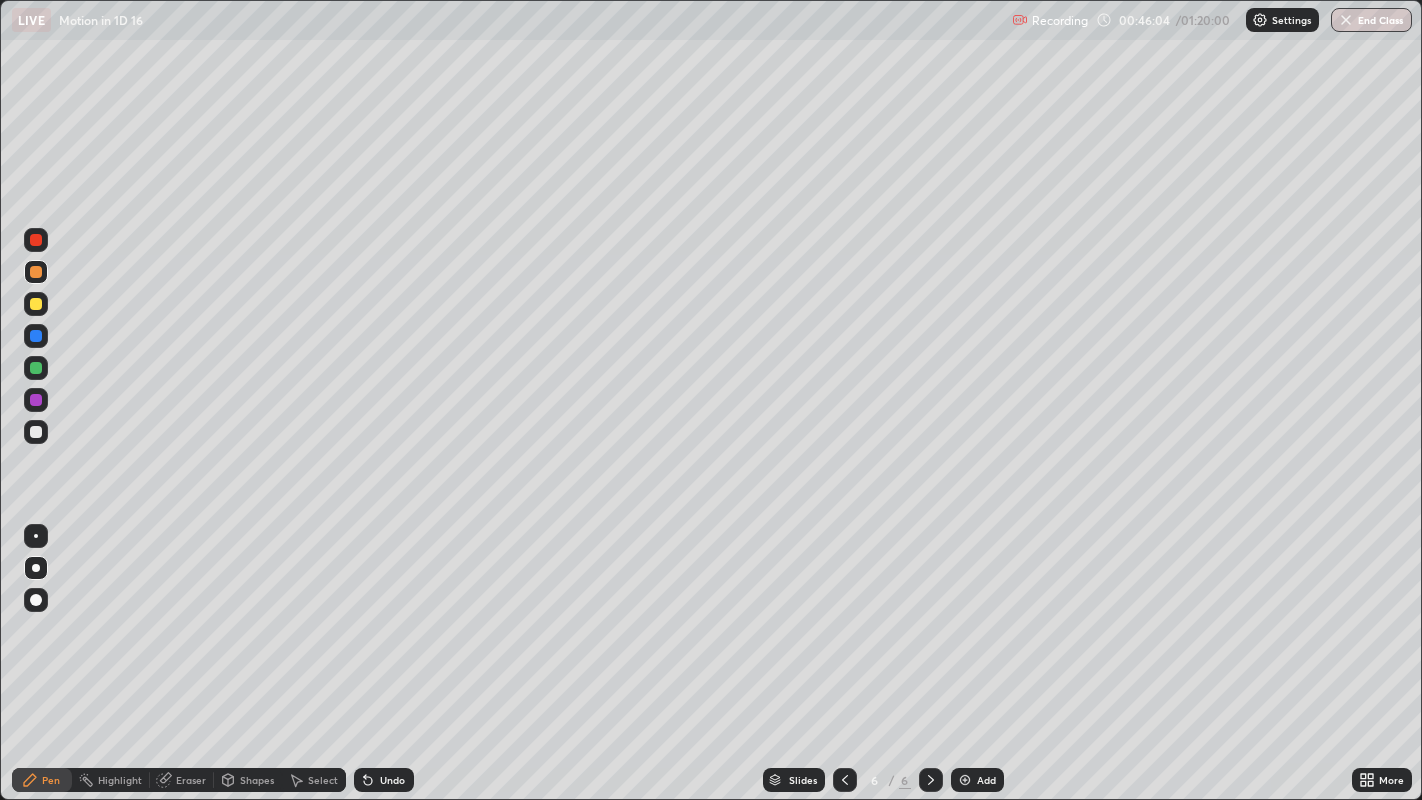 click at bounding box center (36, 432) 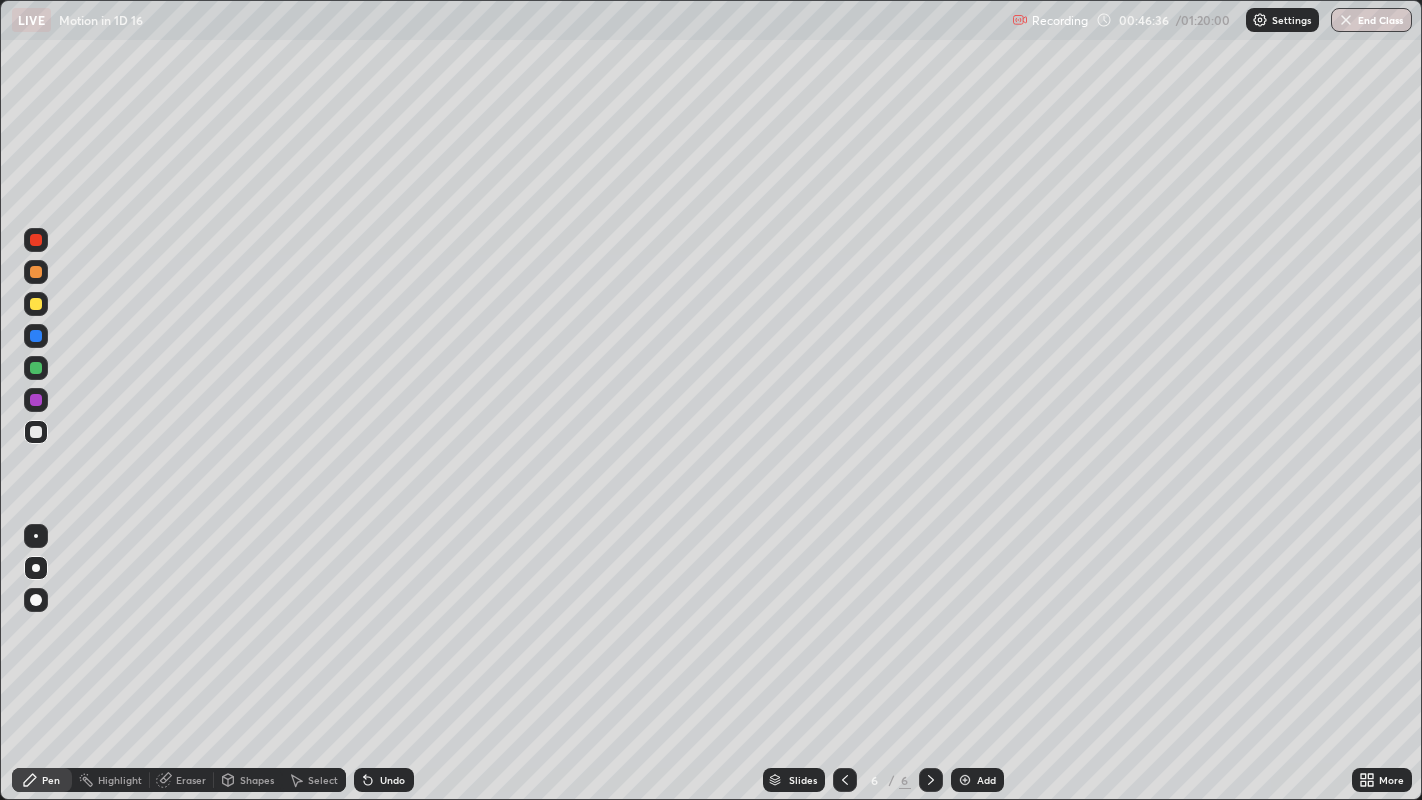 click at bounding box center (36, 336) 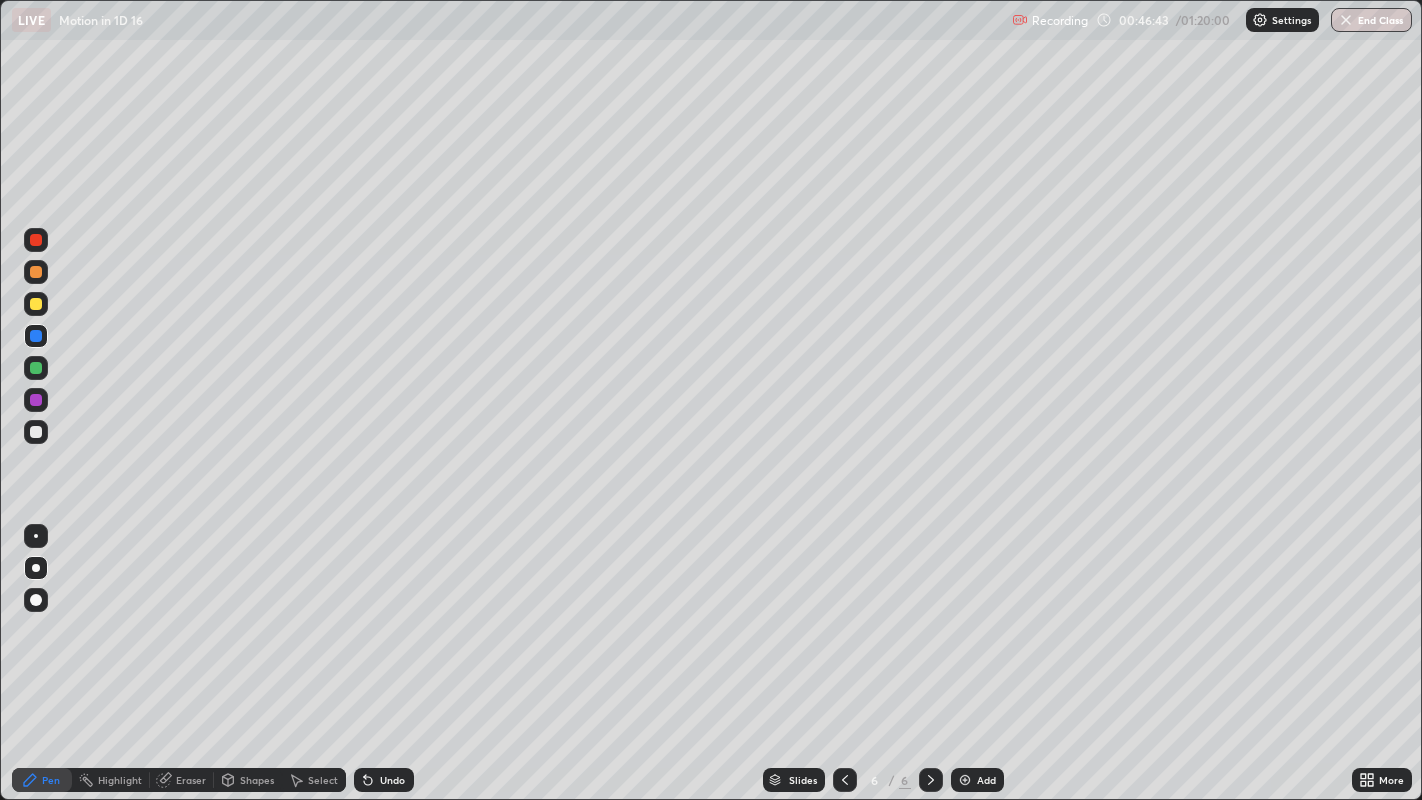 click at bounding box center (36, 432) 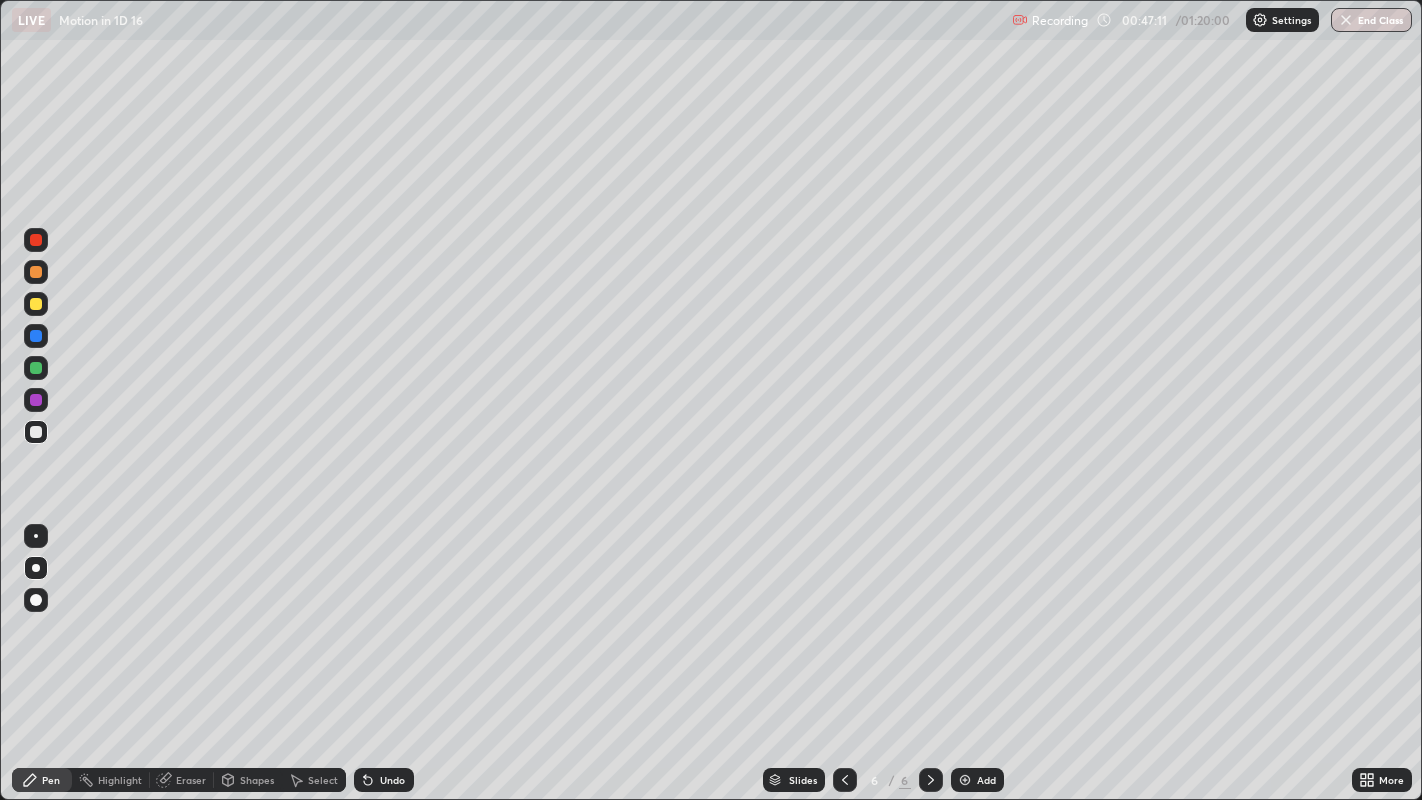 click at bounding box center [36, 432] 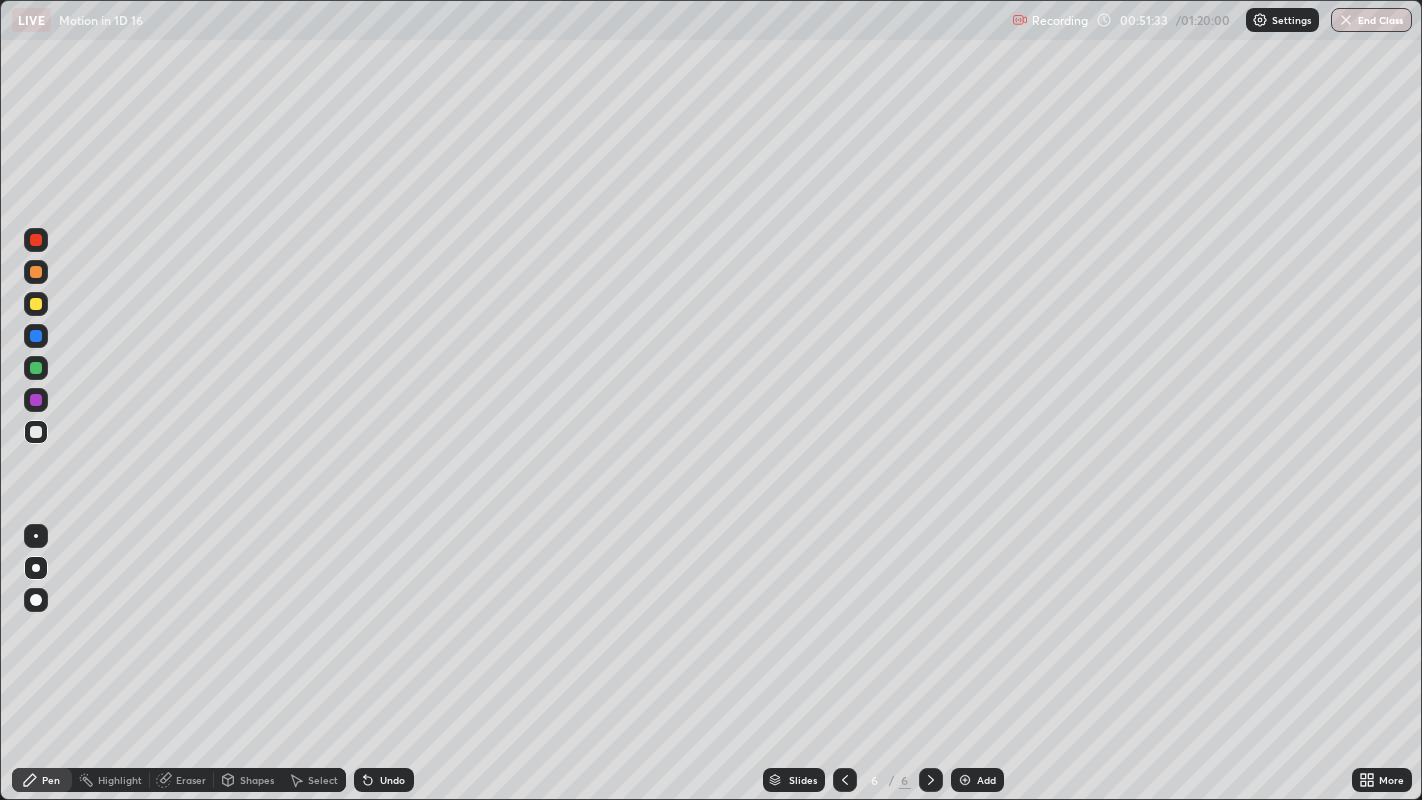 click on "Eraser" at bounding box center (191, 780) 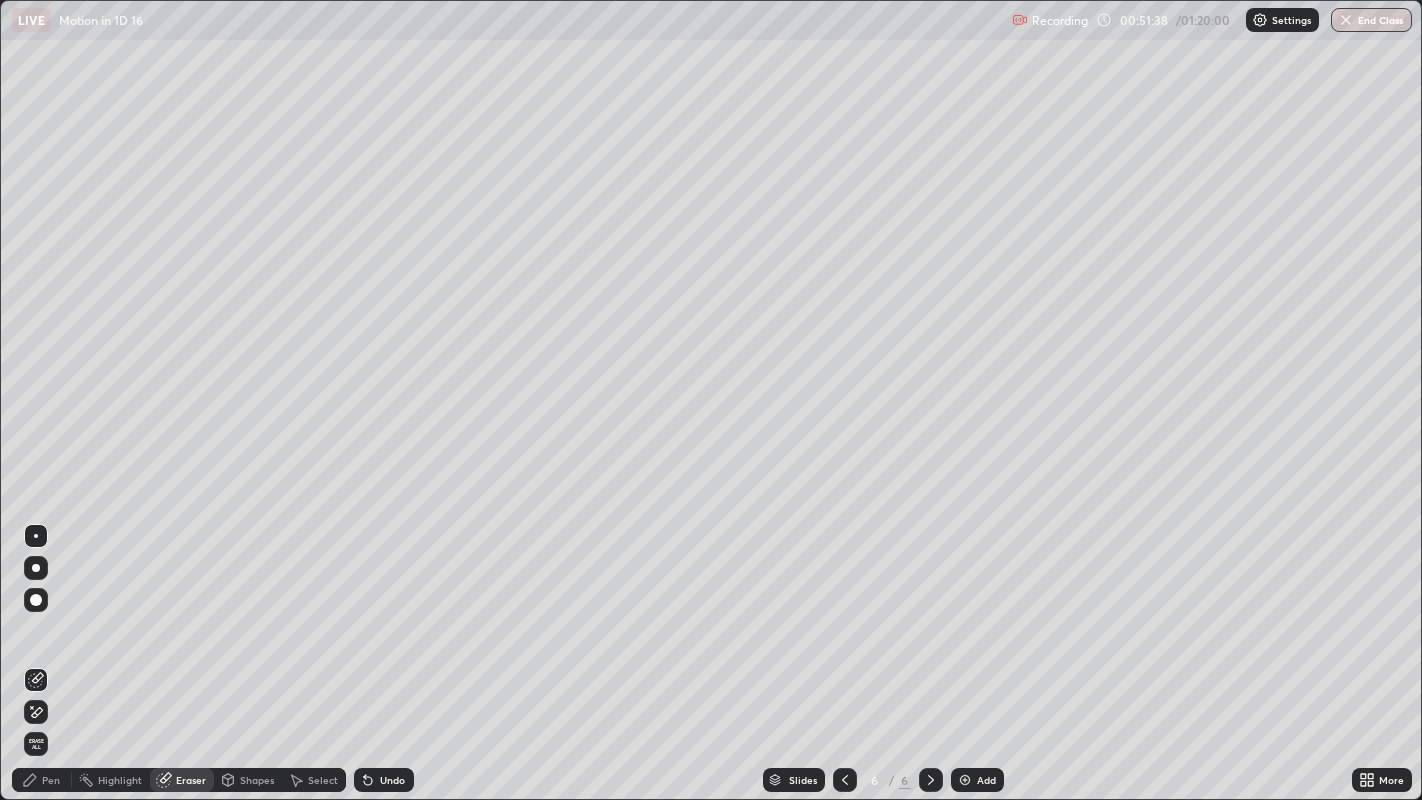 click on "Pen" at bounding box center (51, 780) 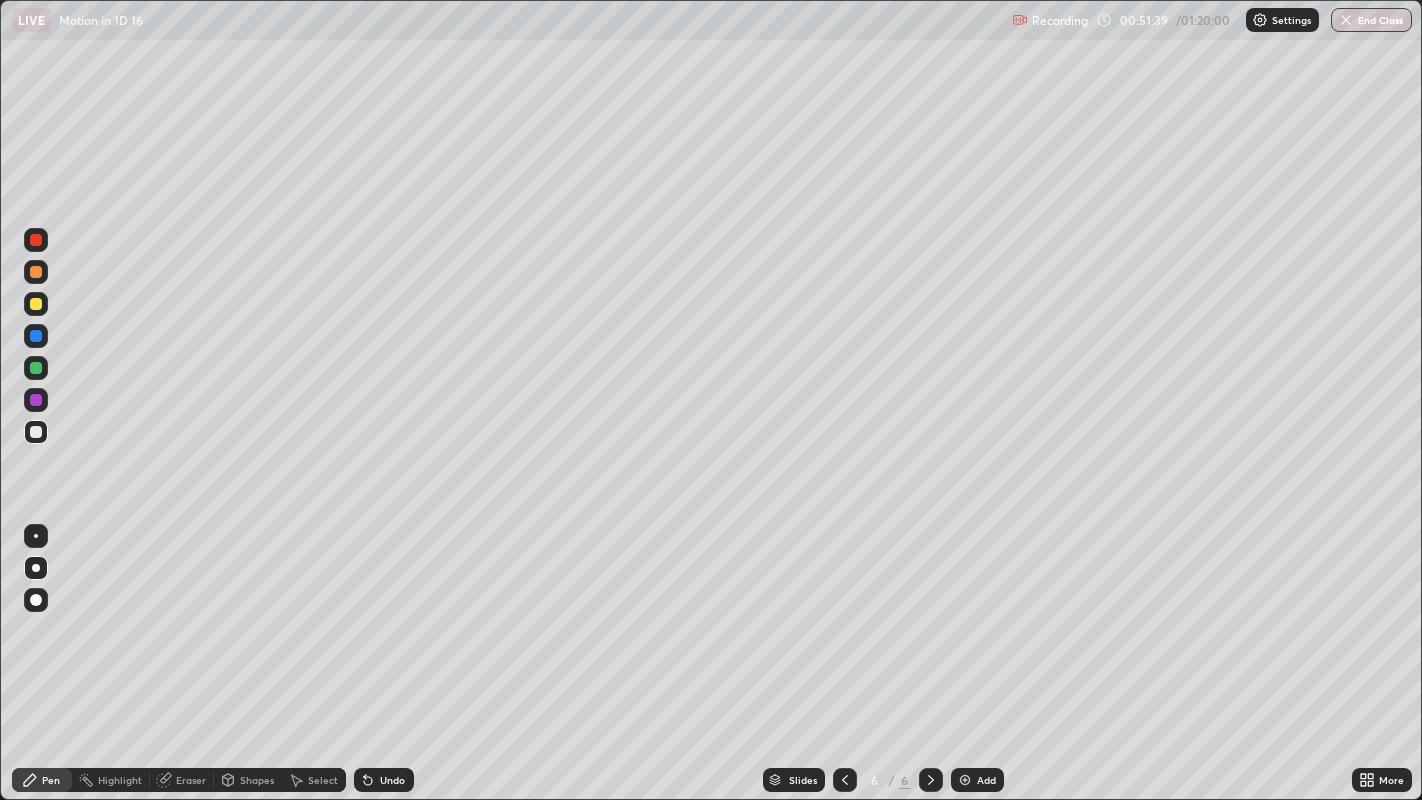 click at bounding box center [36, 272] 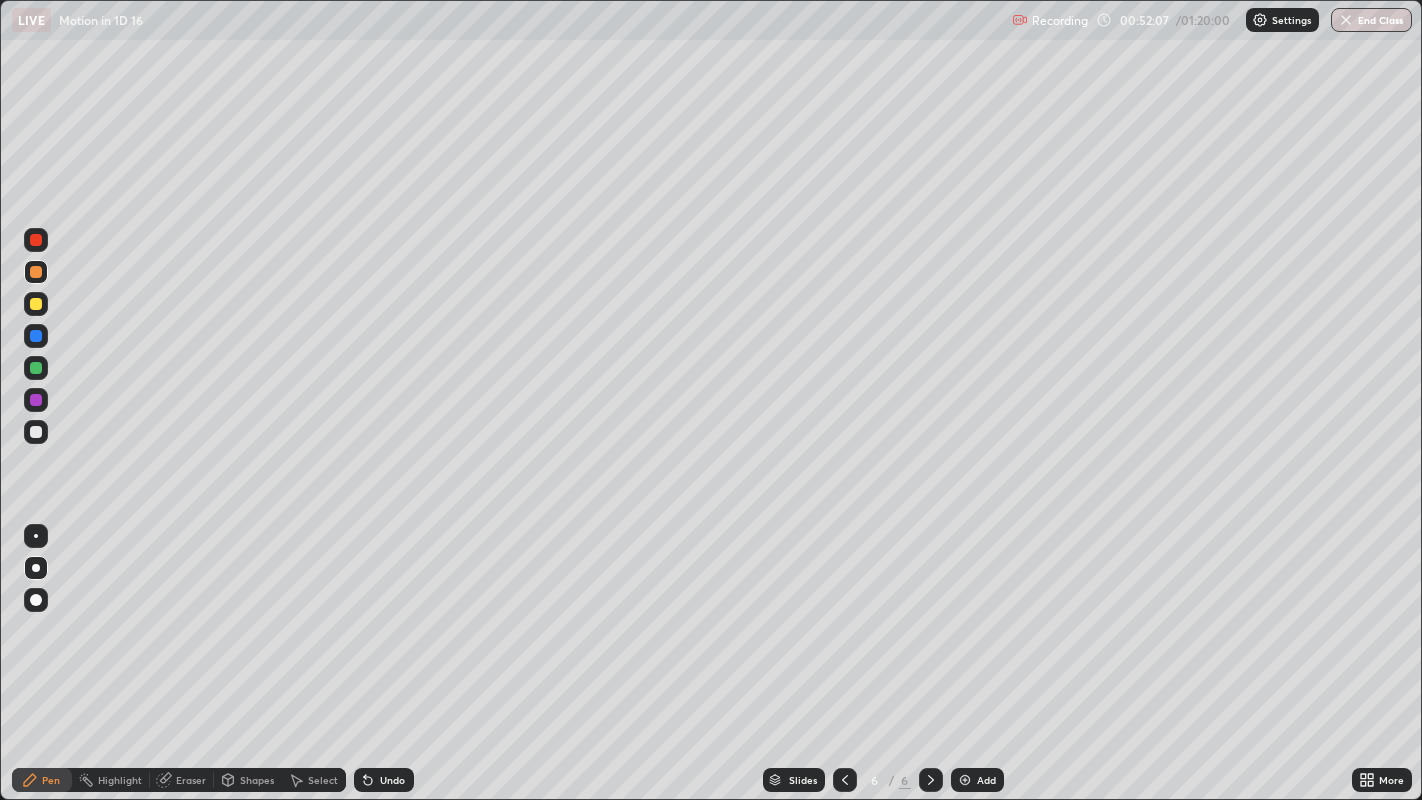 click 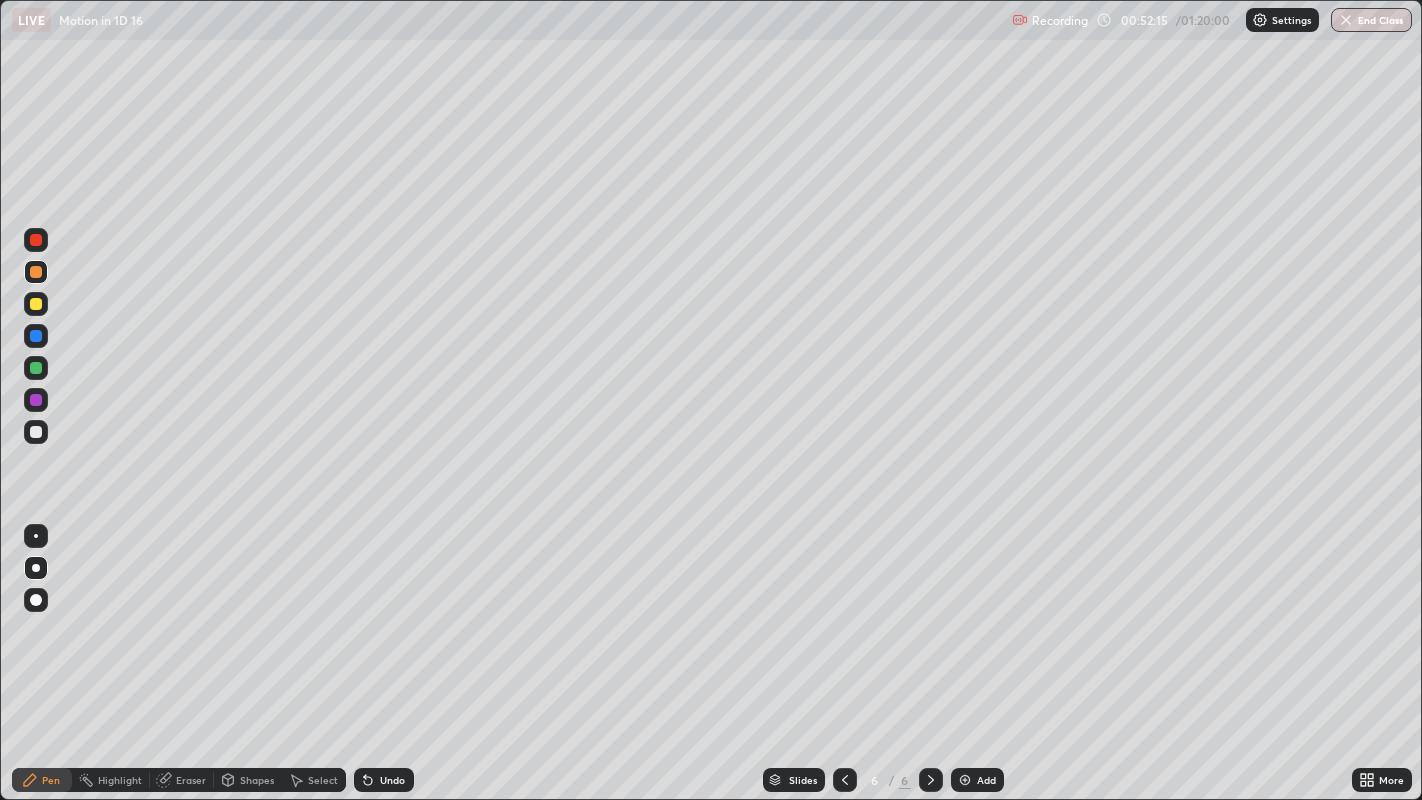 click at bounding box center (36, 368) 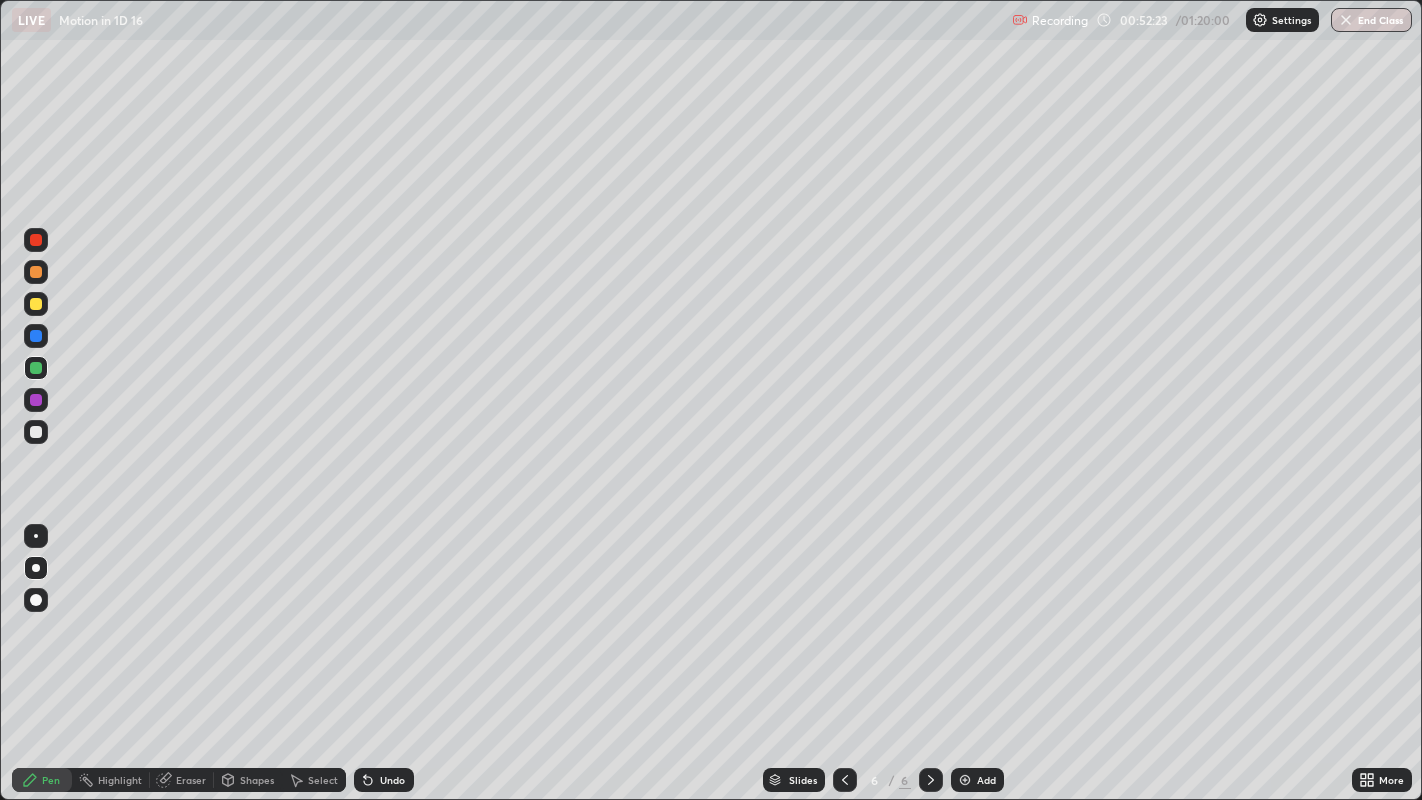 click on "Shapes" at bounding box center [257, 780] 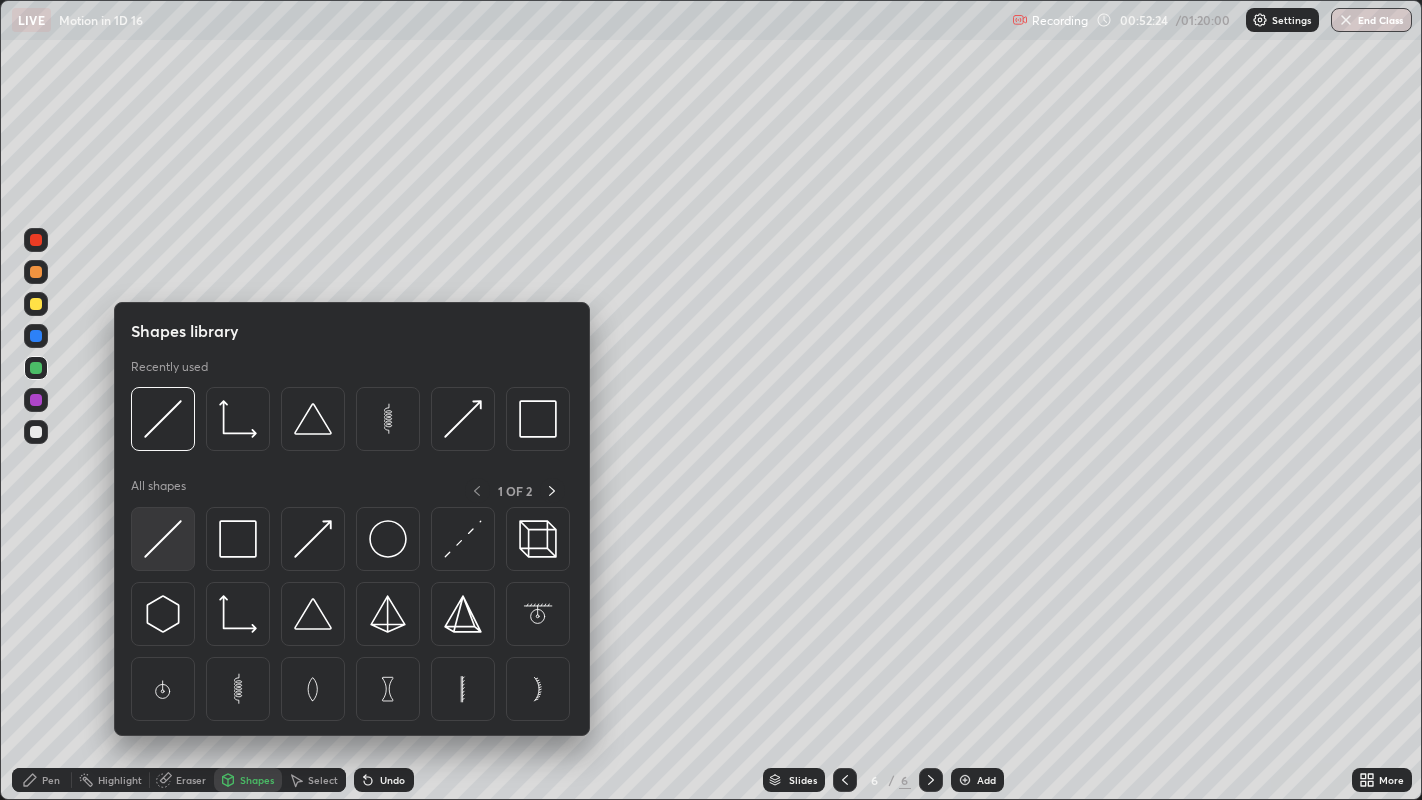 click at bounding box center [163, 539] 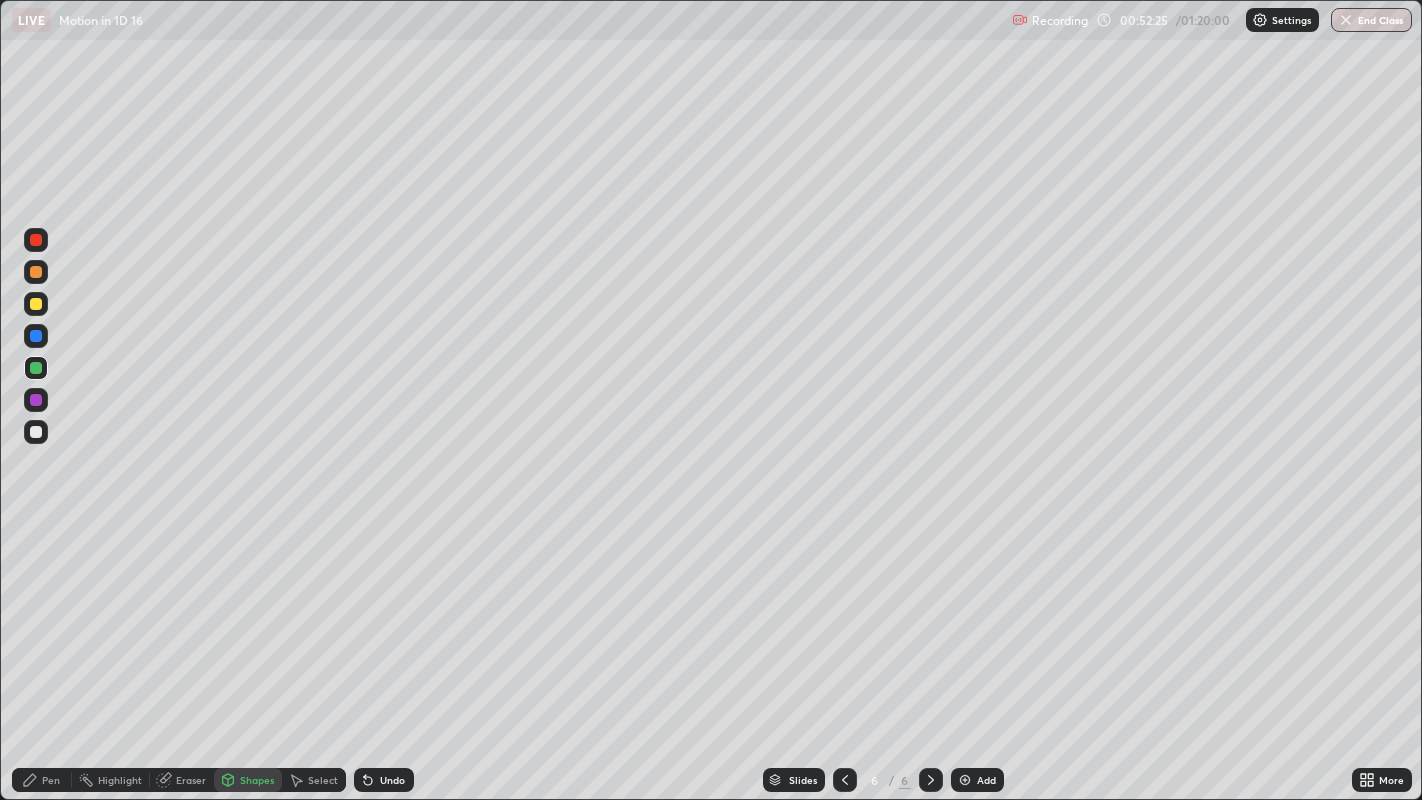 click at bounding box center [36, 240] 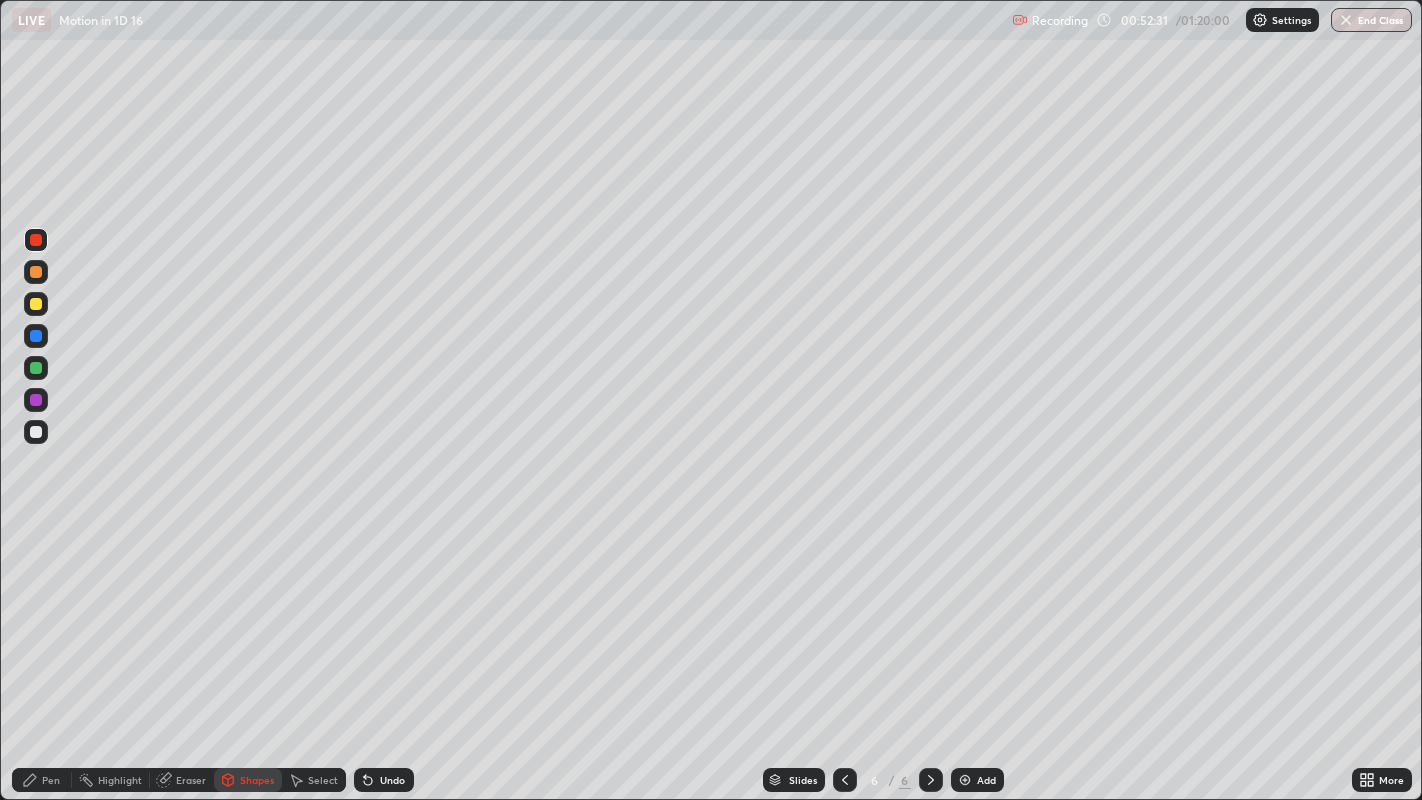click at bounding box center [36, 432] 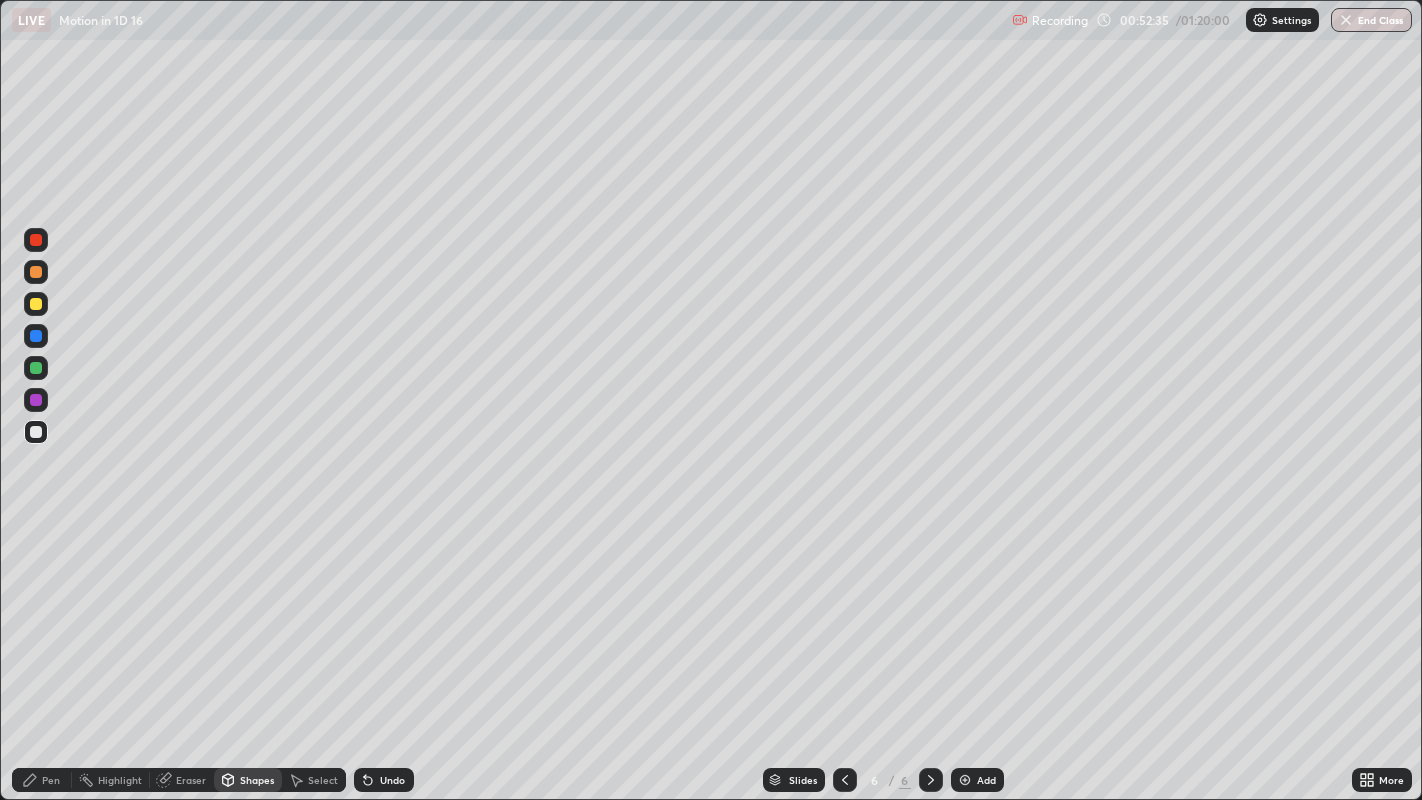 click on "Undo" at bounding box center [392, 780] 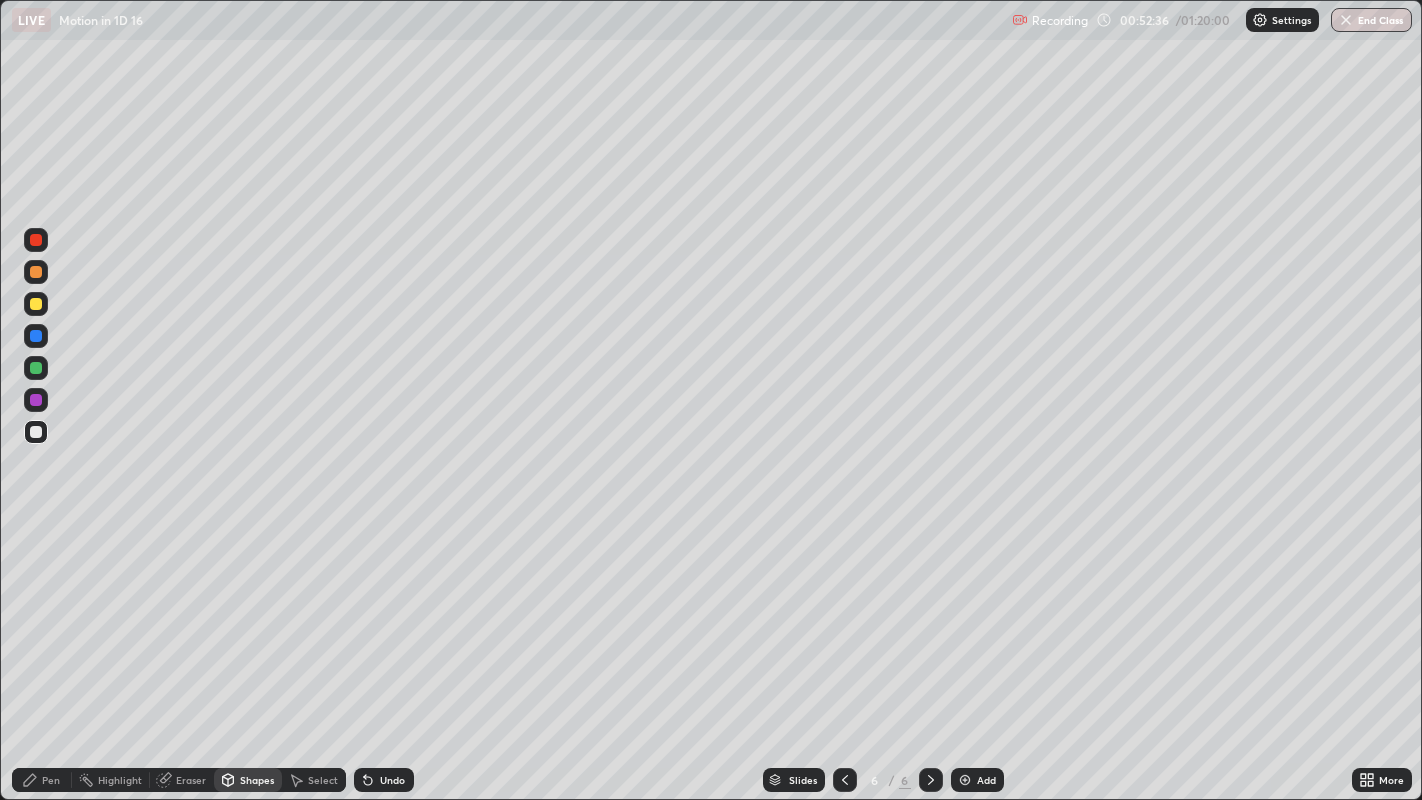 click on "Pen" at bounding box center (42, 780) 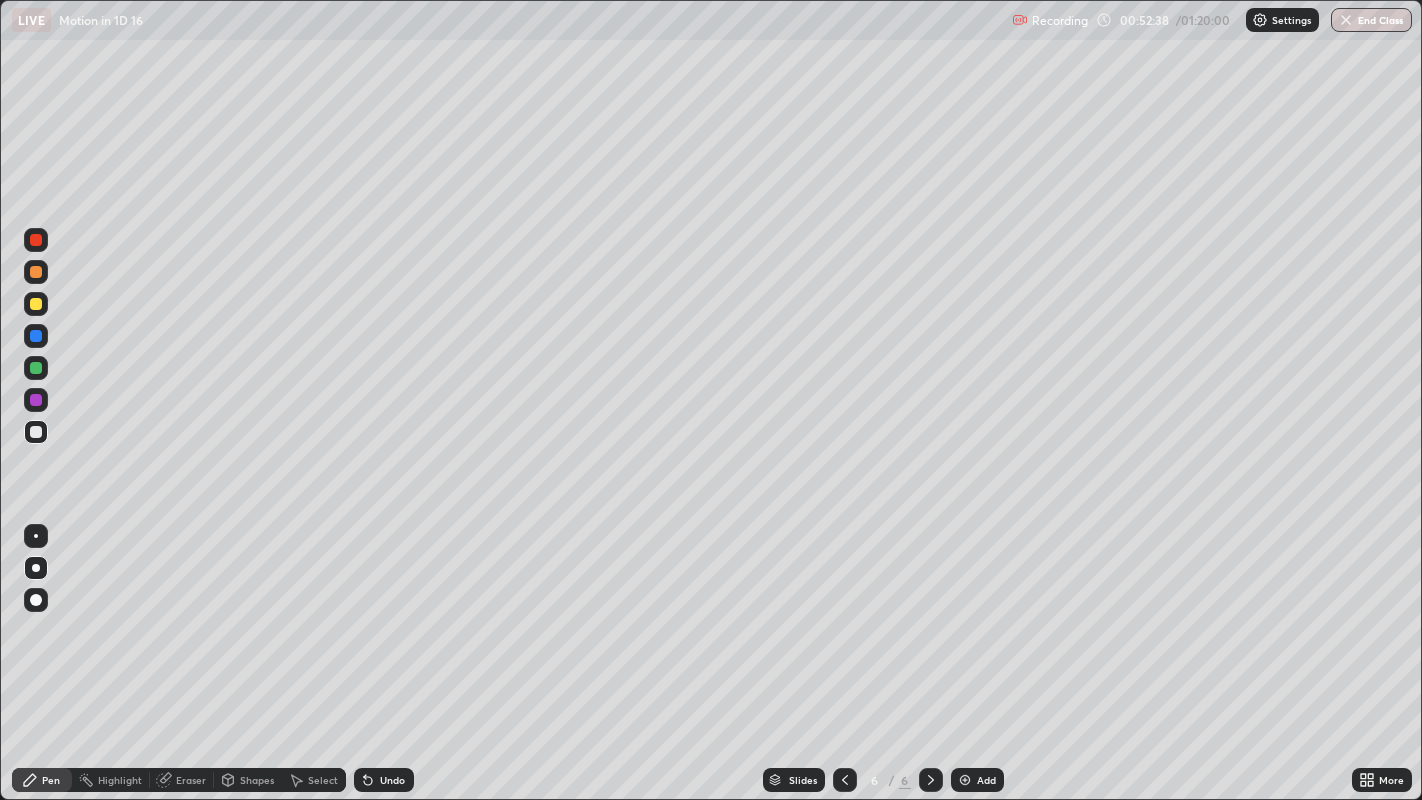 click at bounding box center (36, 240) 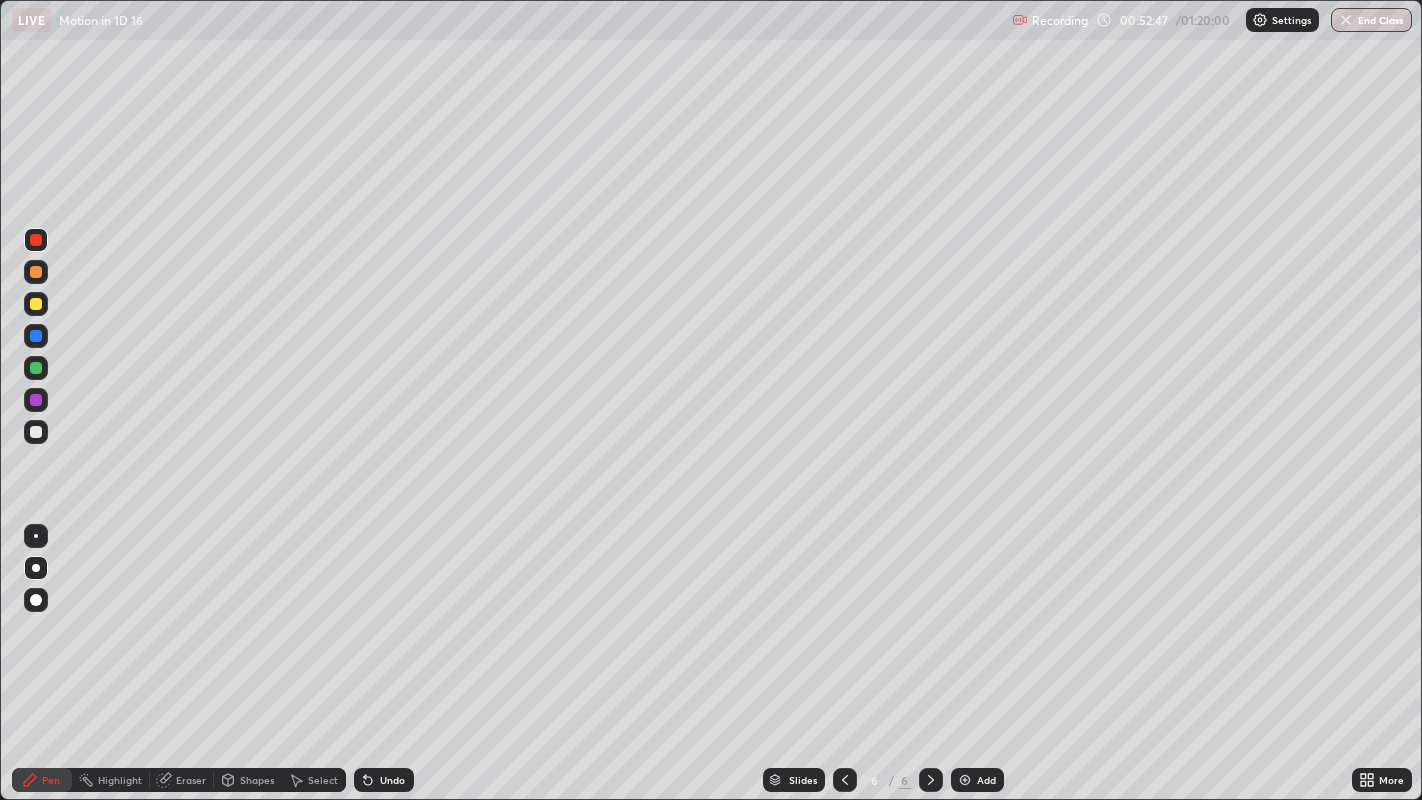 click at bounding box center [36, 304] 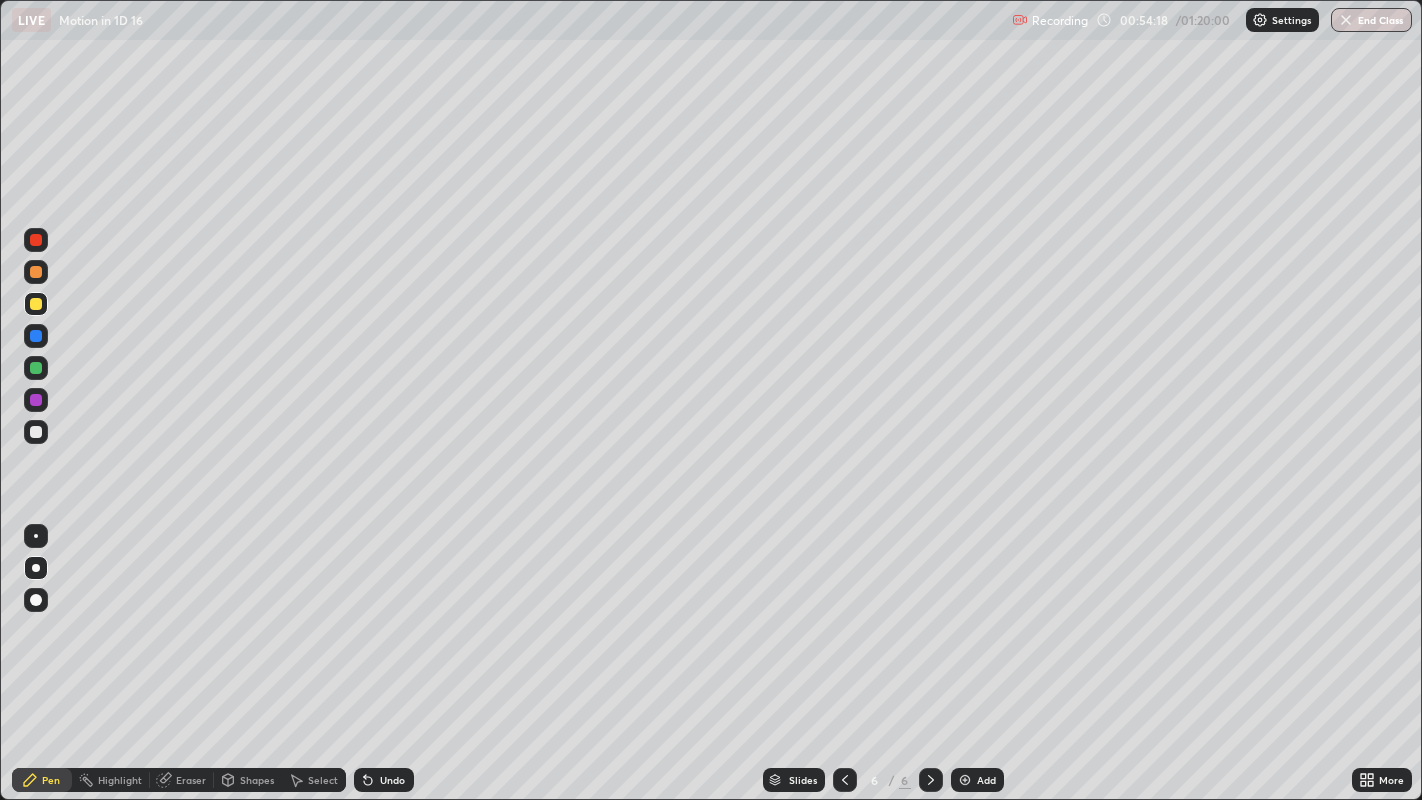 click at bounding box center [965, 780] 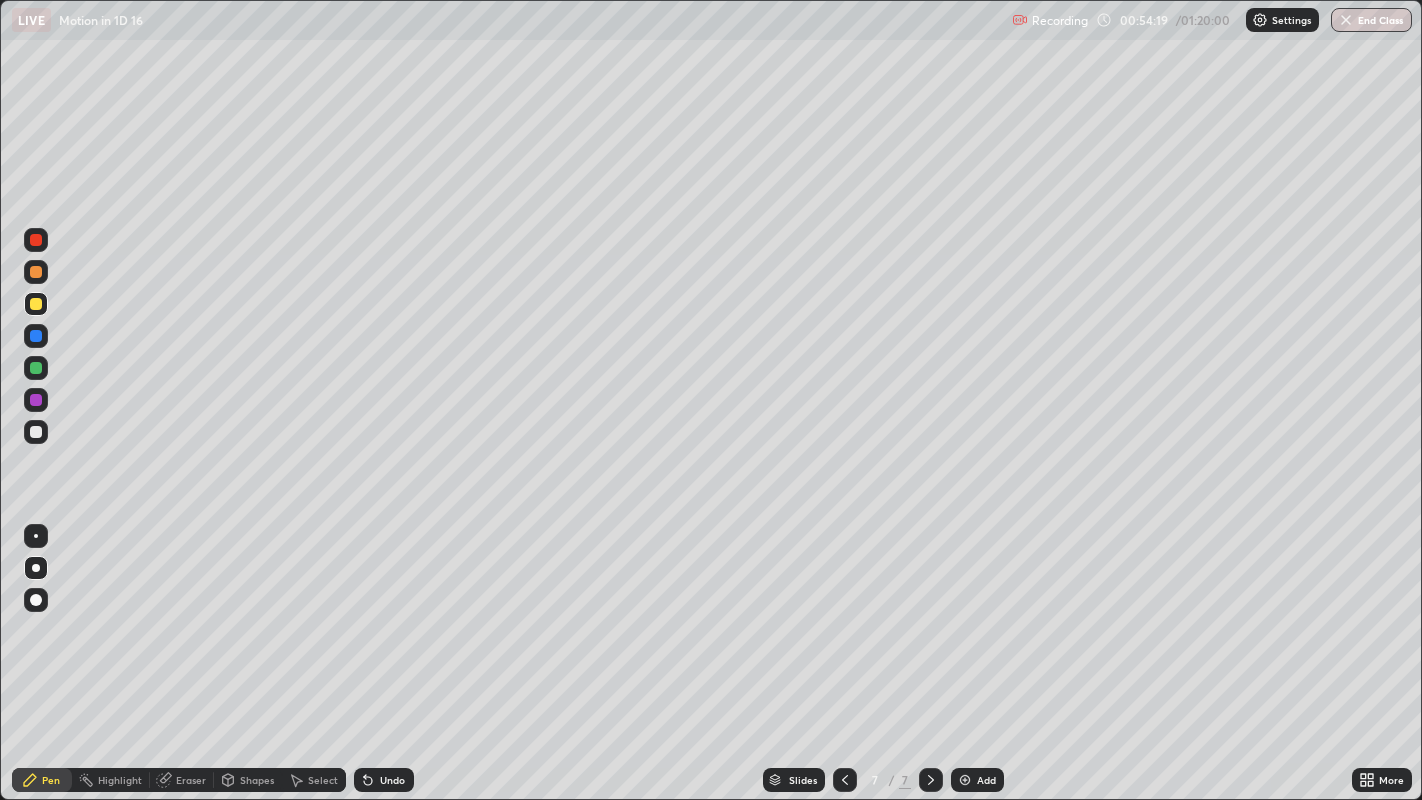 click 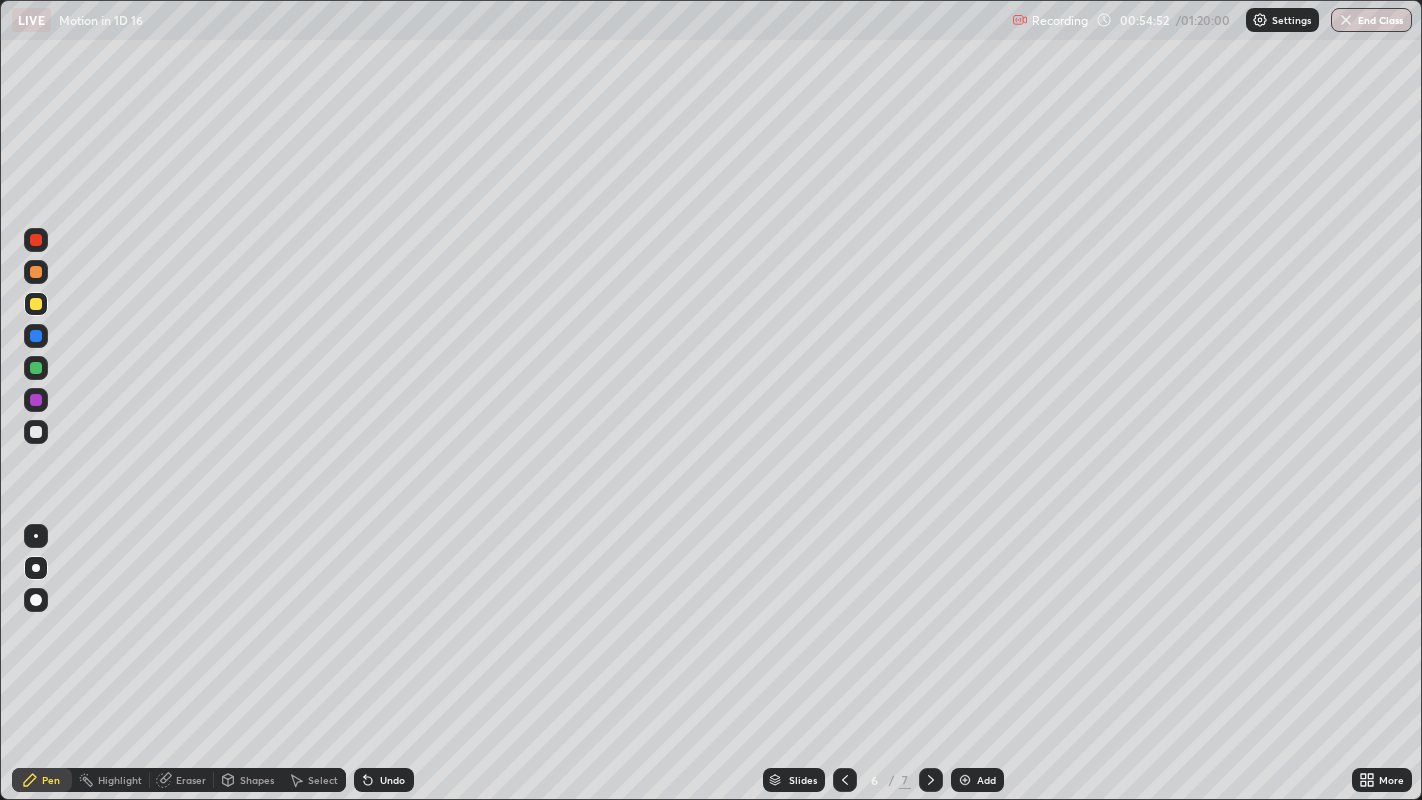 click 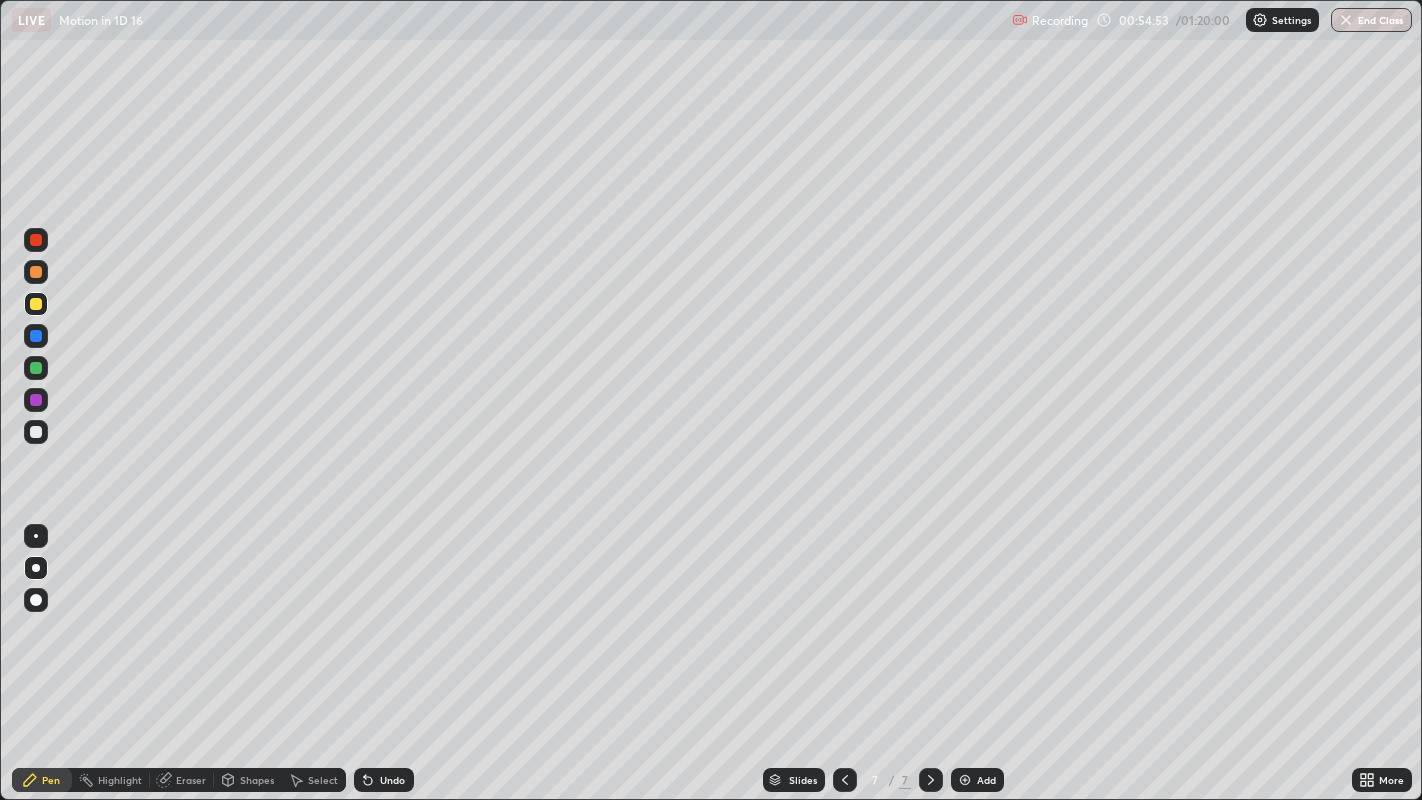 click at bounding box center [36, 432] 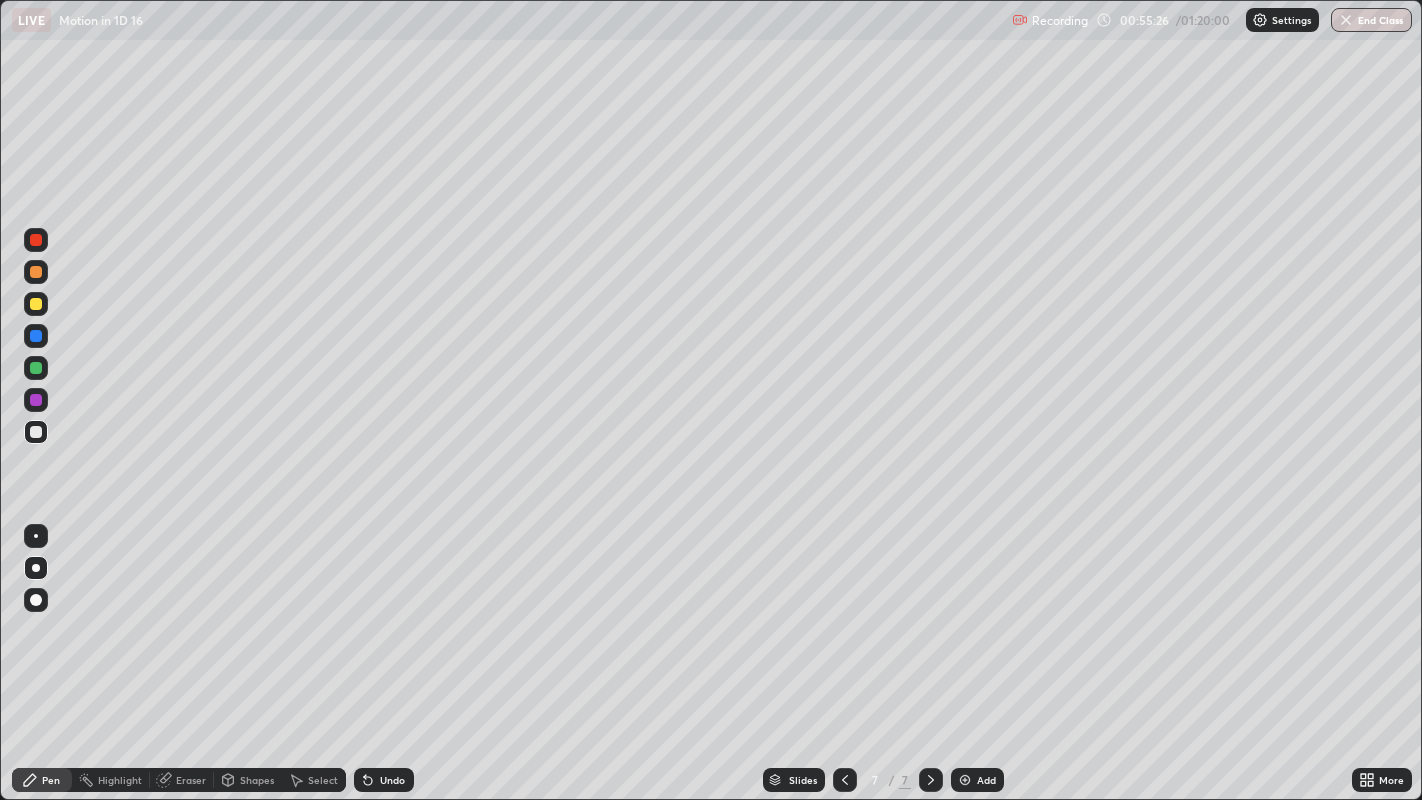 click at bounding box center (36, 336) 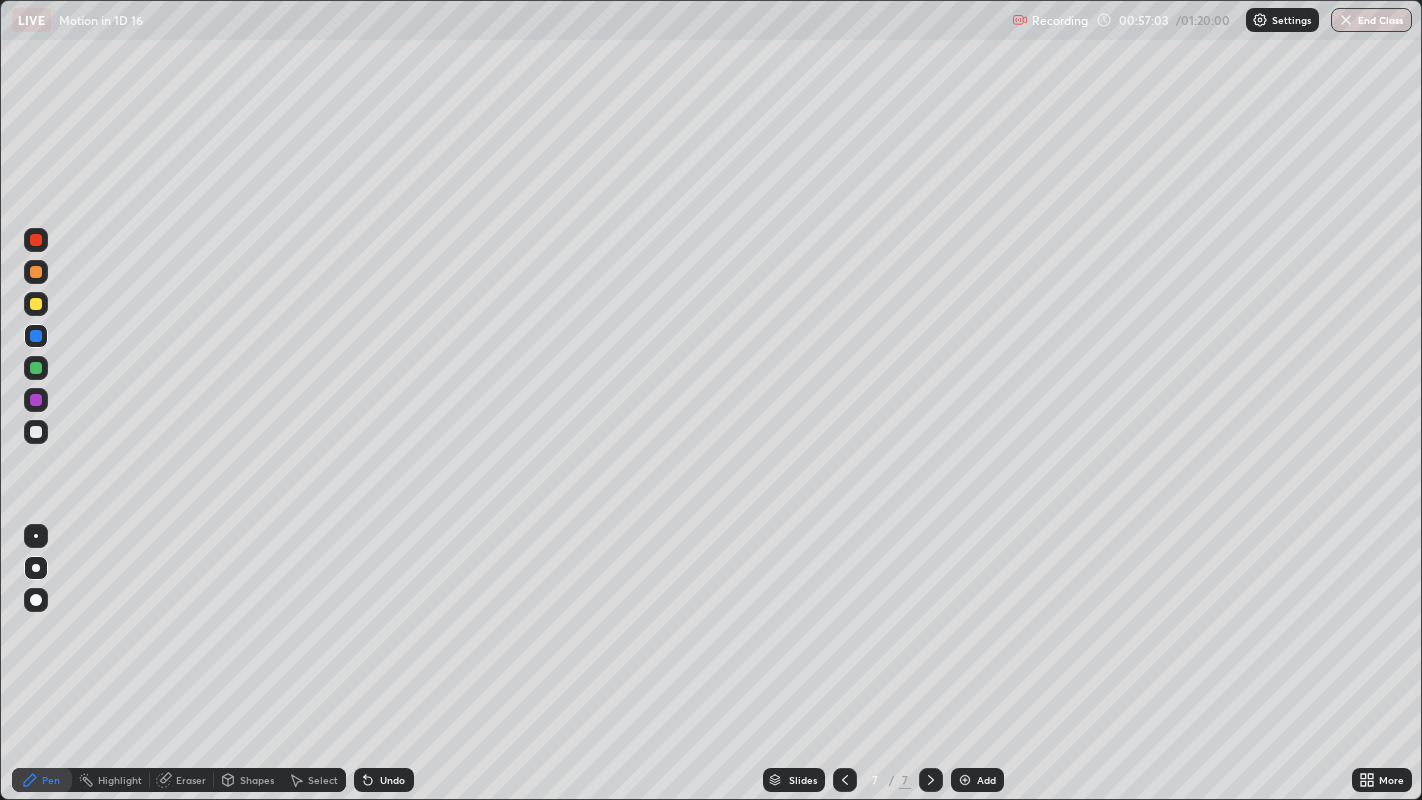 click at bounding box center [36, 304] 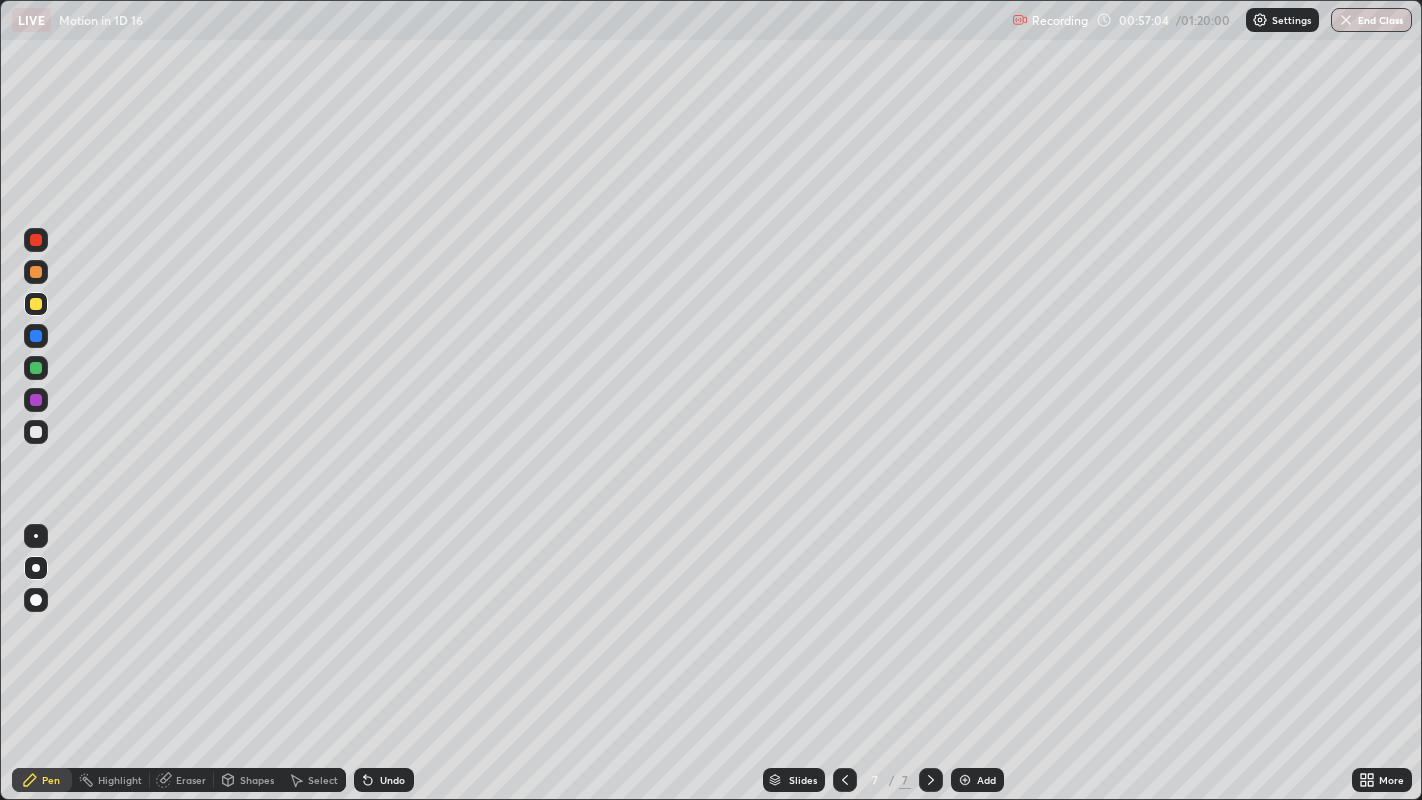 click on "Shapes" at bounding box center (257, 780) 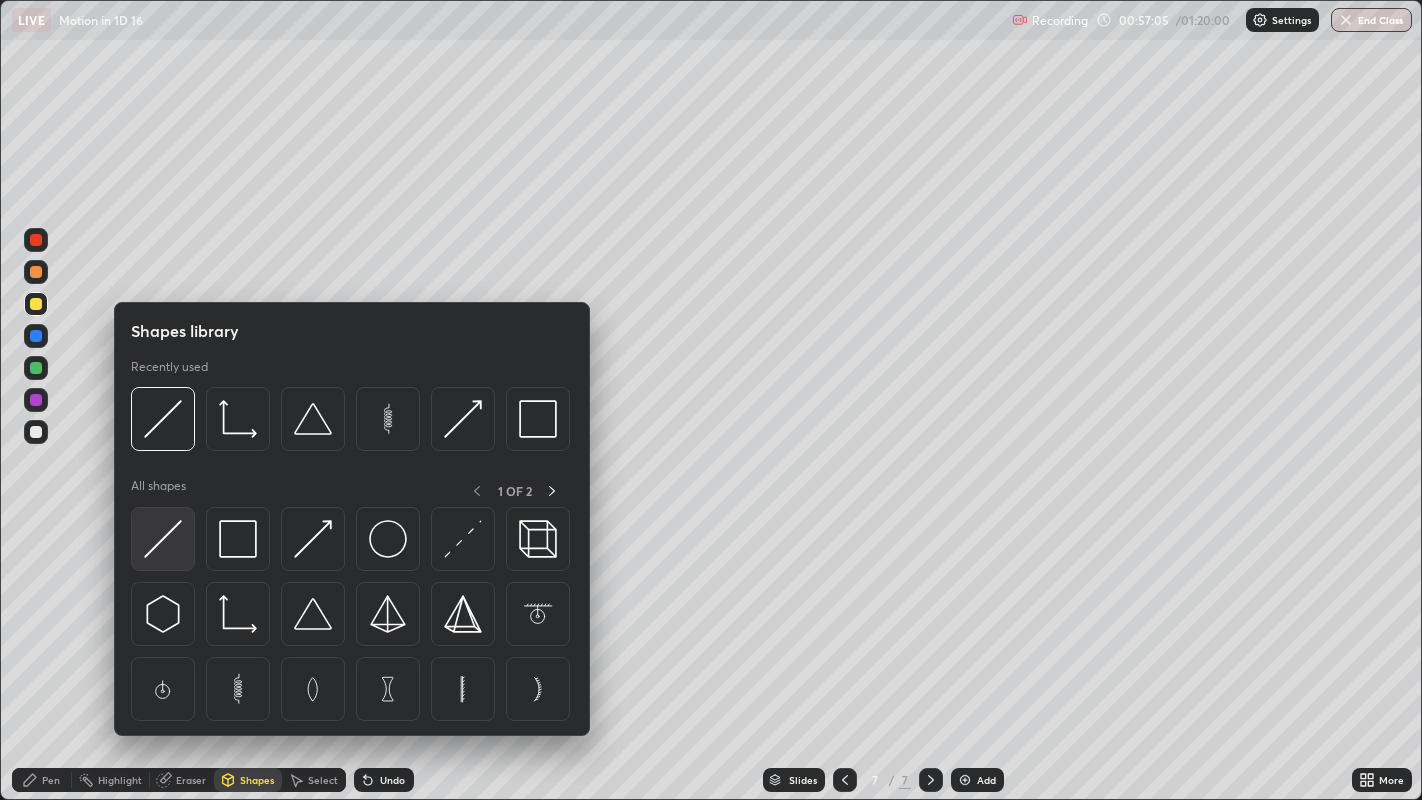 click at bounding box center (163, 539) 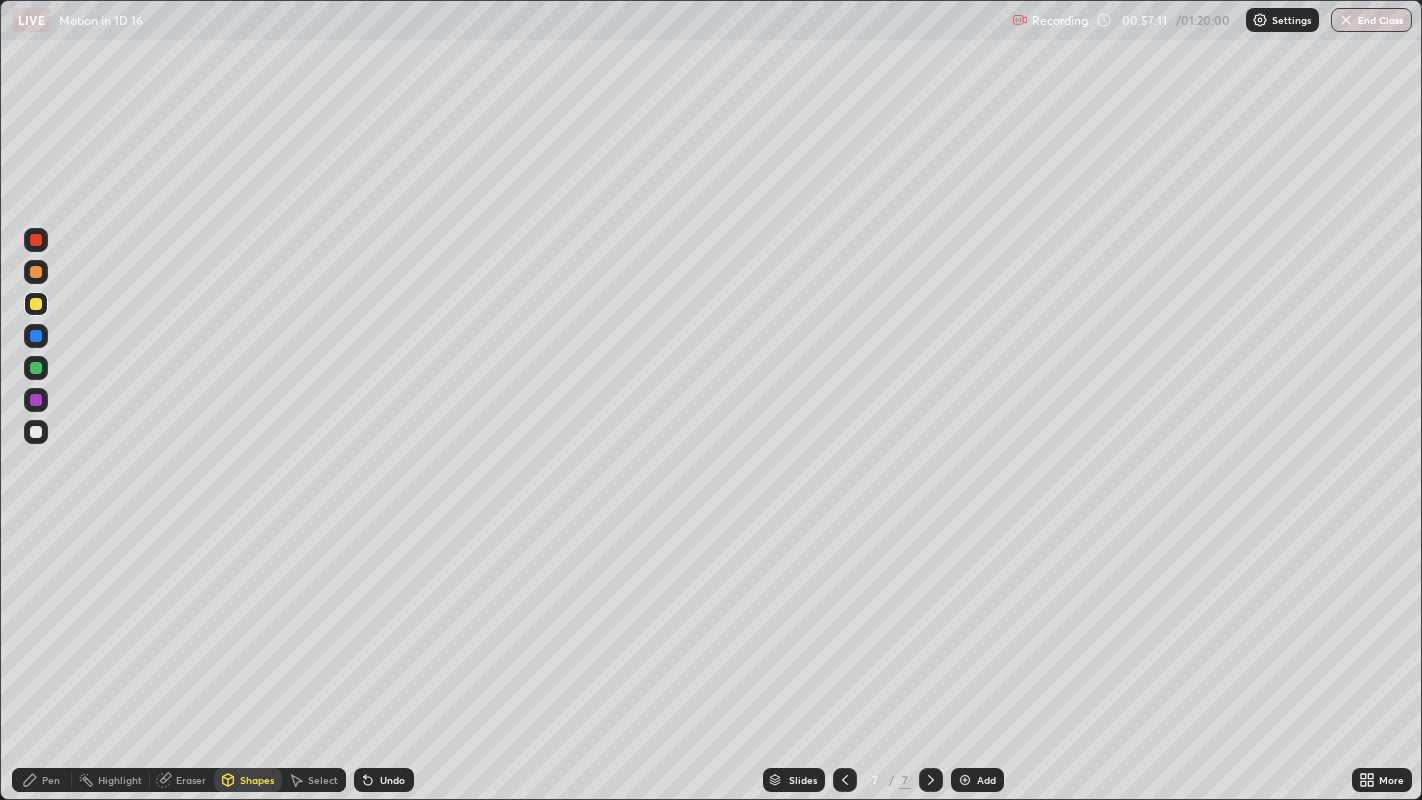 click at bounding box center (36, 336) 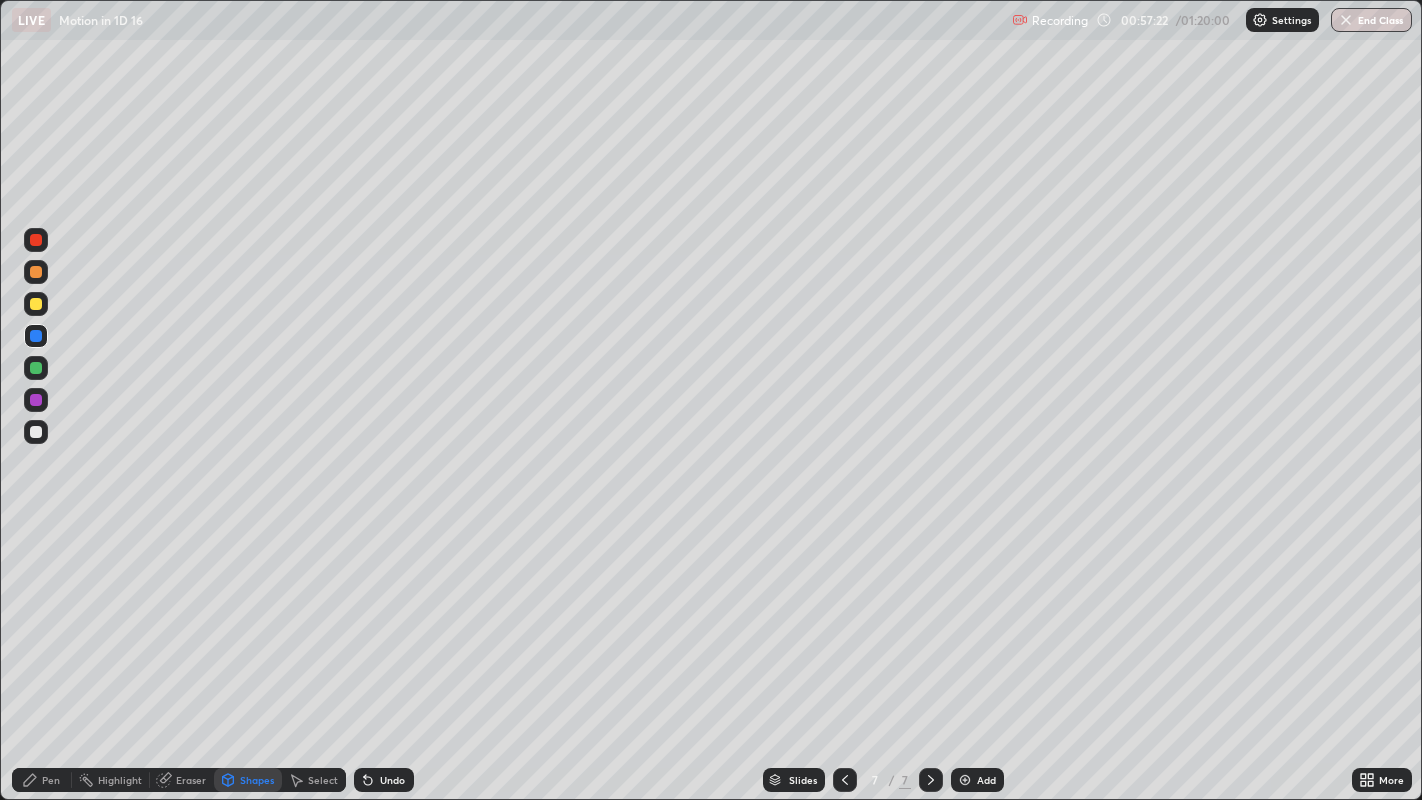 click on "Pen" at bounding box center (42, 780) 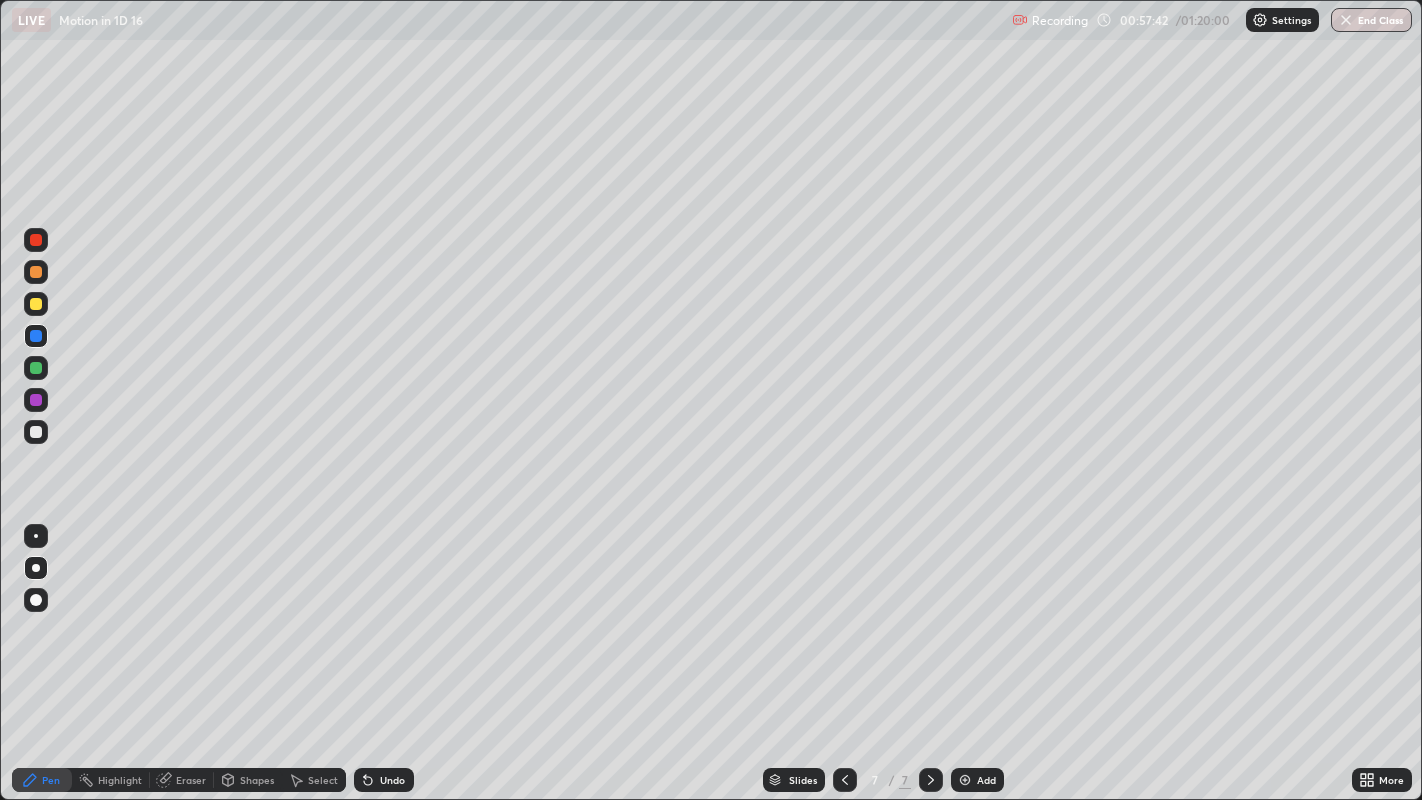 click on "Shapes" at bounding box center [248, 780] 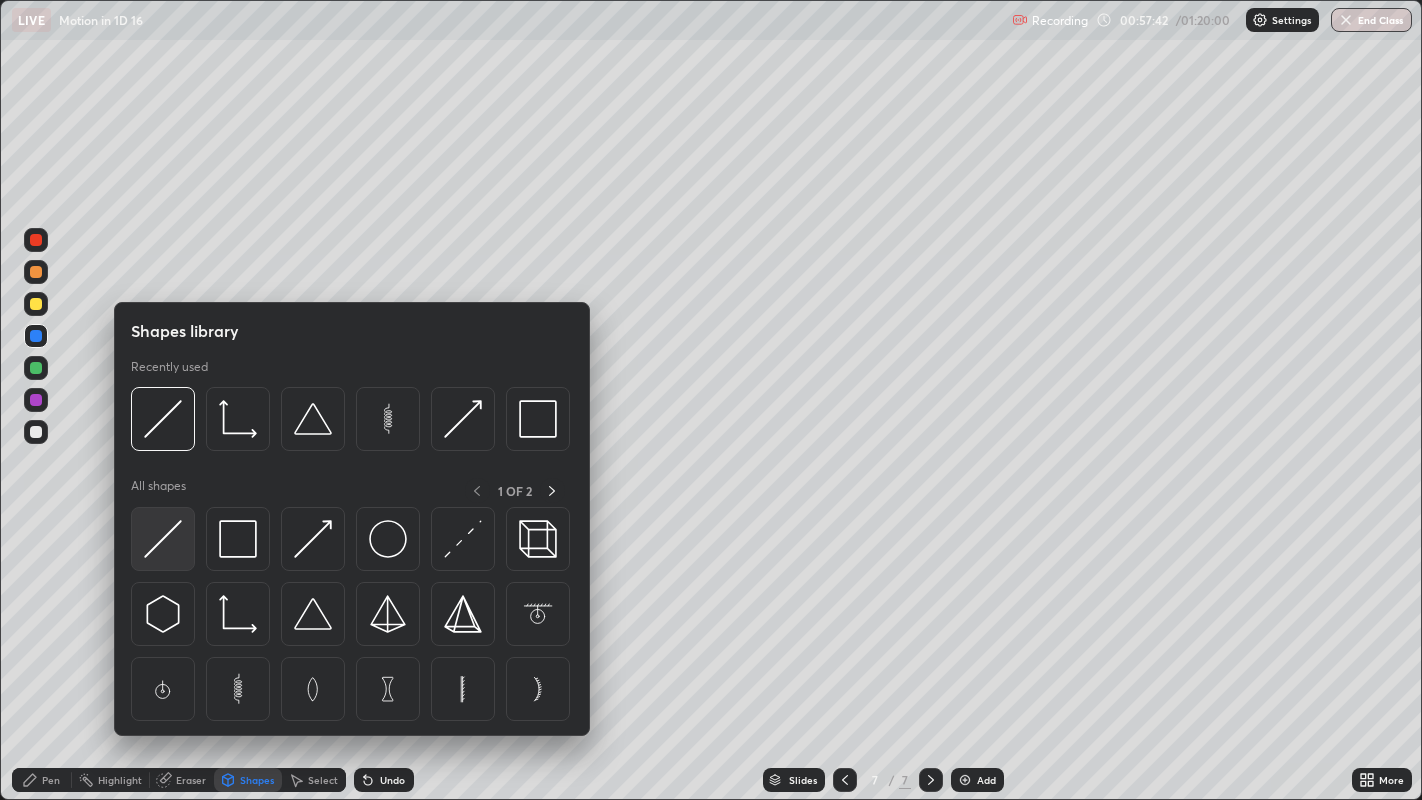 click at bounding box center [163, 539] 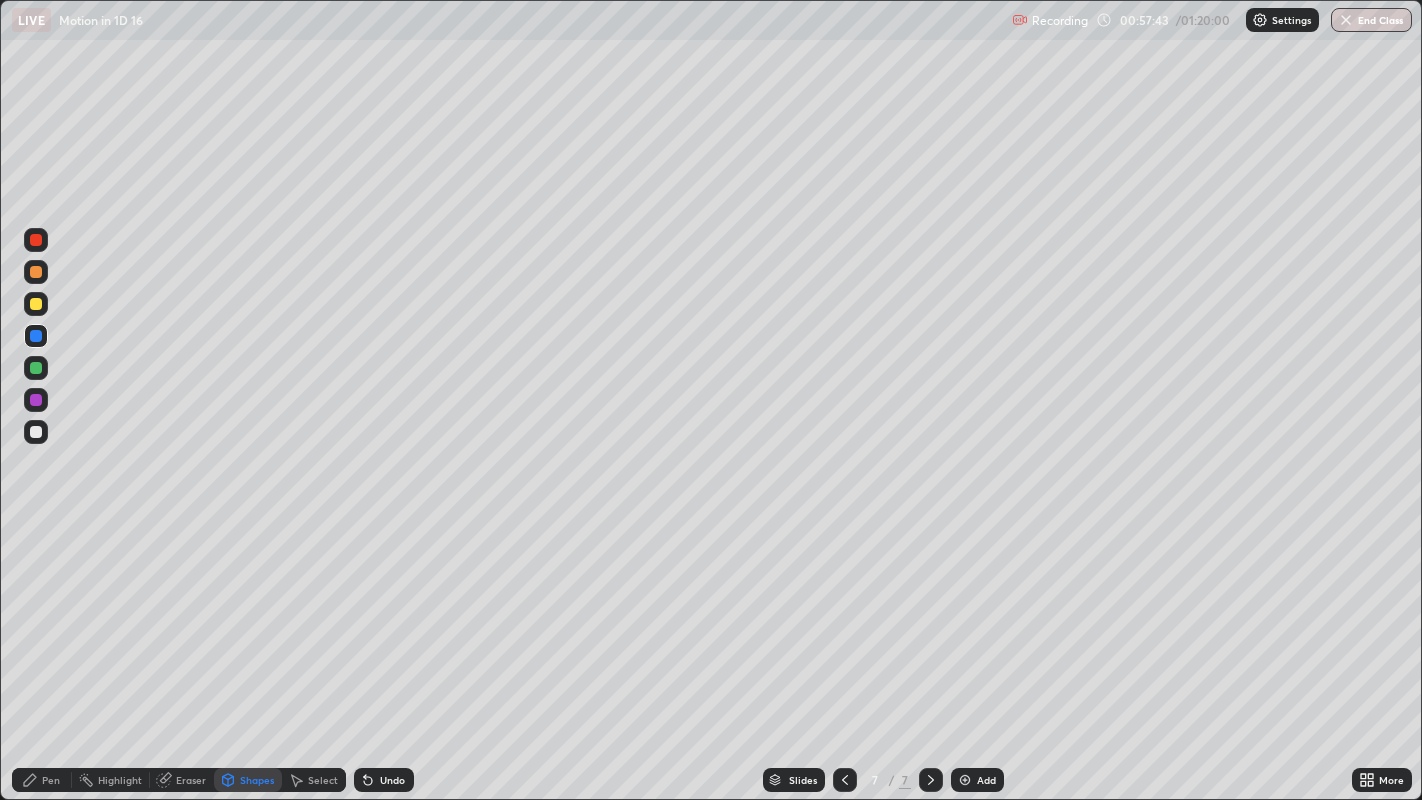 click at bounding box center [36, 304] 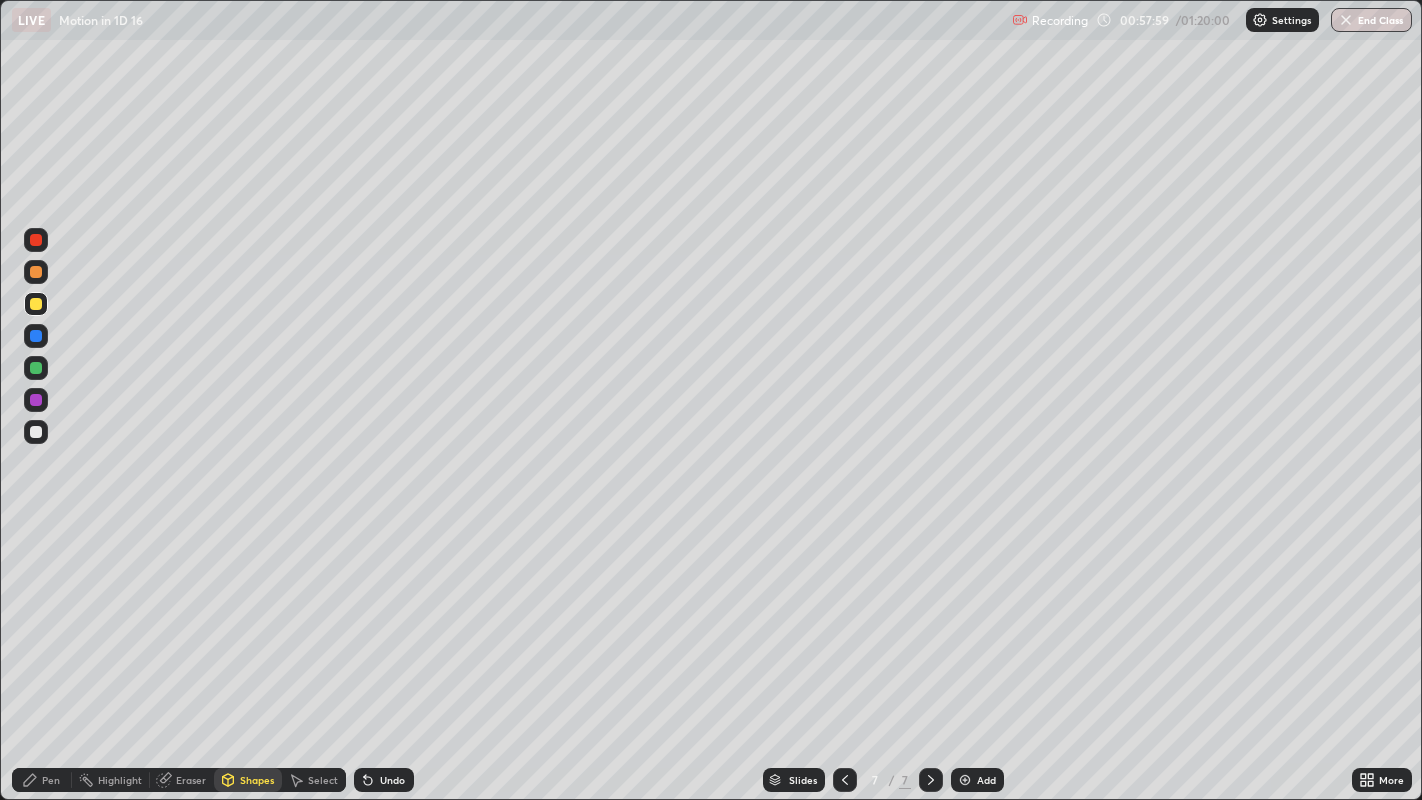 click on "Pen" at bounding box center [51, 780] 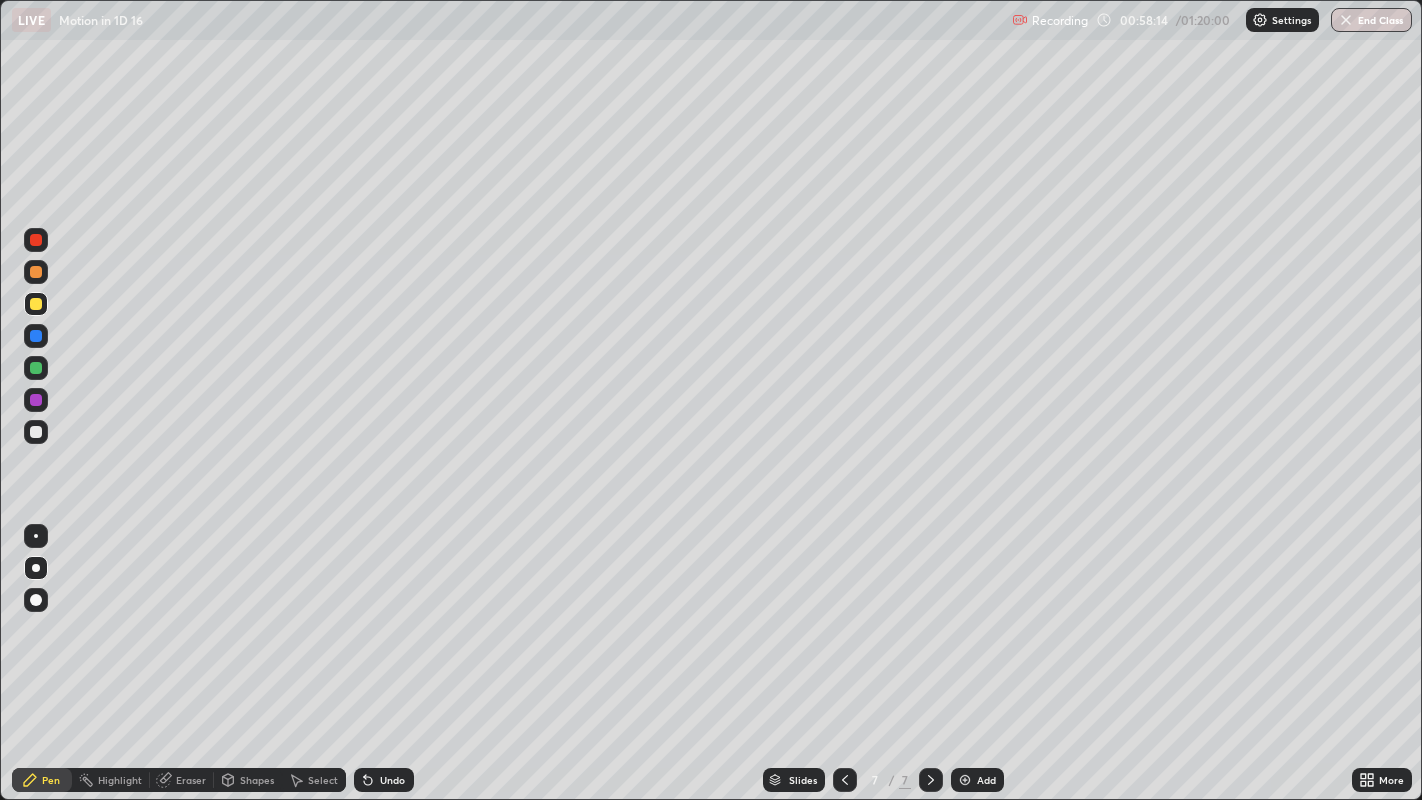 click at bounding box center [36, 432] 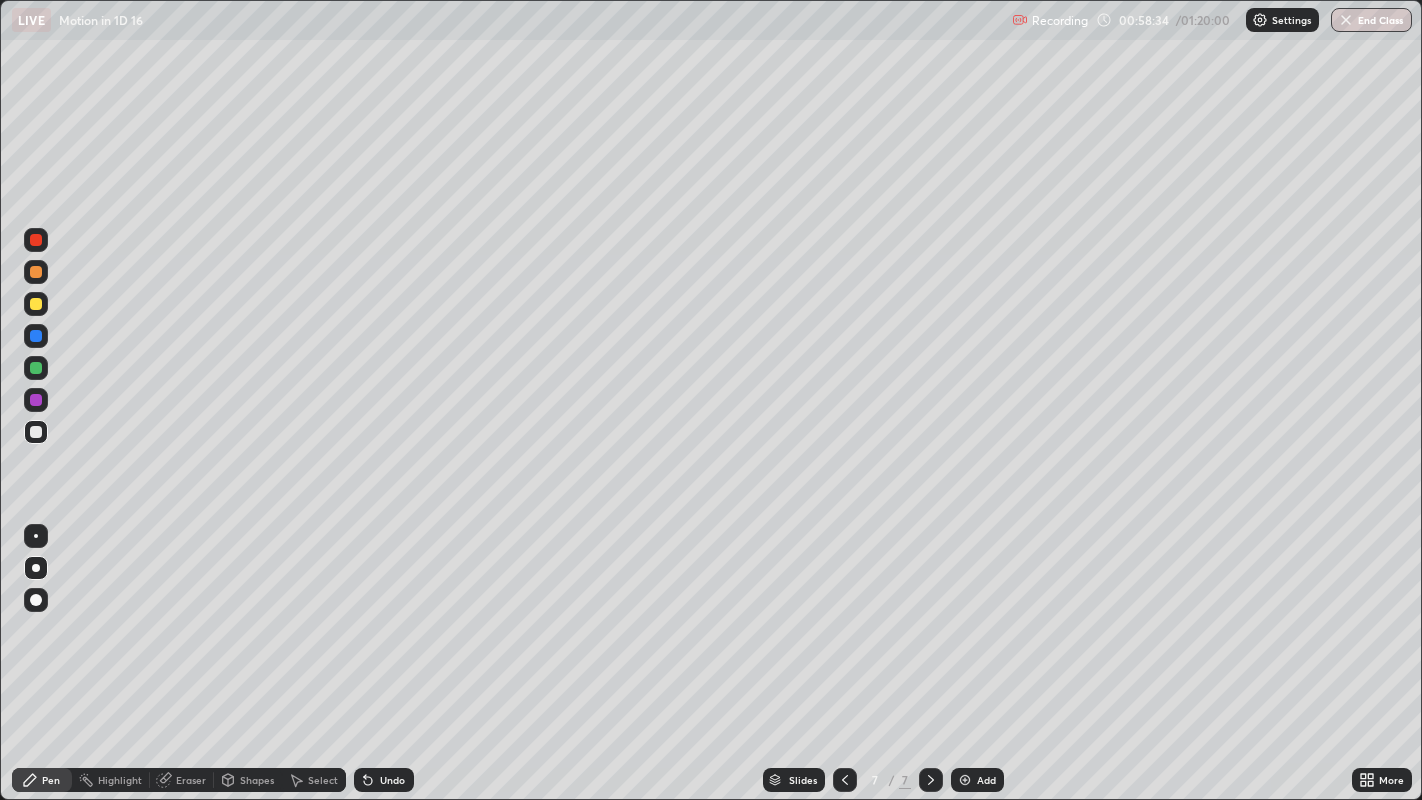 click on "Shapes" at bounding box center [248, 780] 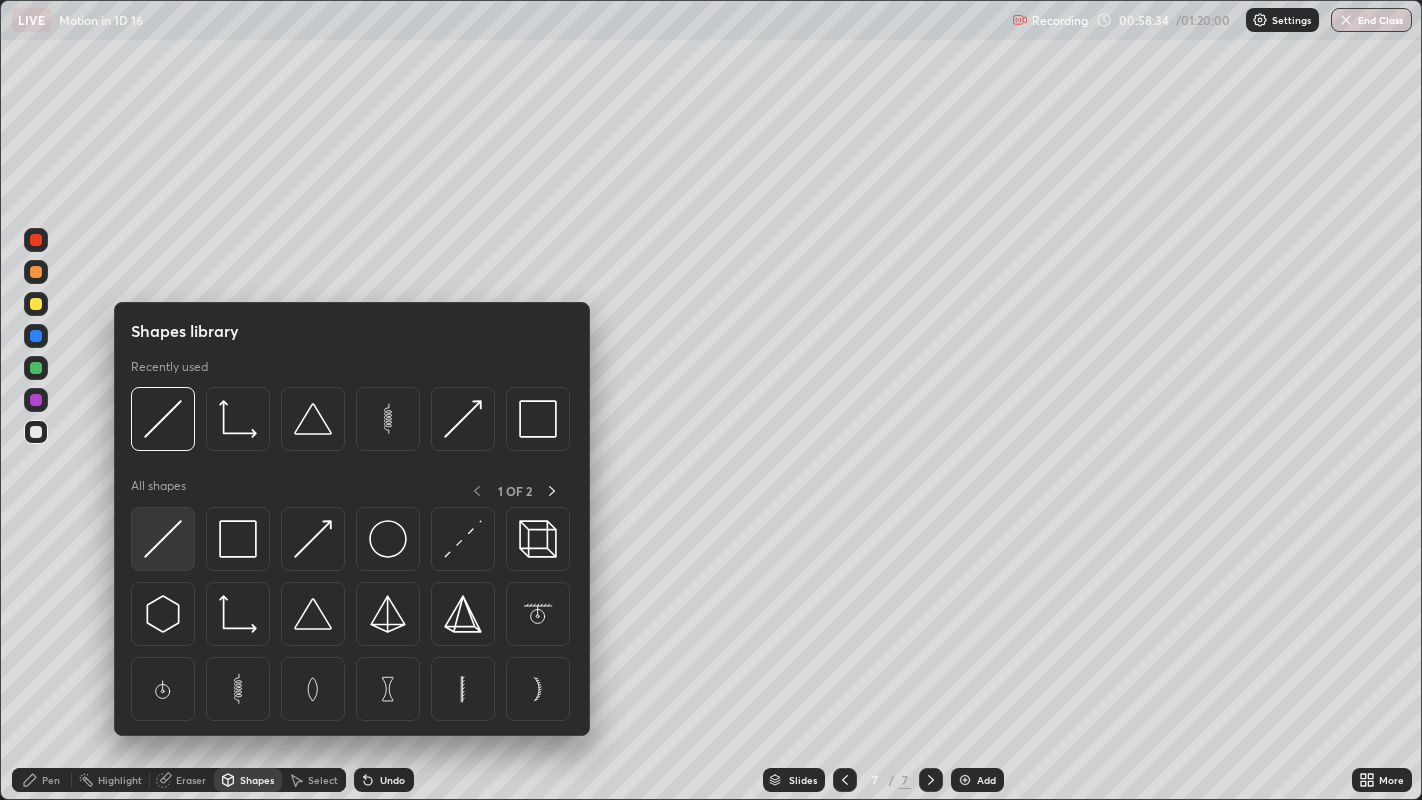 click at bounding box center [163, 539] 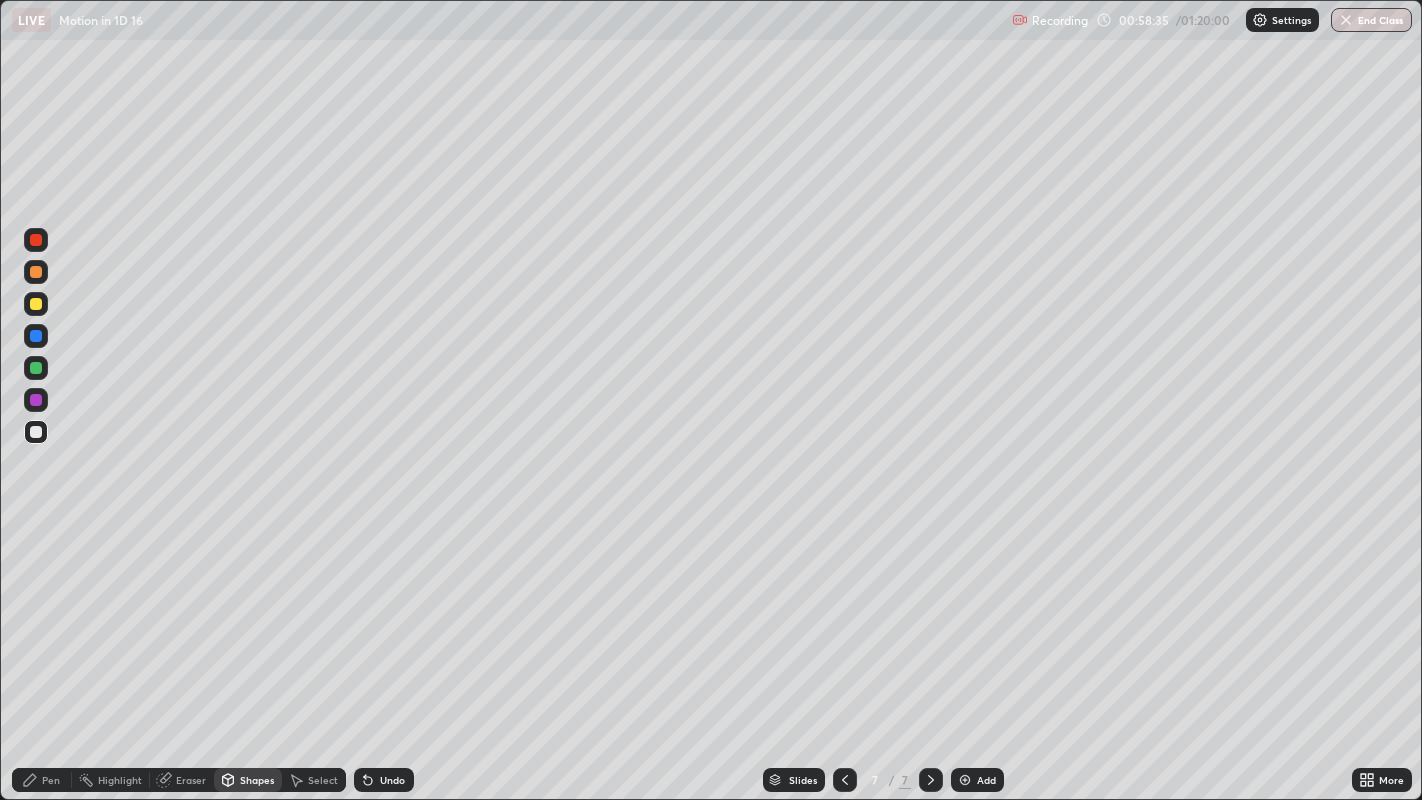 click at bounding box center (36, 272) 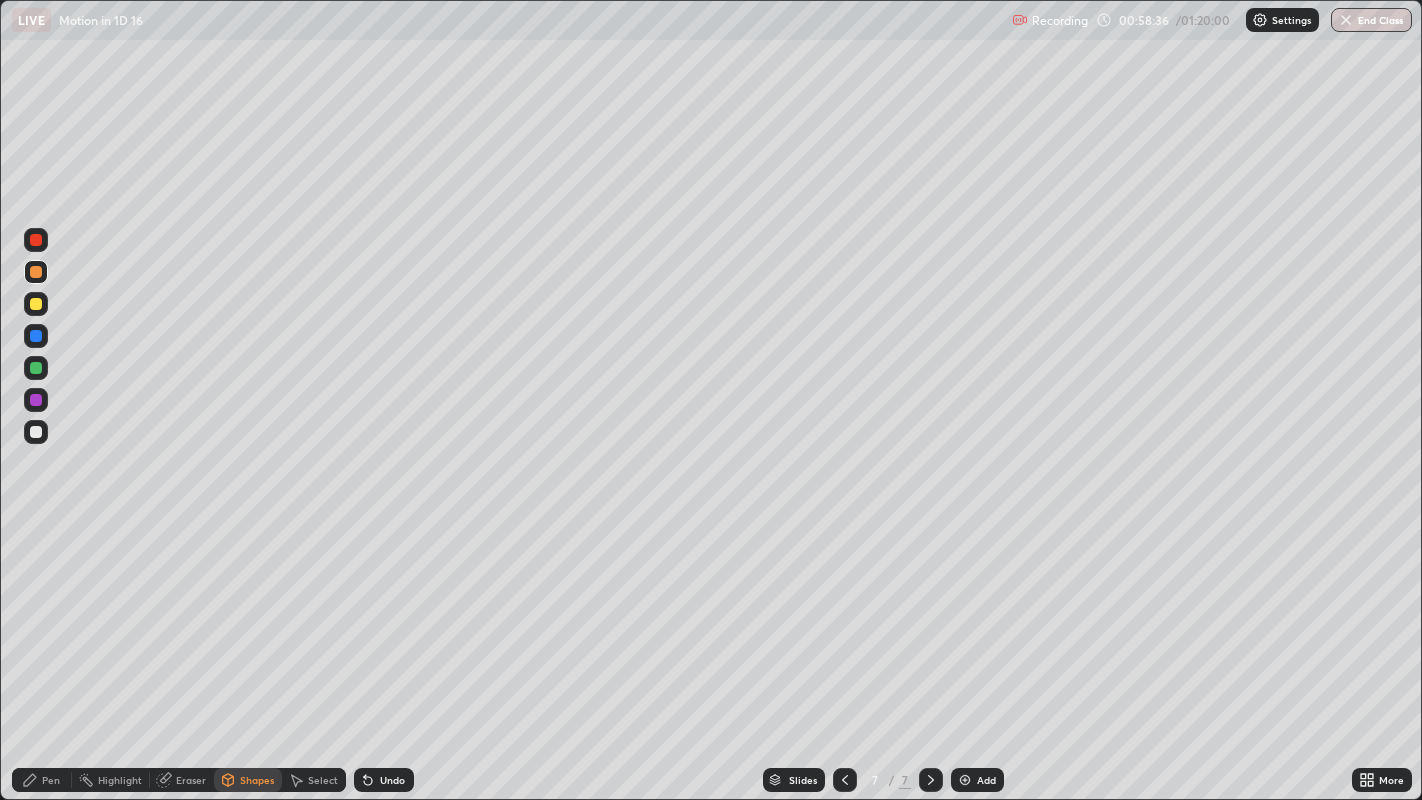 click at bounding box center (36, 272) 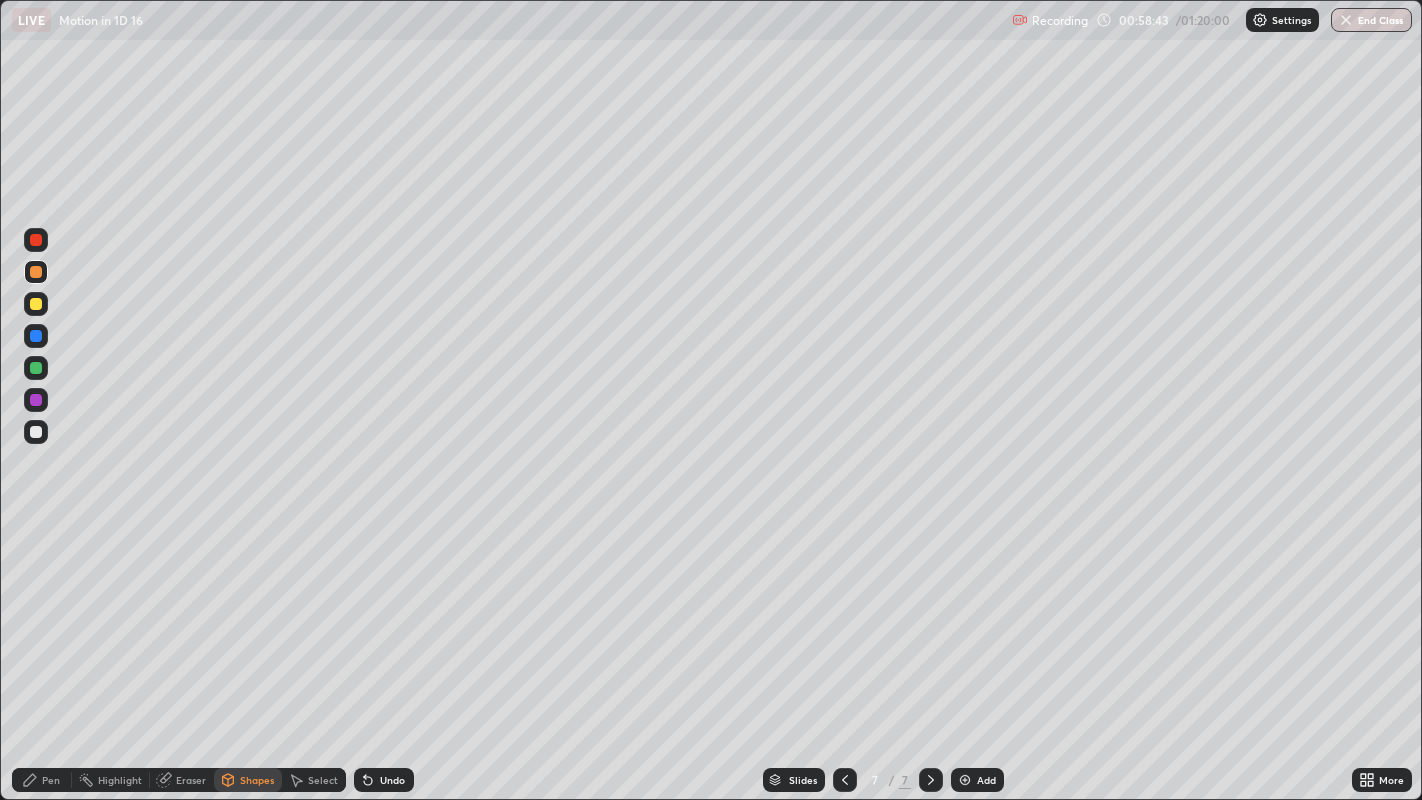click on "Pen" at bounding box center [51, 780] 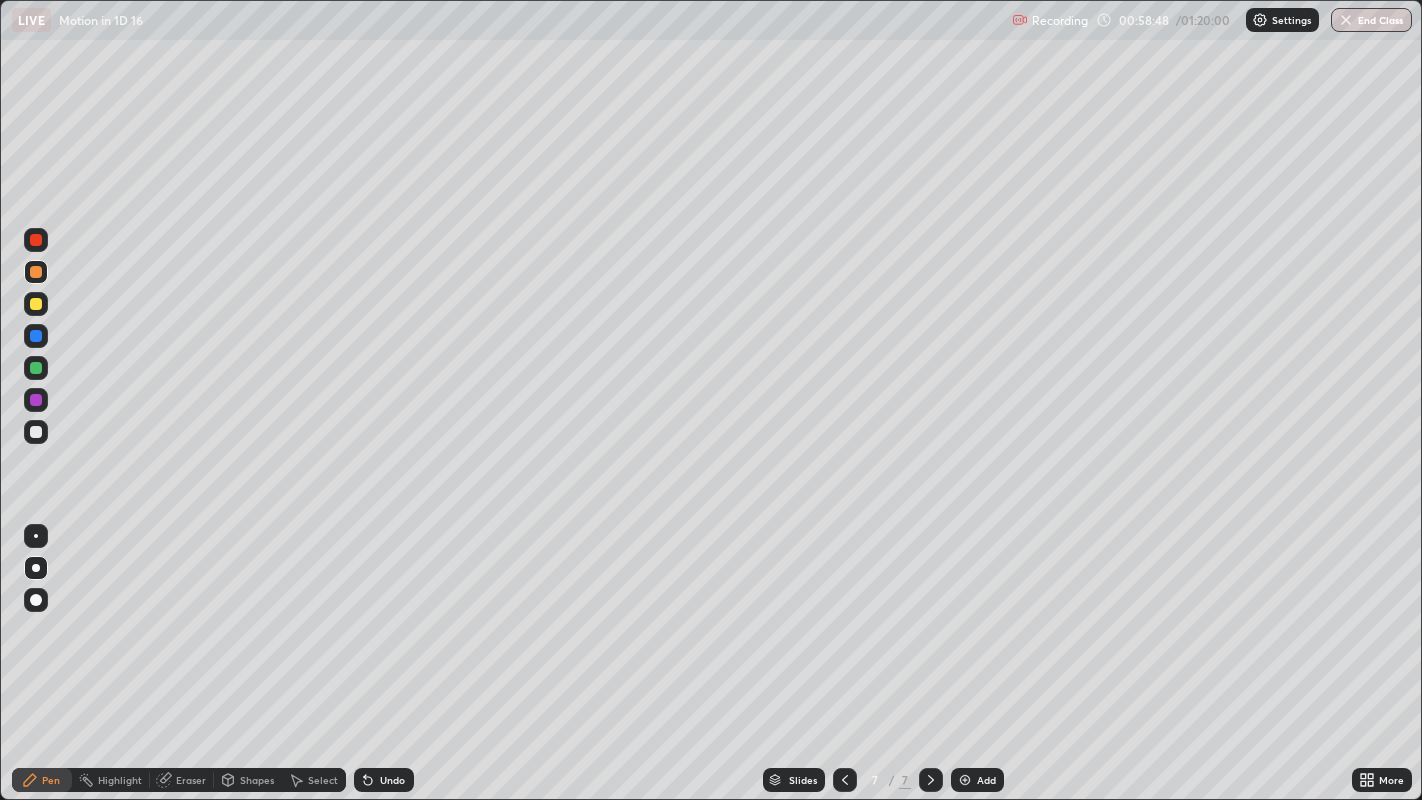 click on "Undo" at bounding box center [384, 780] 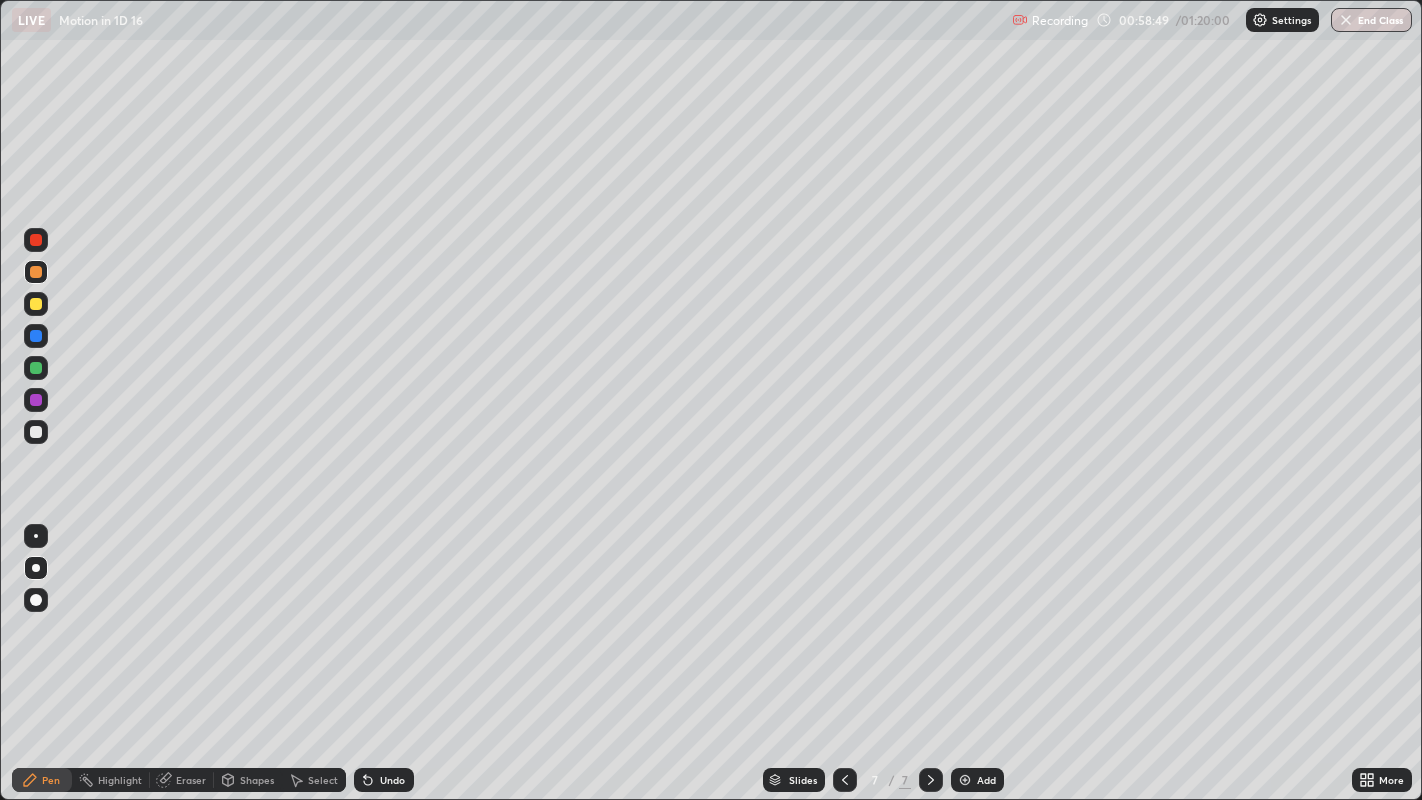 click on "Undo" at bounding box center (384, 780) 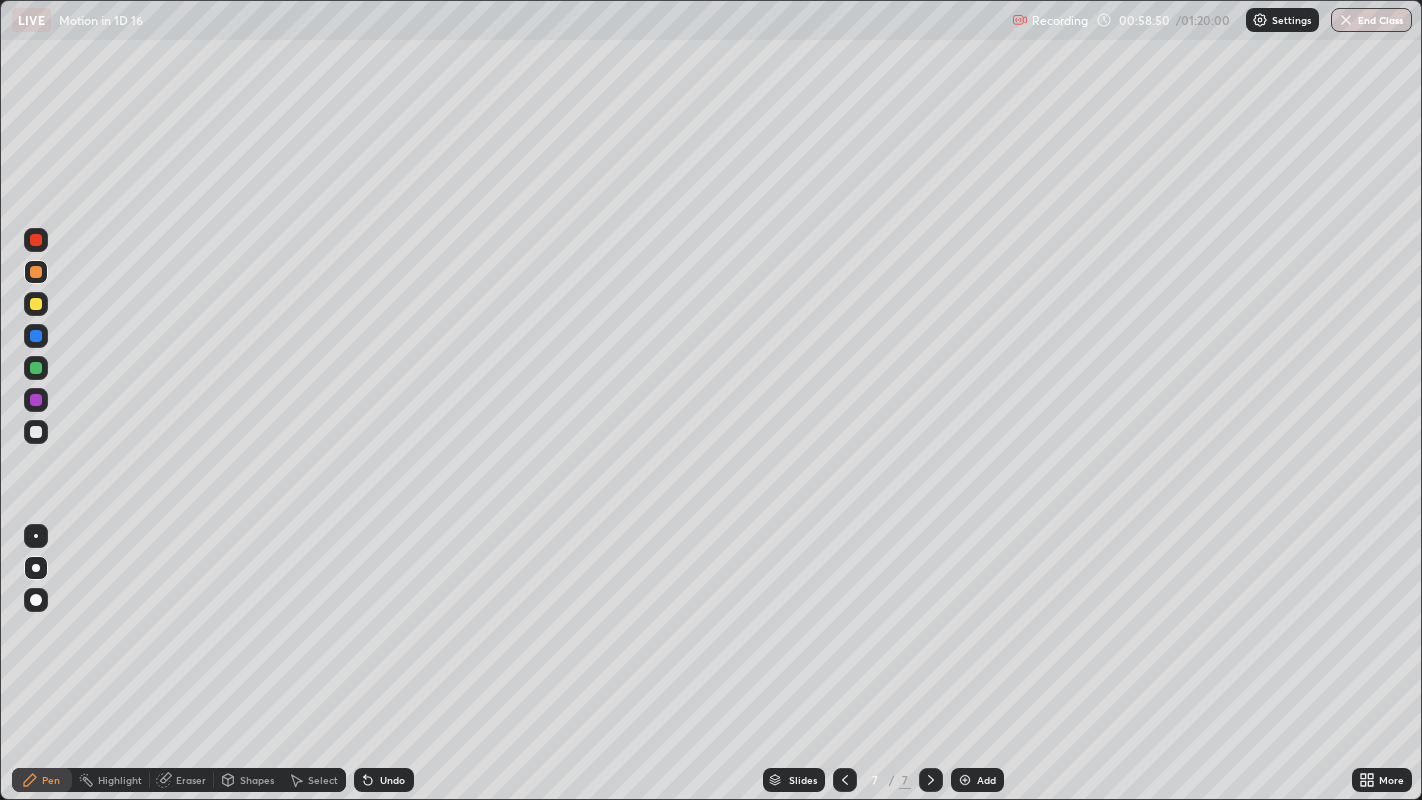 click on "Undo" at bounding box center (384, 780) 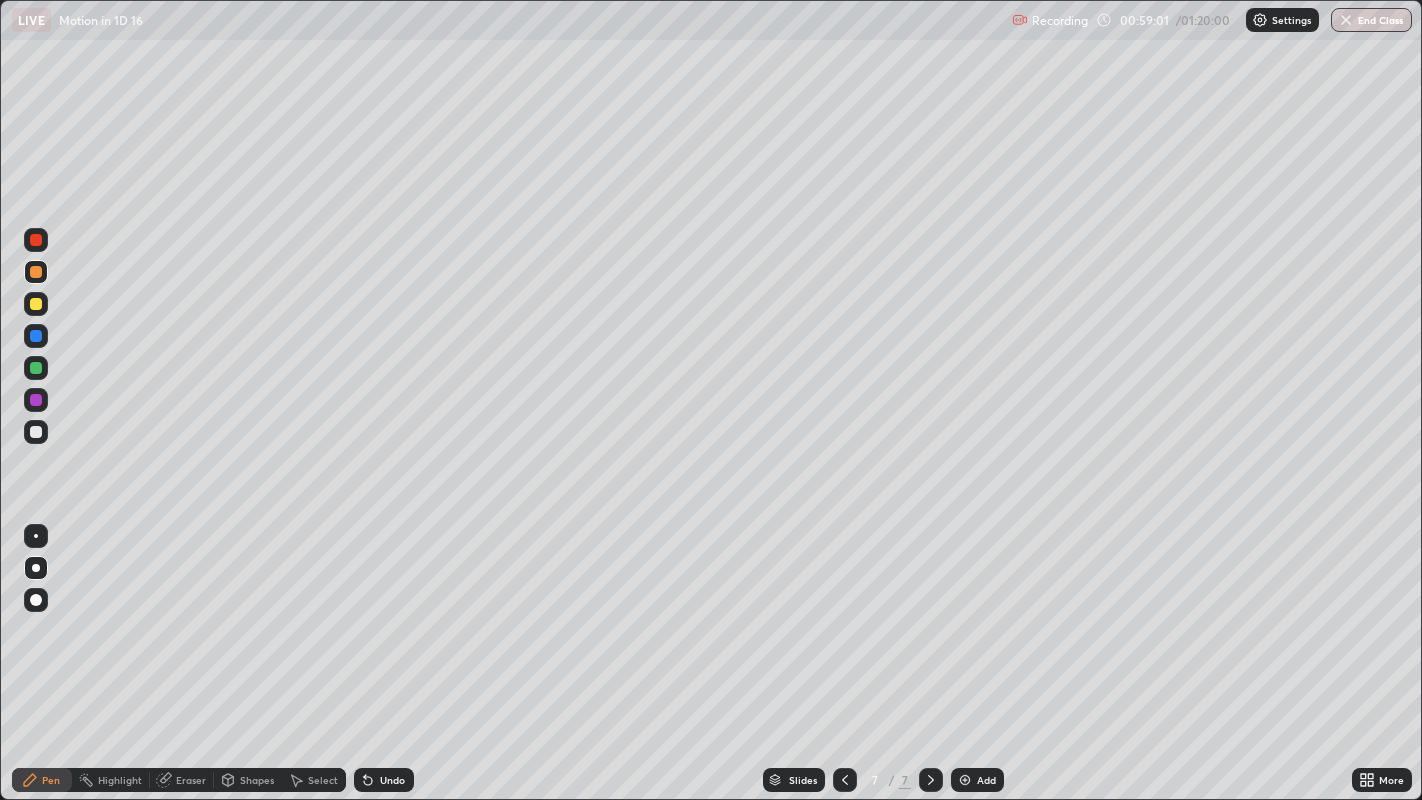 click on "Shapes" at bounding box center (248, 780) 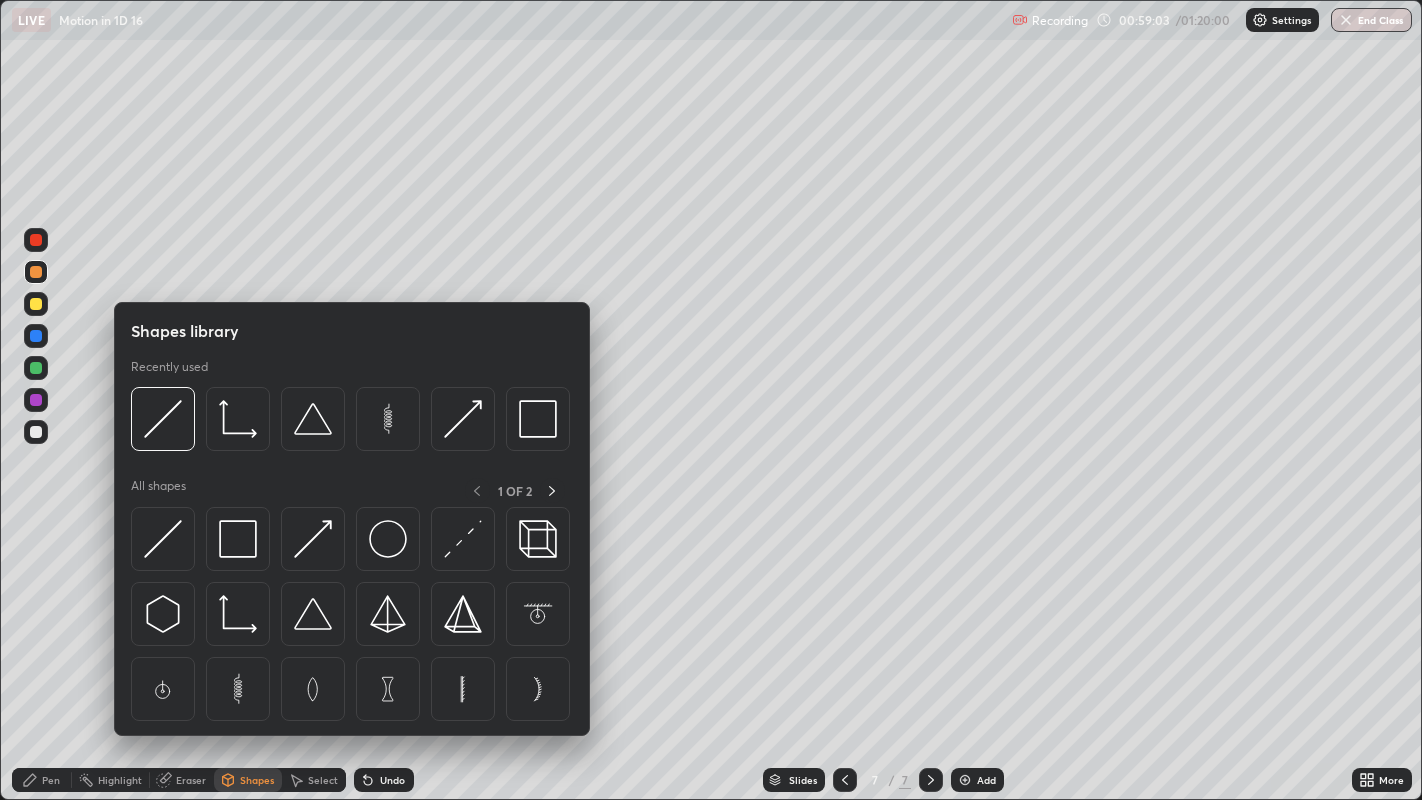 click 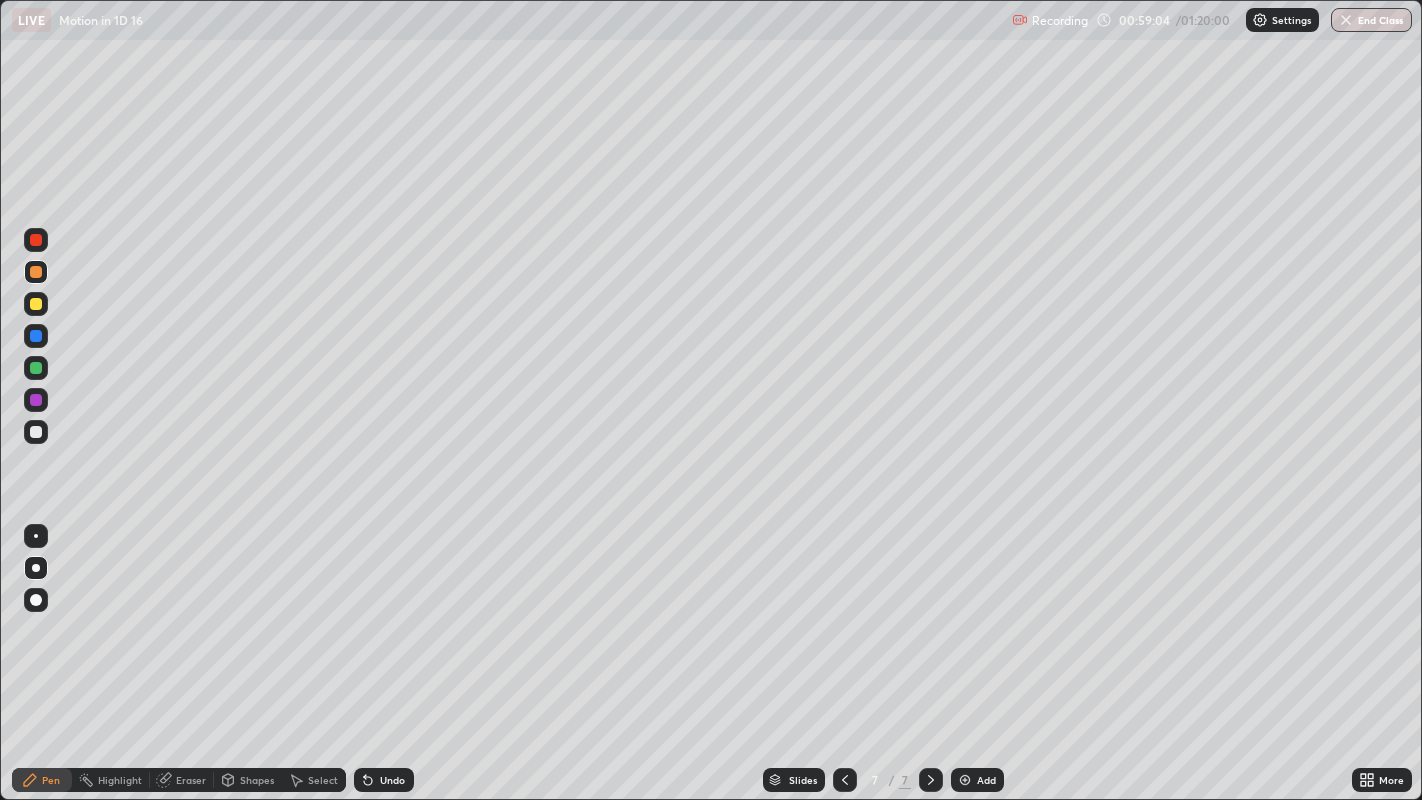 click at bounding box center (36, 336) 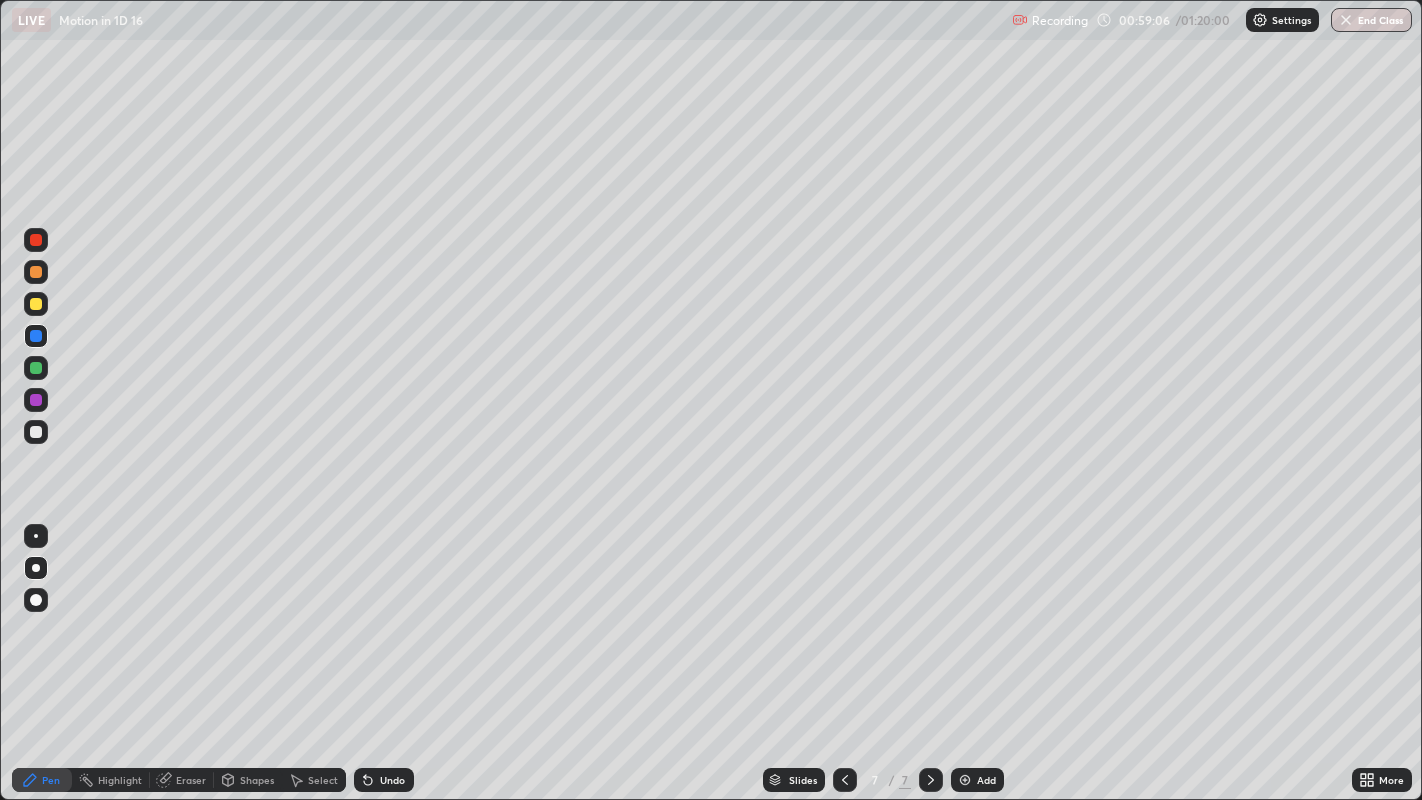 click at bounding box center [36, 368] 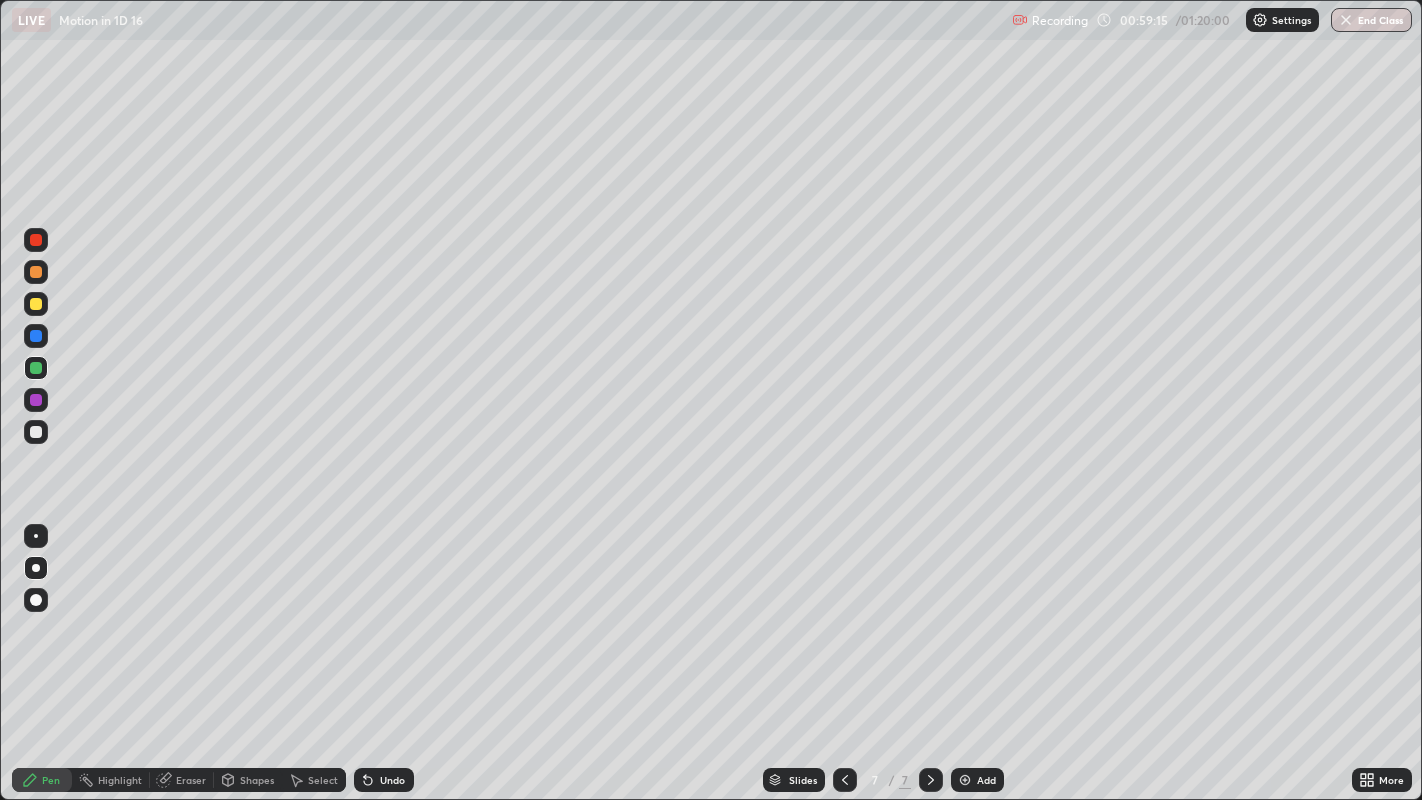 click 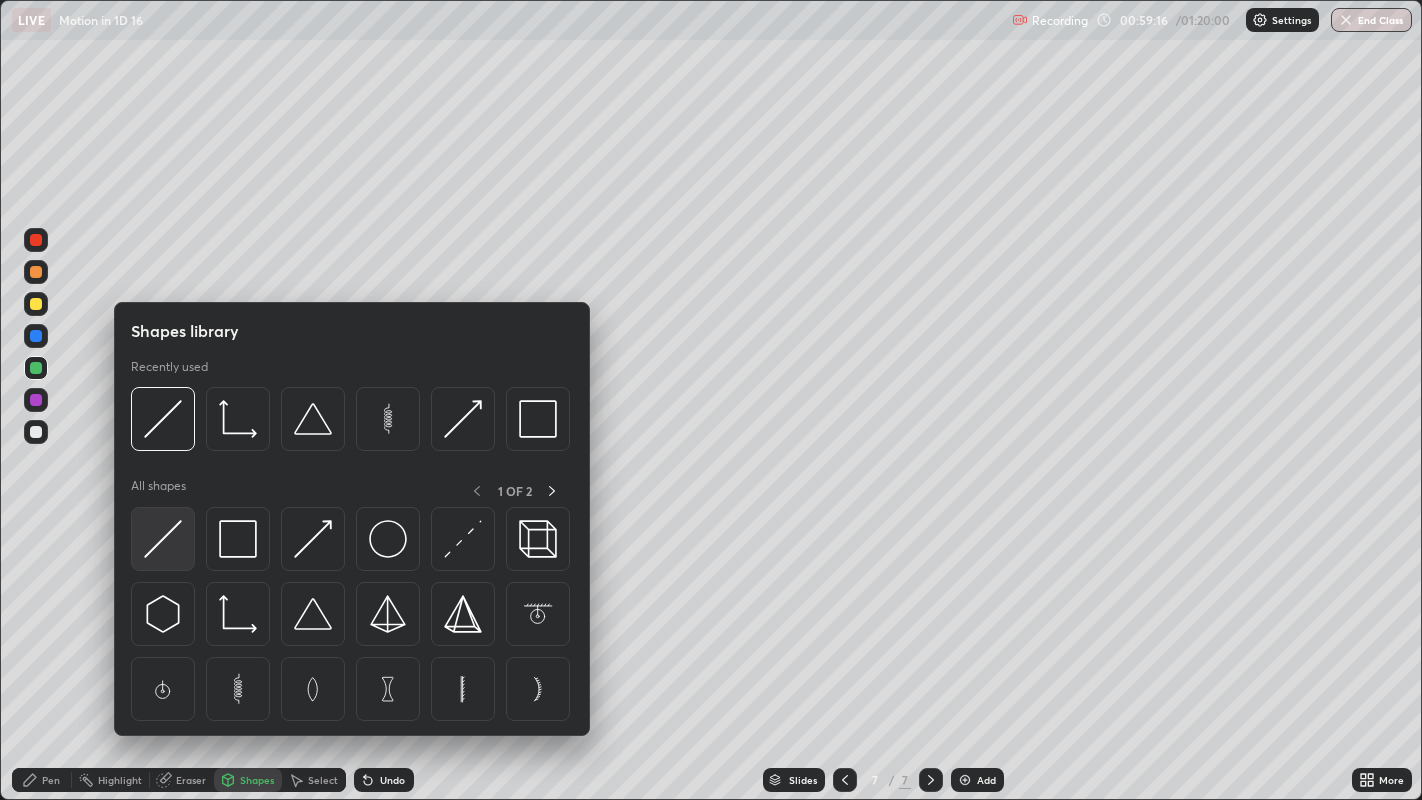 click at bounding box center (163, 539) 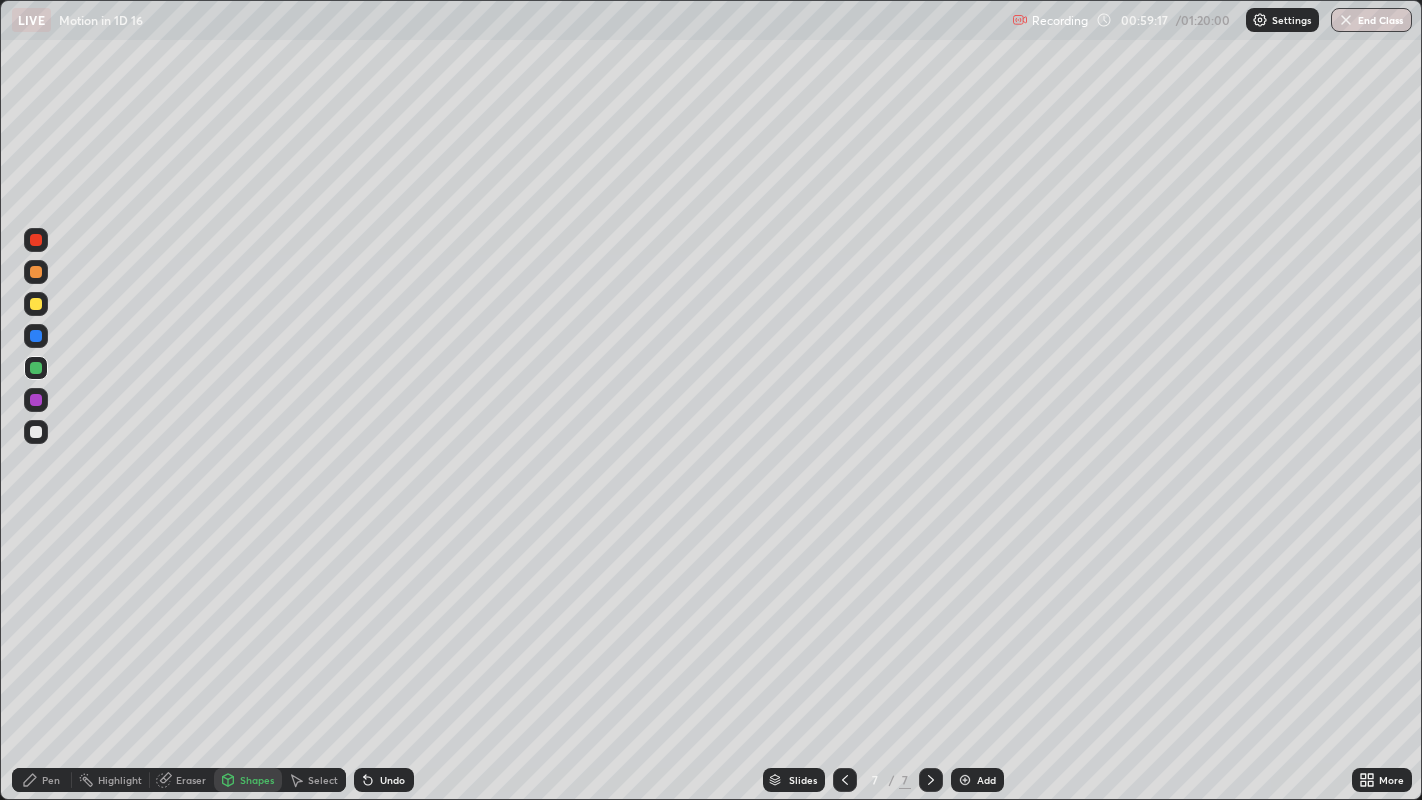 click at bounding box center [36, 240] 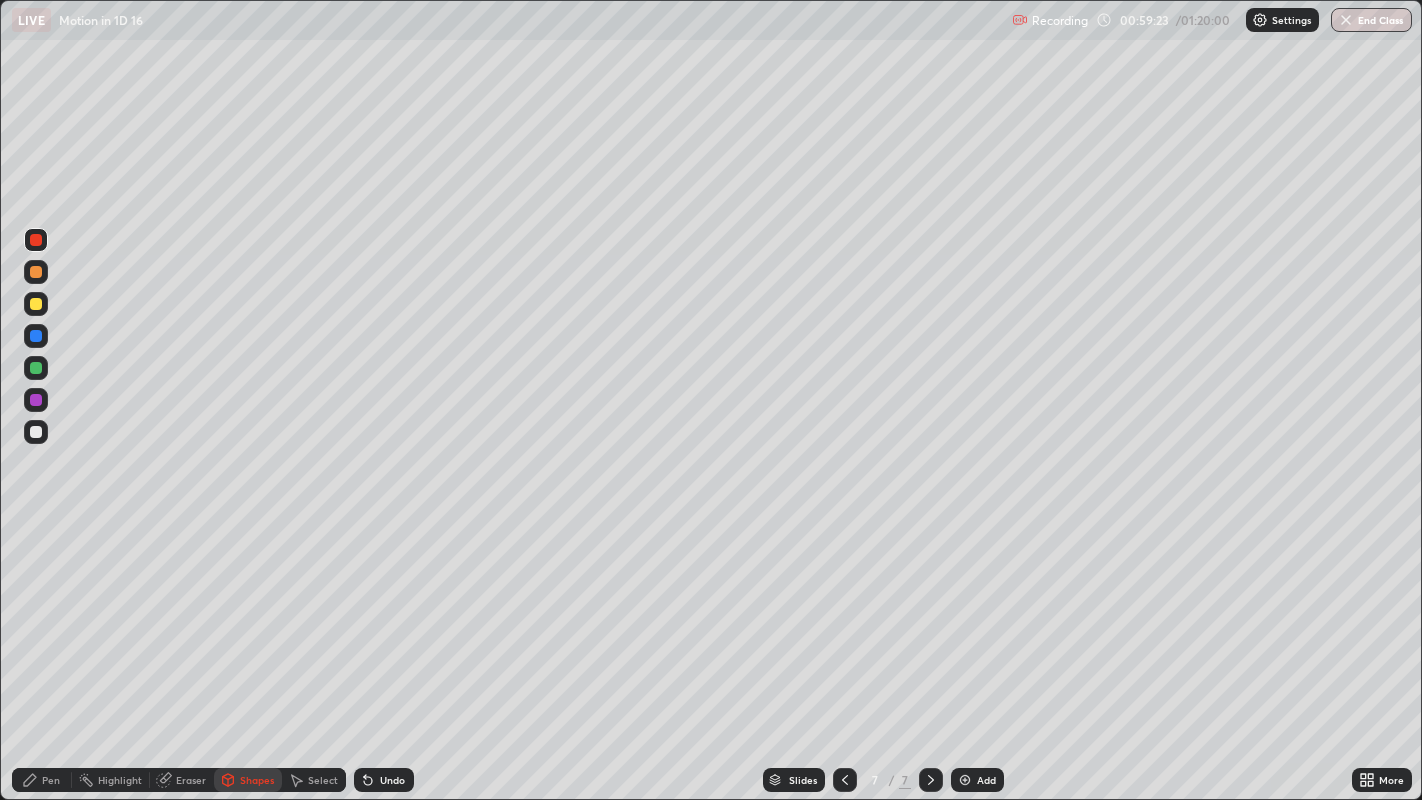click on "Pen" at bounding box center [42, 780] 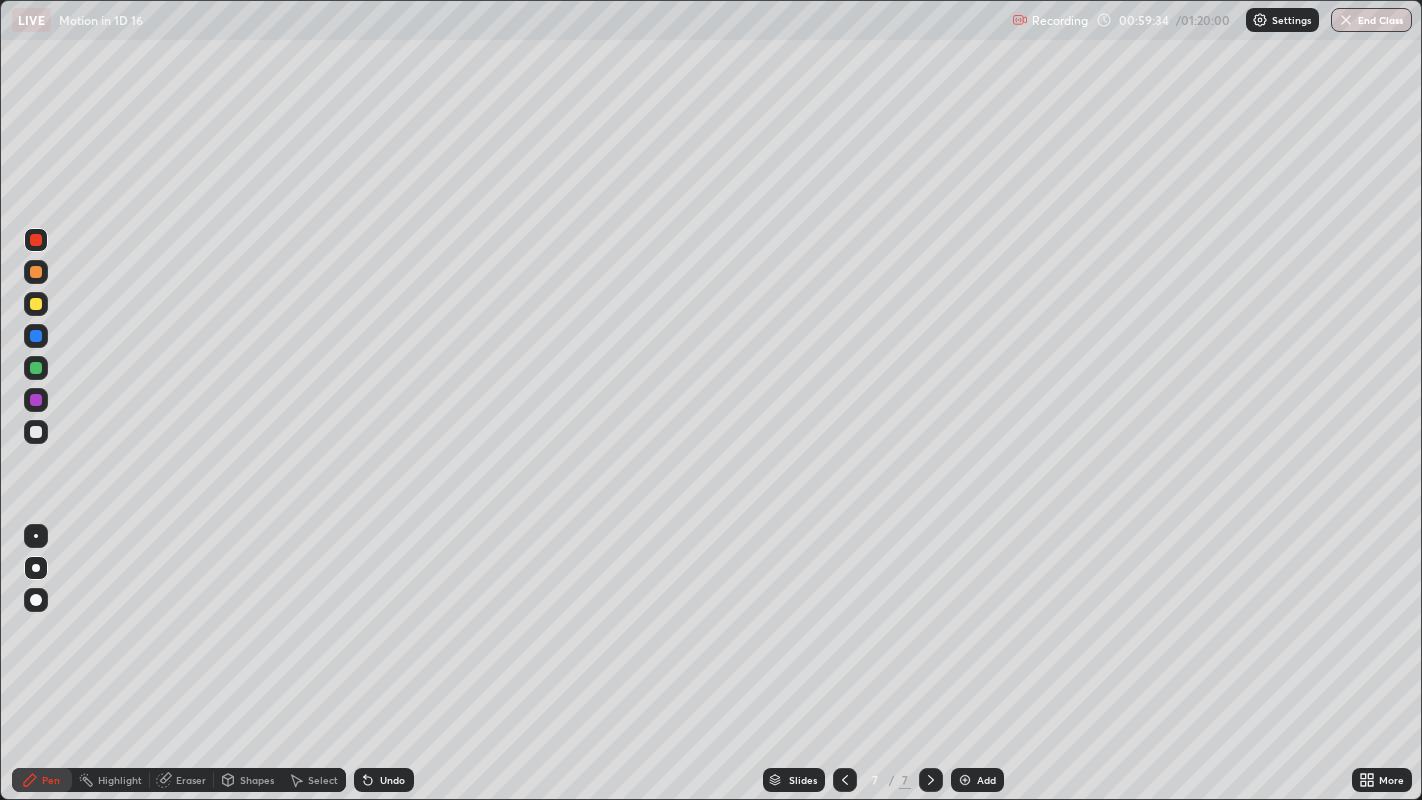click at bounding box center (36, 568) 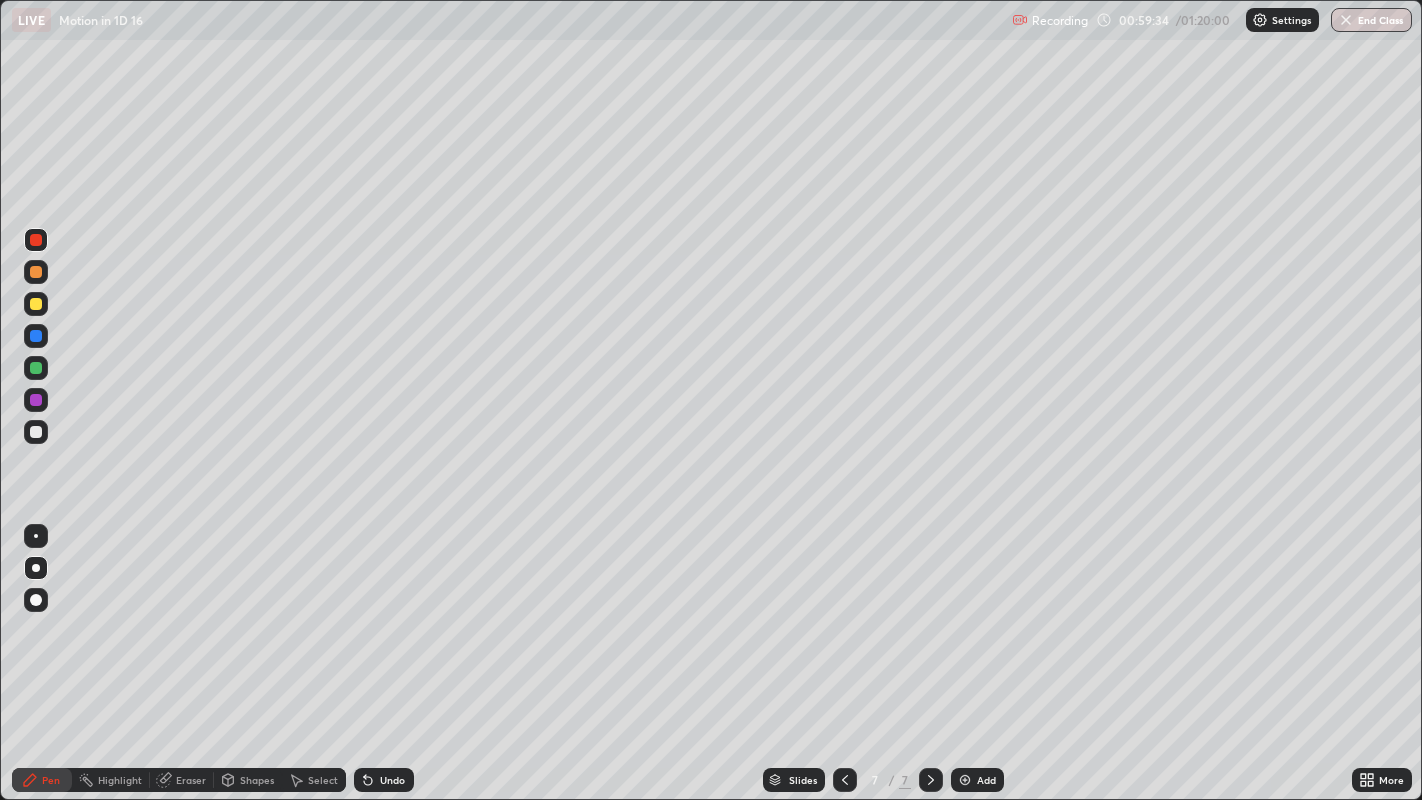 click at bounding box center (36, 432) 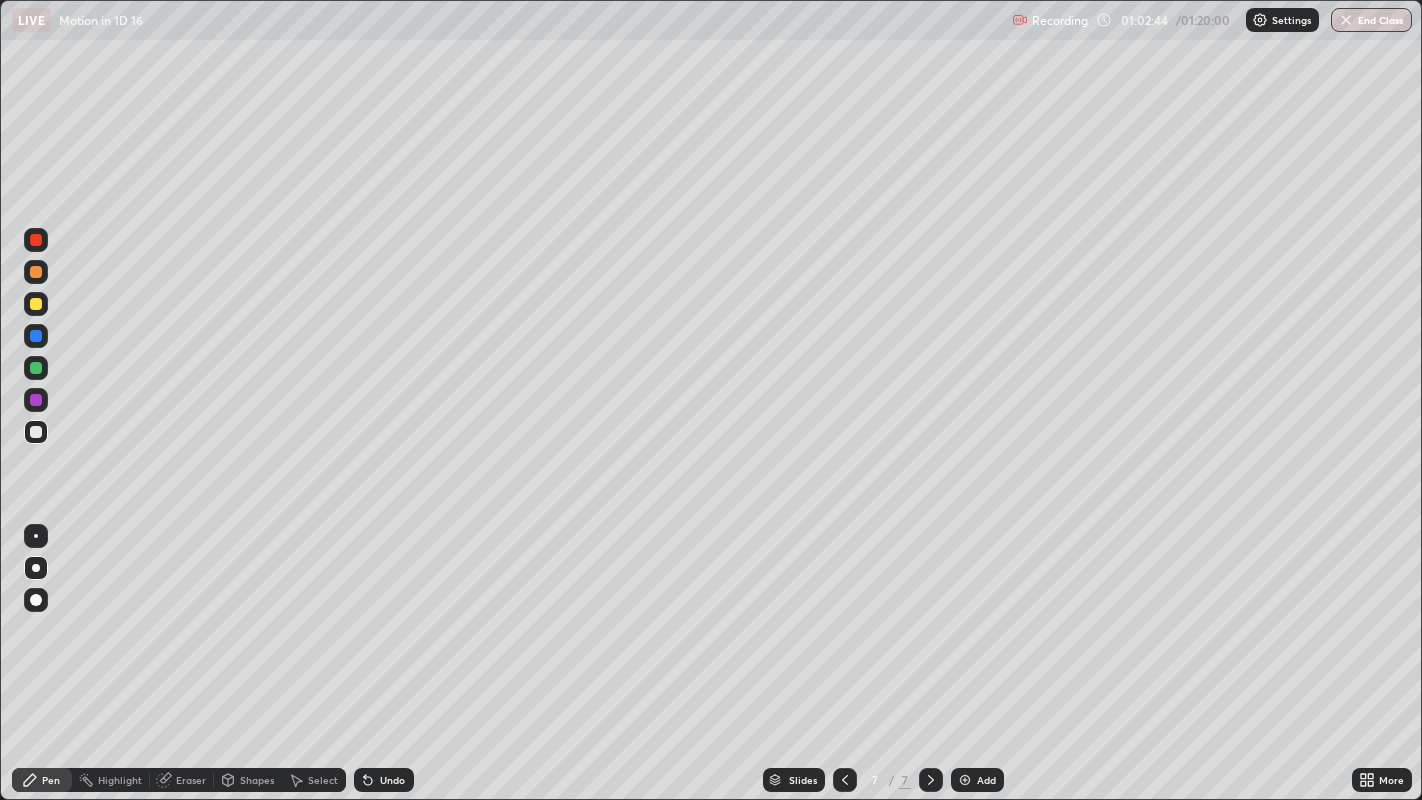 click at bounding box center (36, 432) 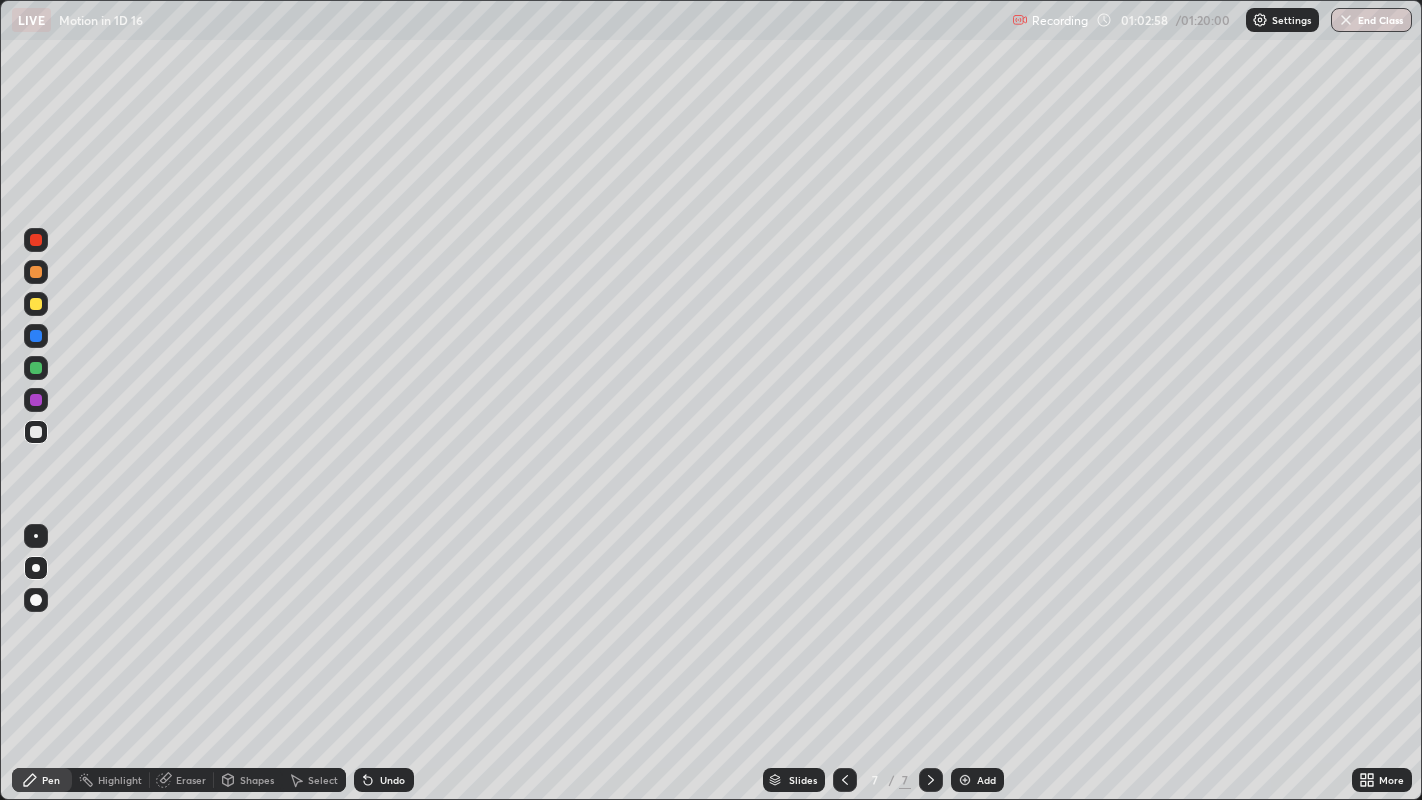click on "Undo" at bounding box center [384, 780] 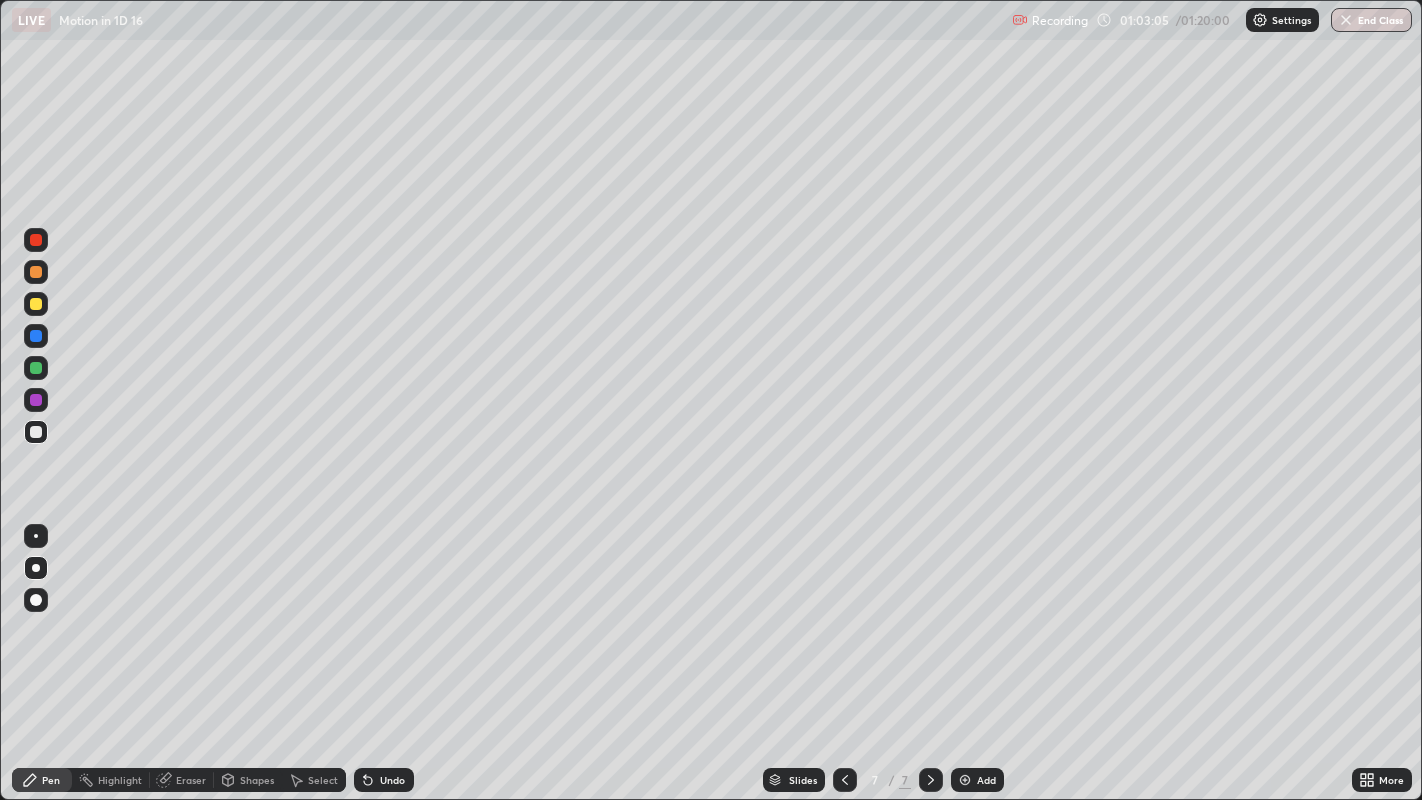 click on "Undo" at bounding box center (392, 780) 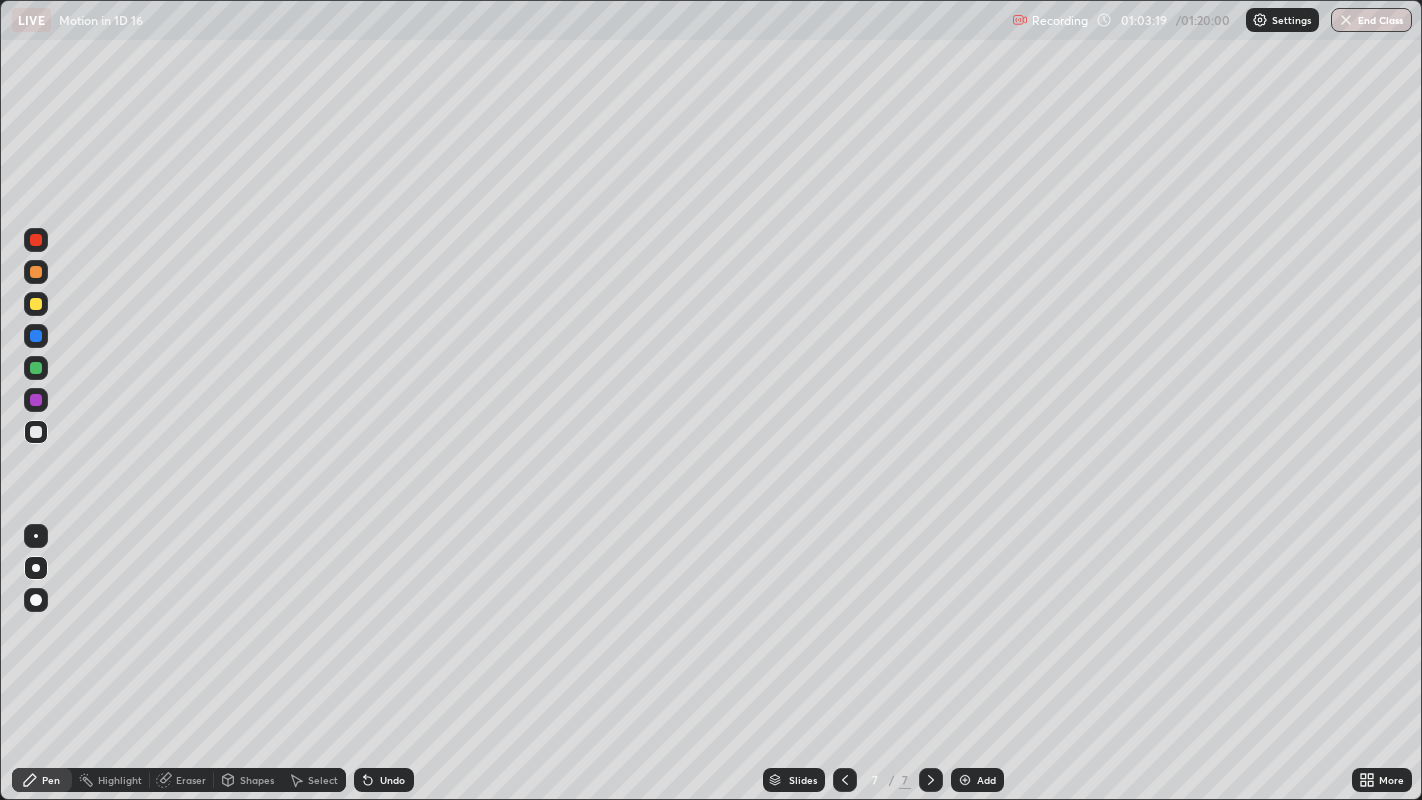 click 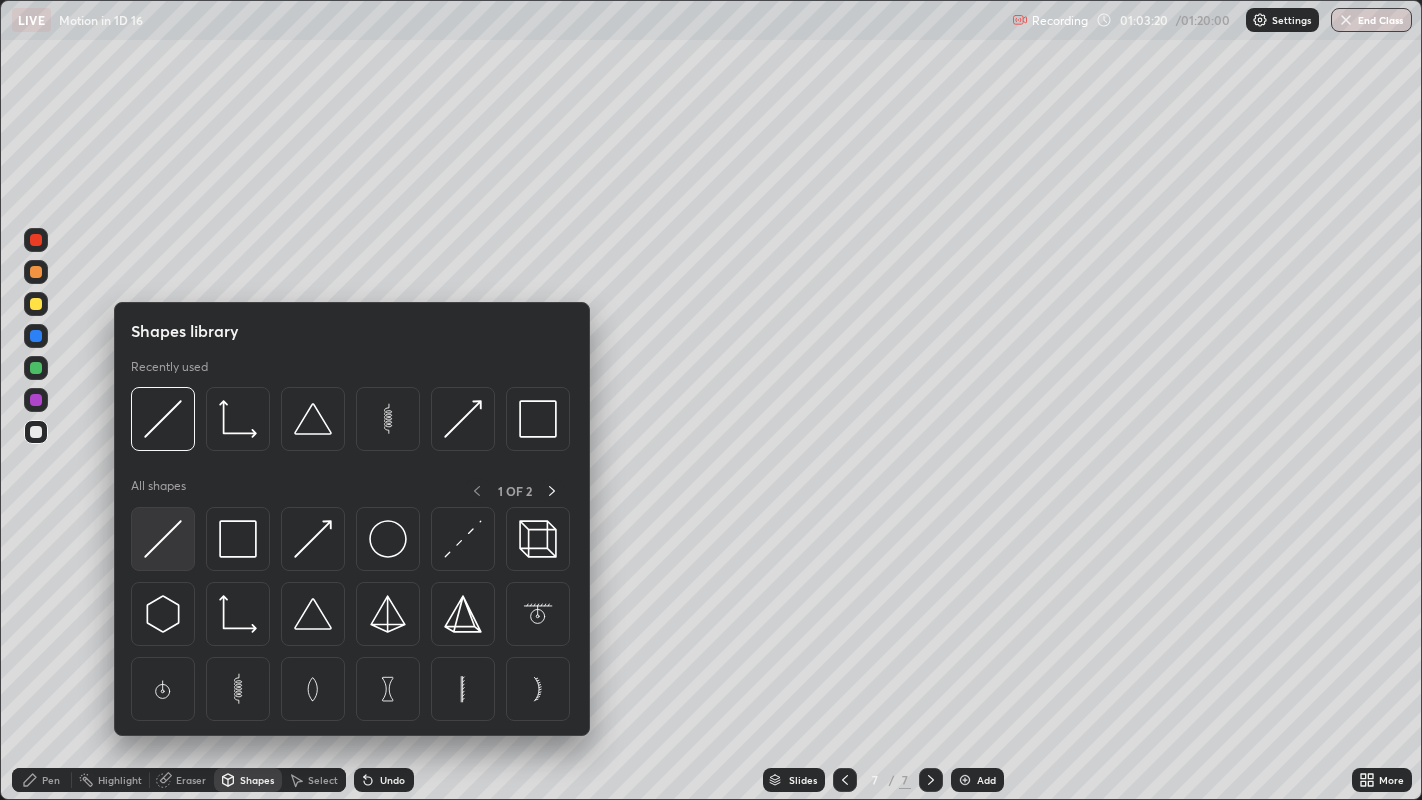 click at bounding box center [163, 539] 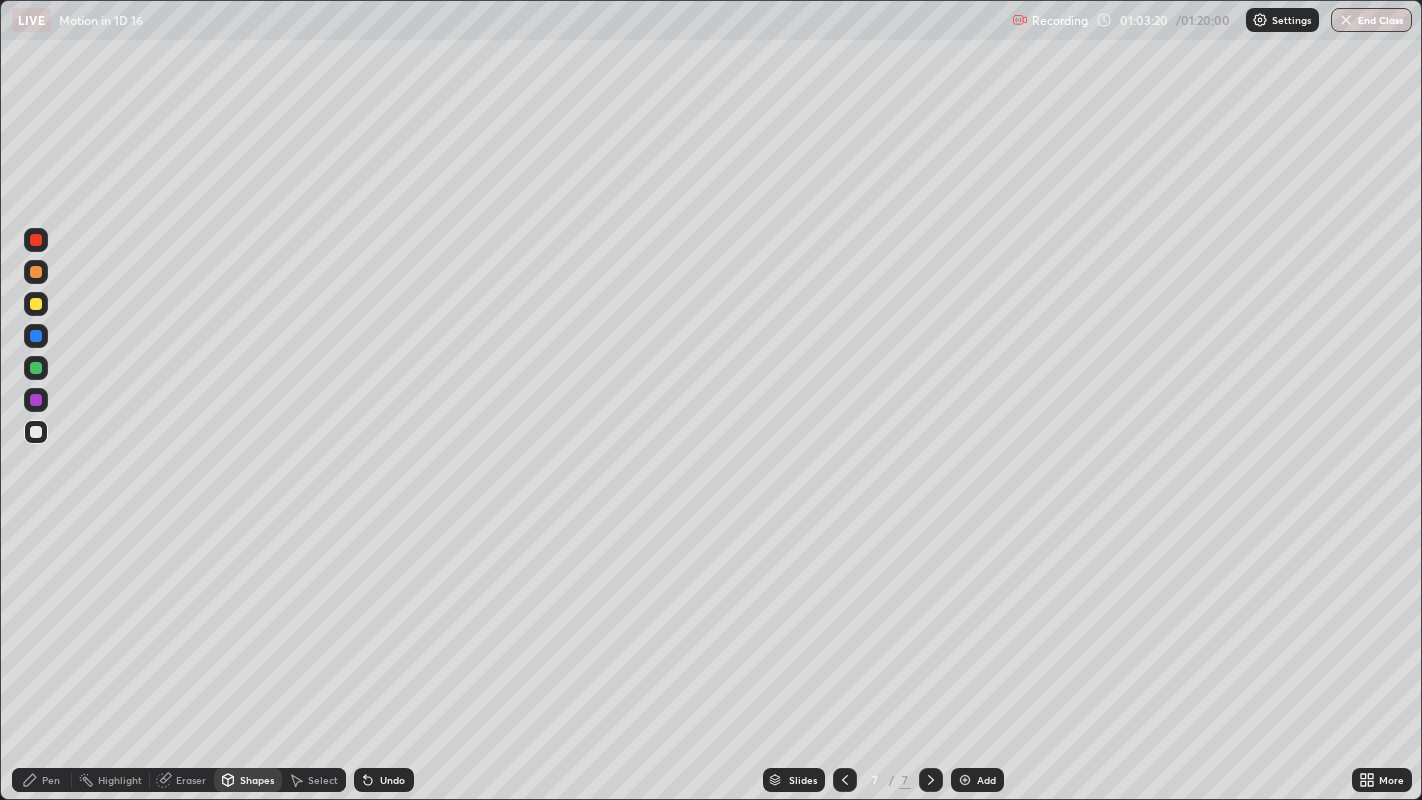 click at bounding box center (36, 240) 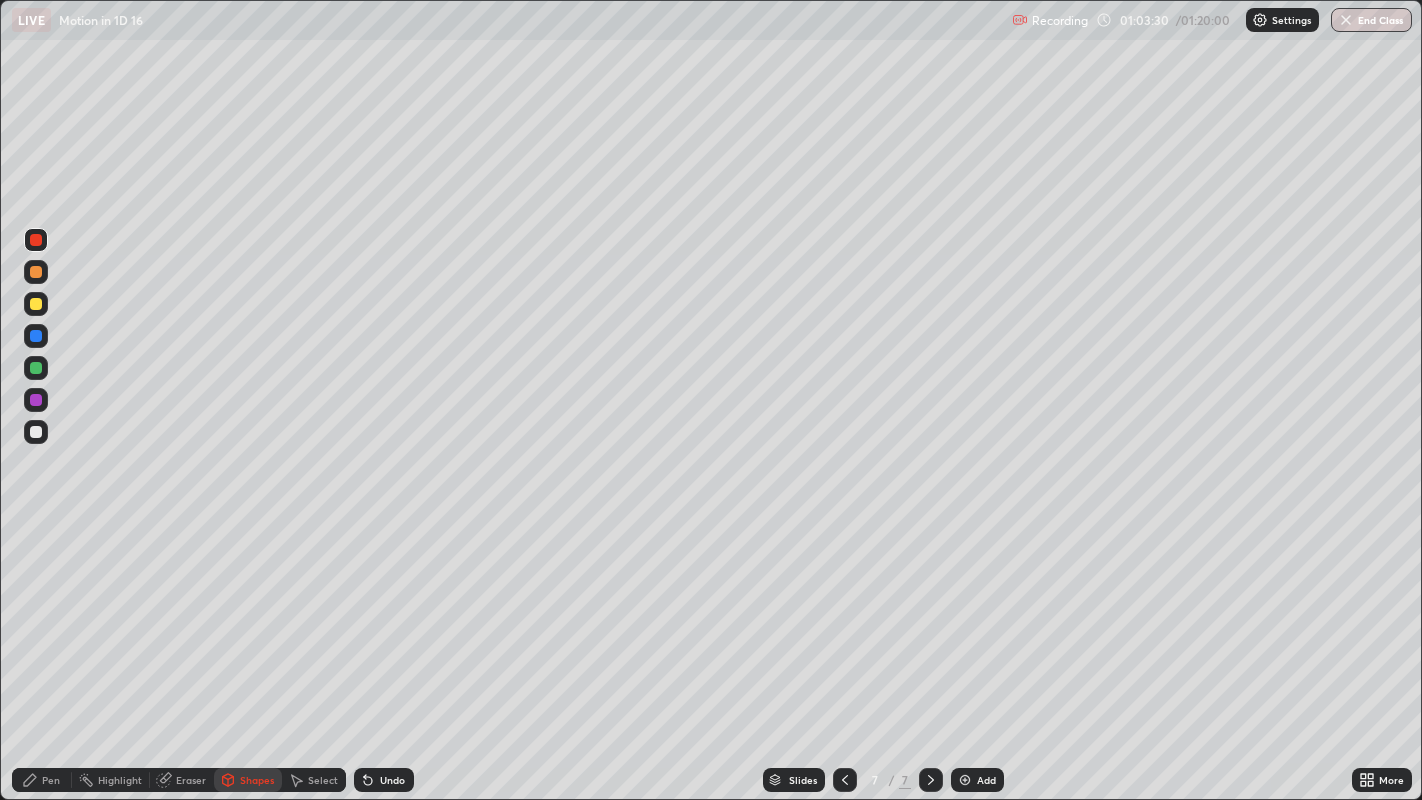 click at bounding box center (36, 272) 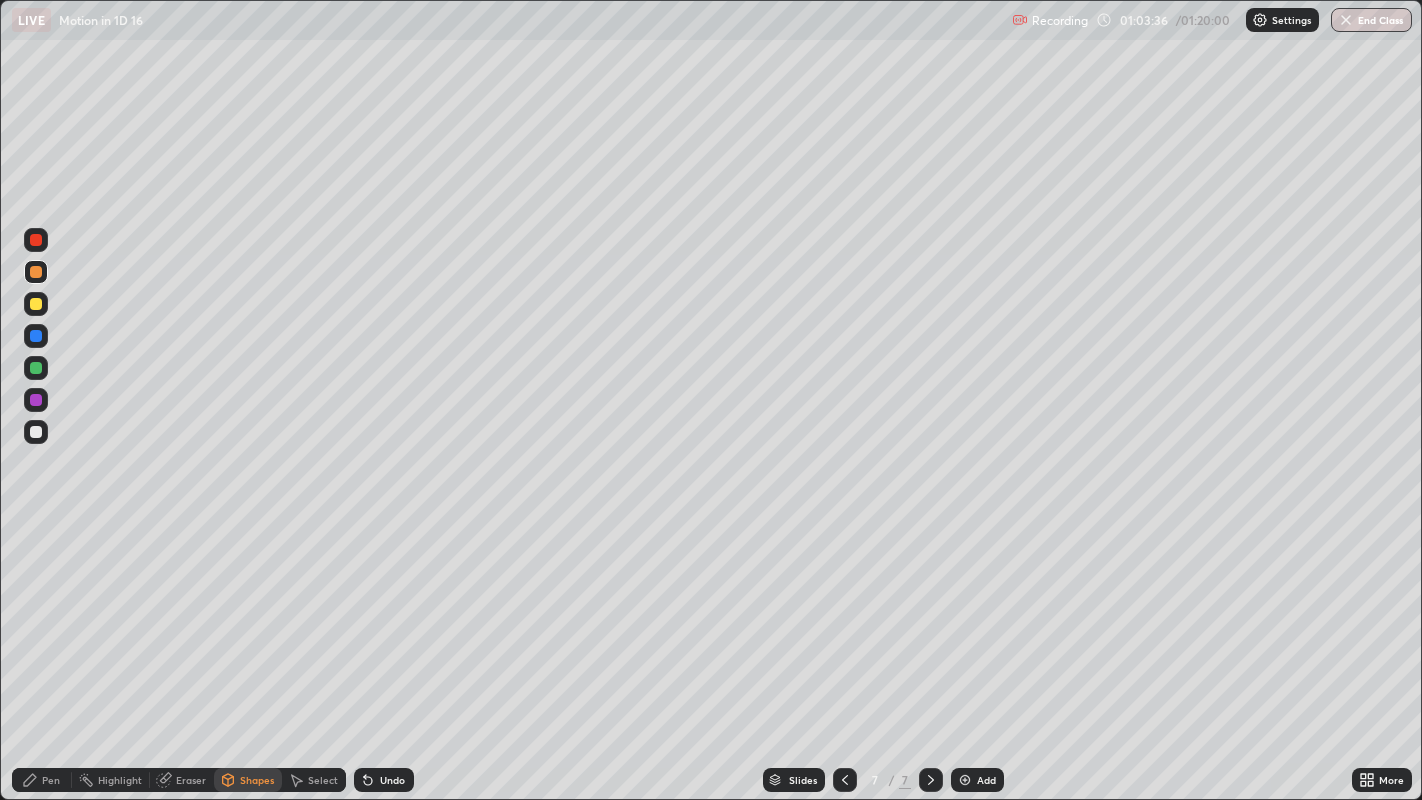 click on "Pen" at bounding box center (51, 780) 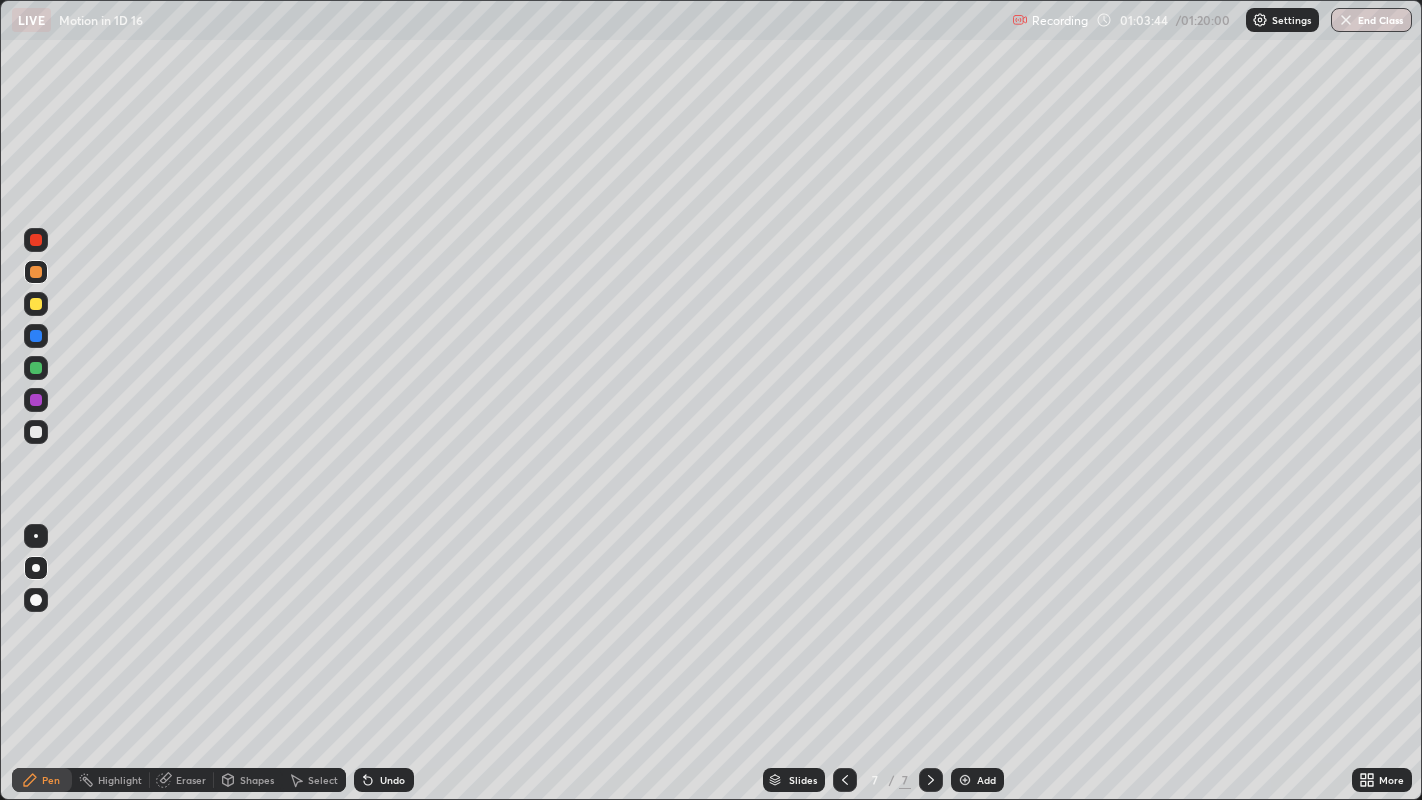 click at bounding box center (36, 240) 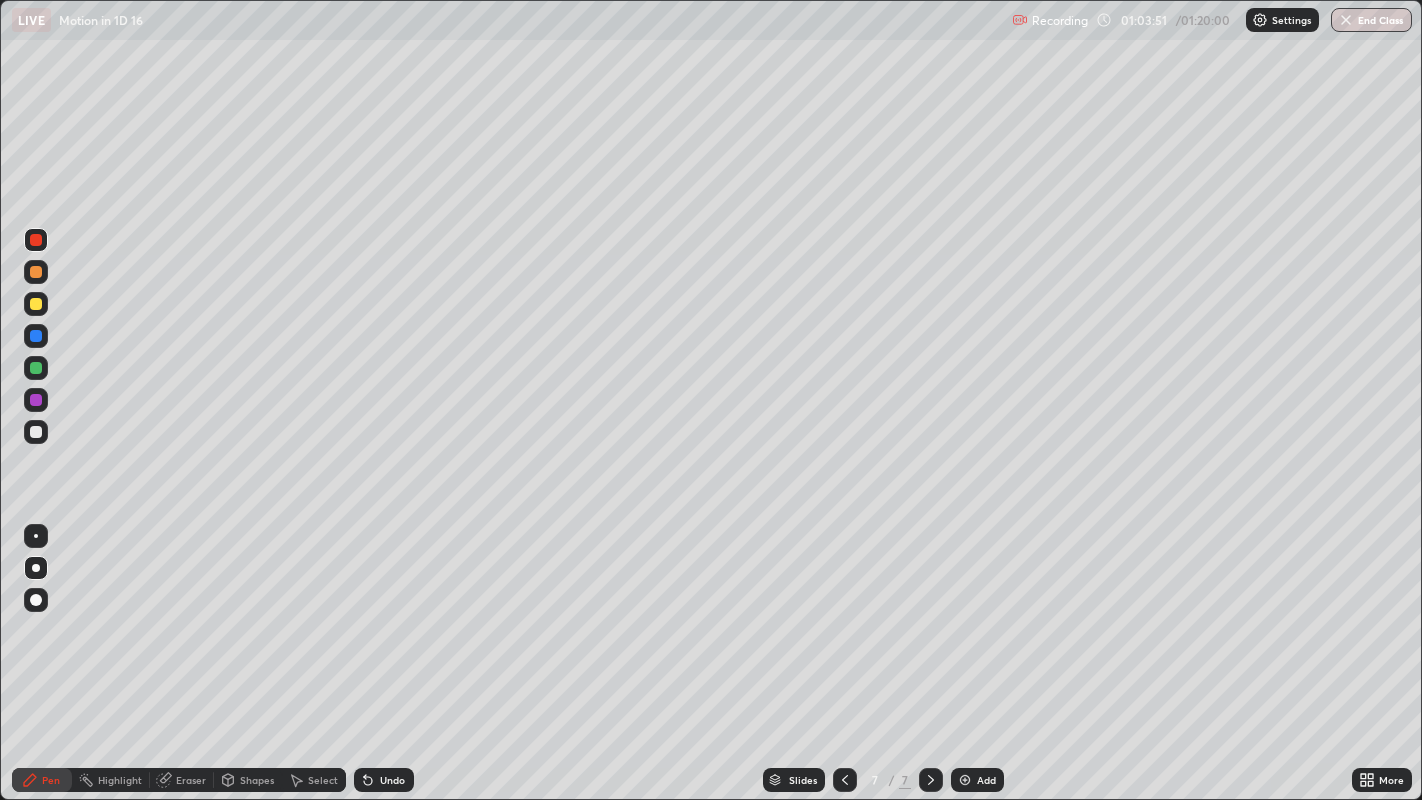 click at bounding box center [36, 432] 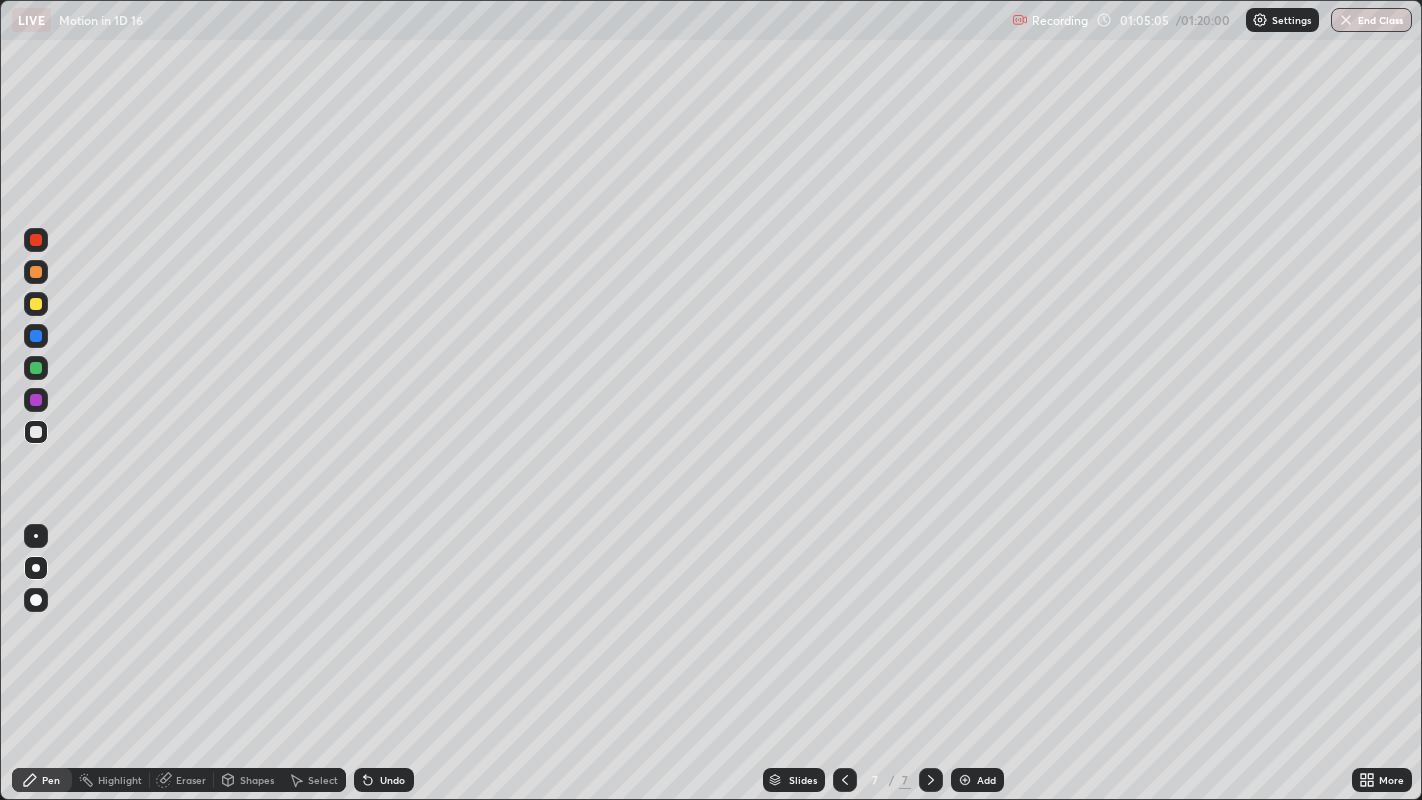 click at bounding box center (36, 336) 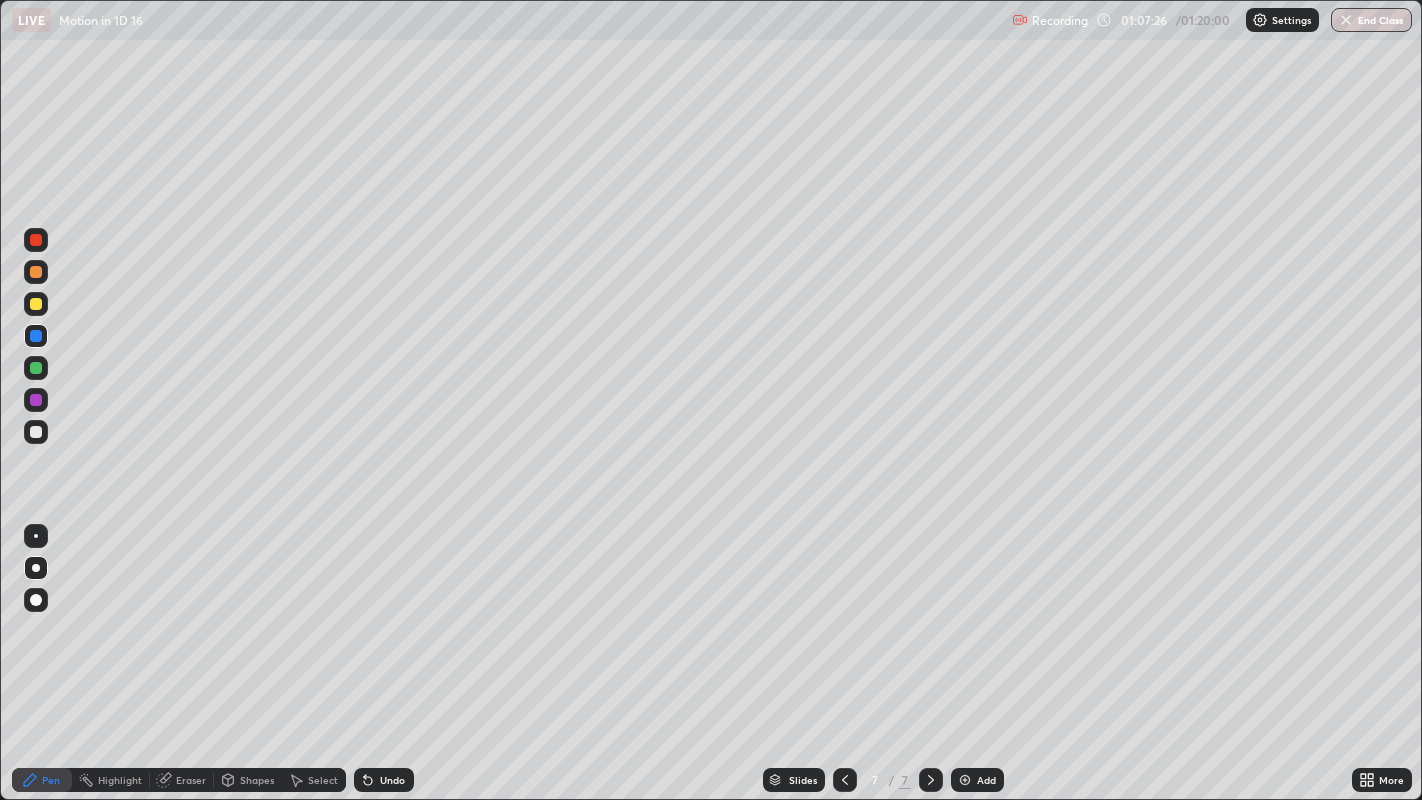 click on "Add" at bounding box center (986, 780) 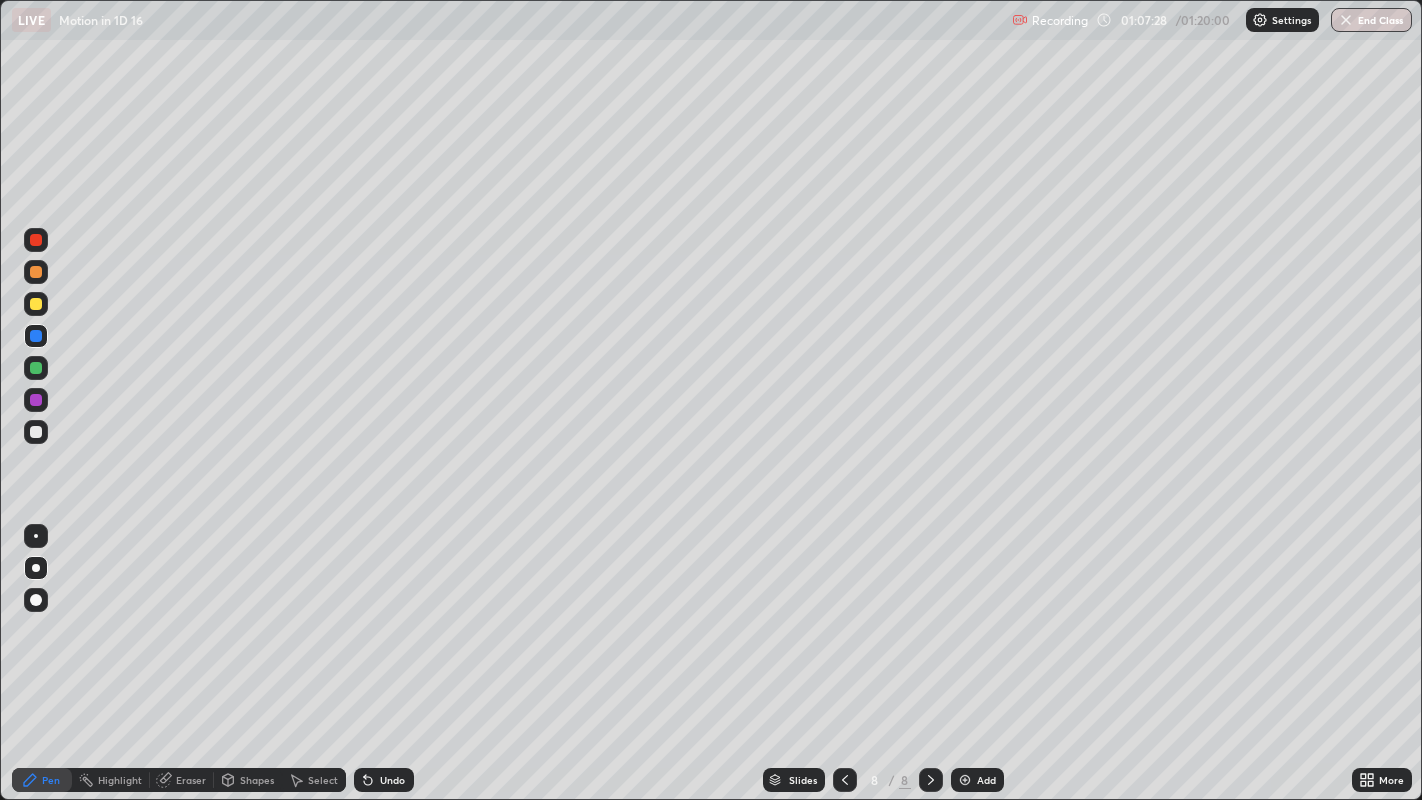 click at bounding box center (36, 568) 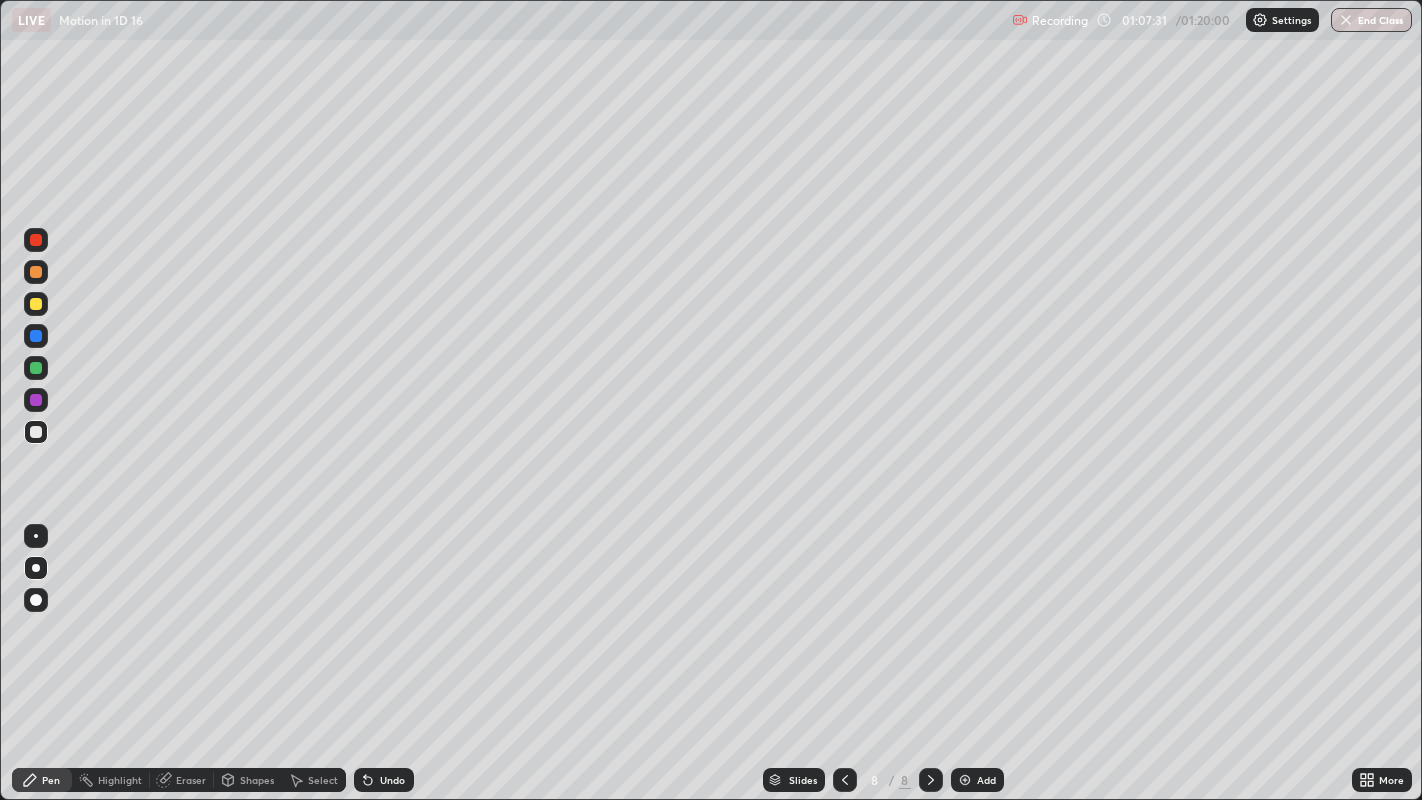 click 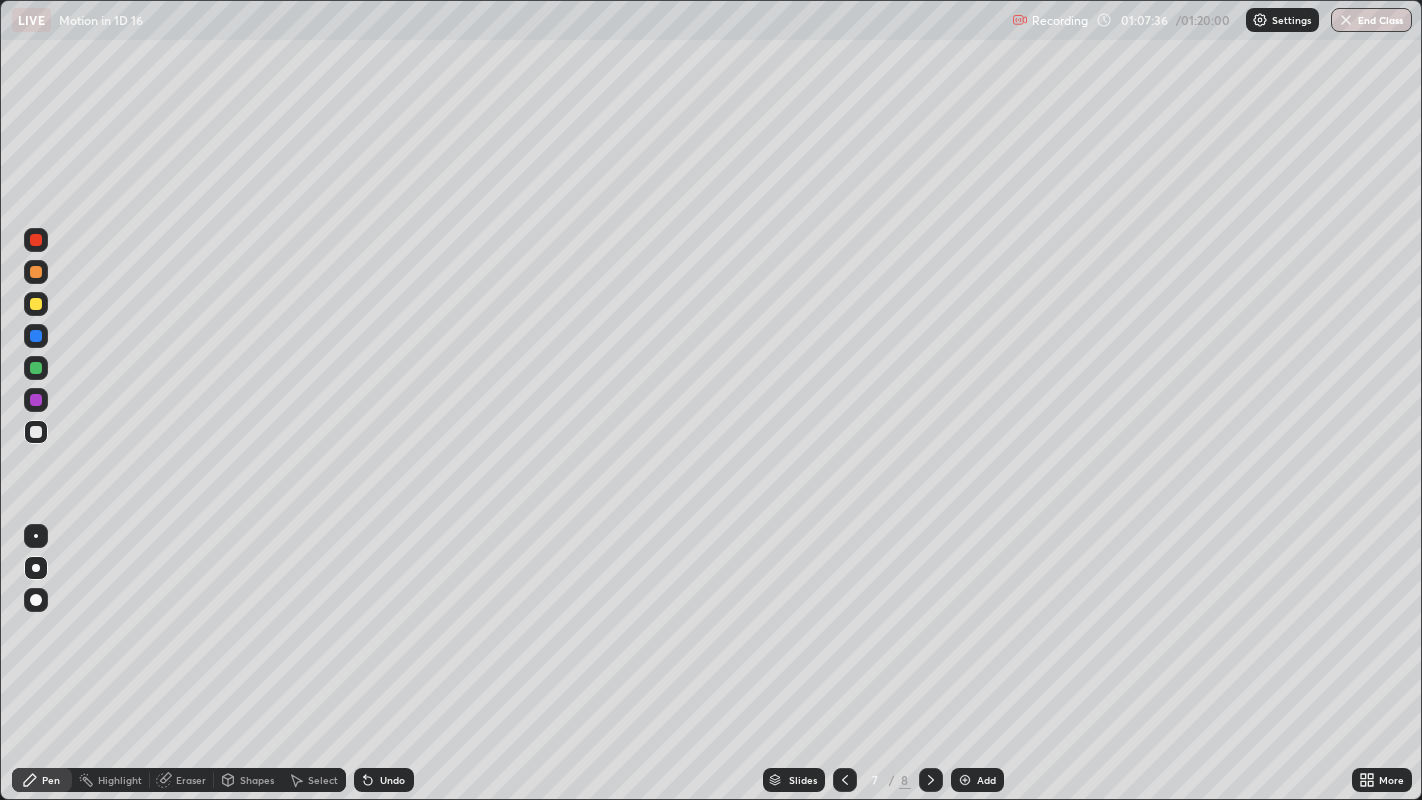 click 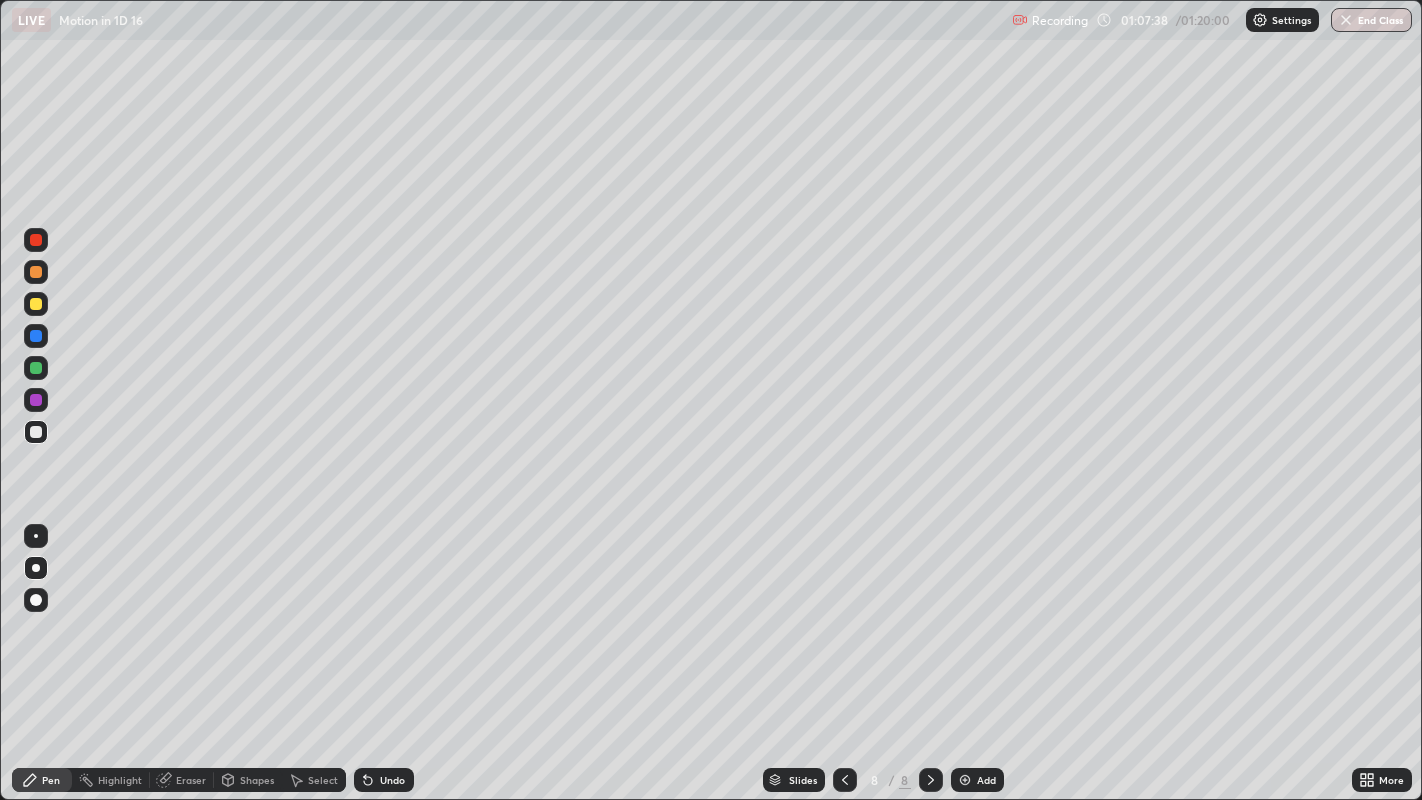 click at bounding box center [36, 432] 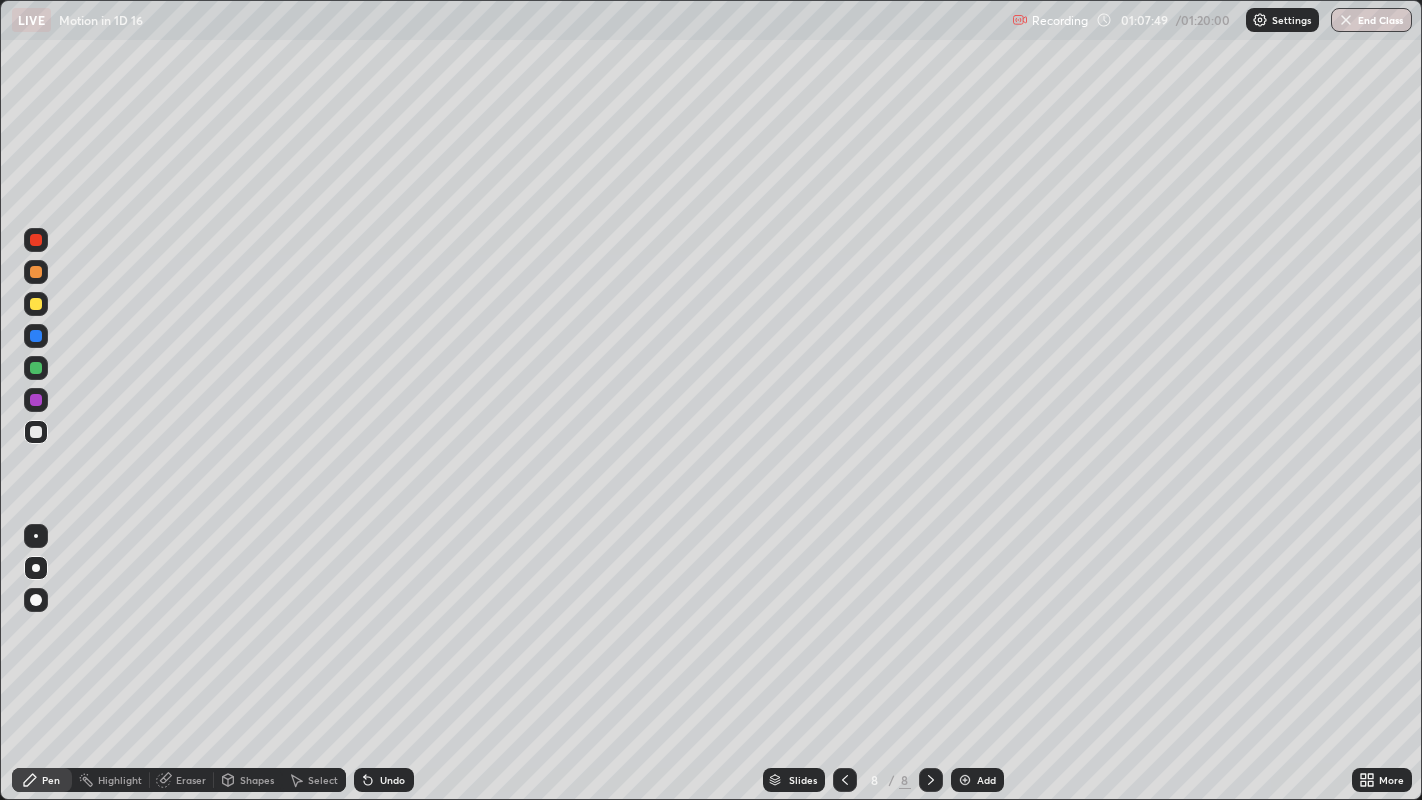 click at bounding box center (36, 304) 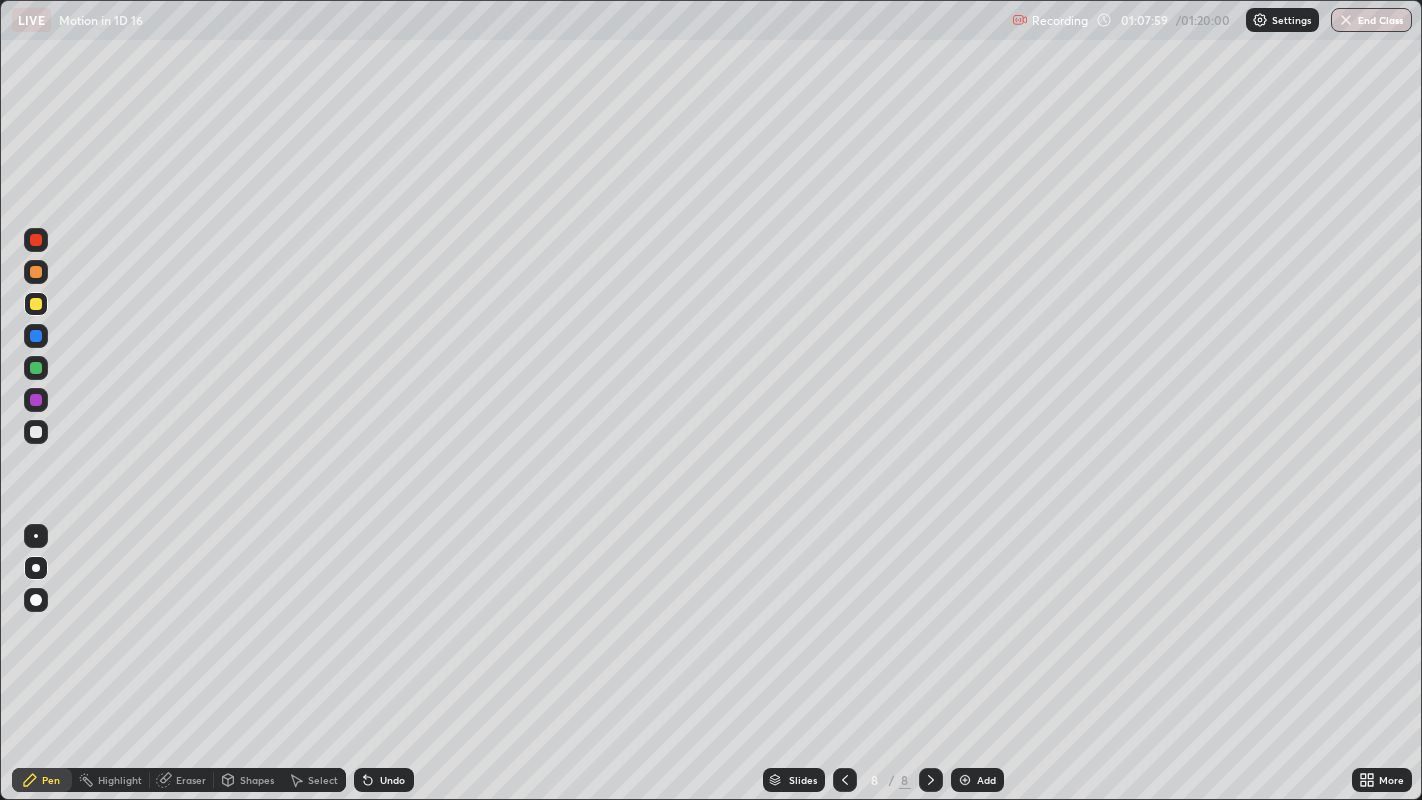click at bounding box center [36, 432] 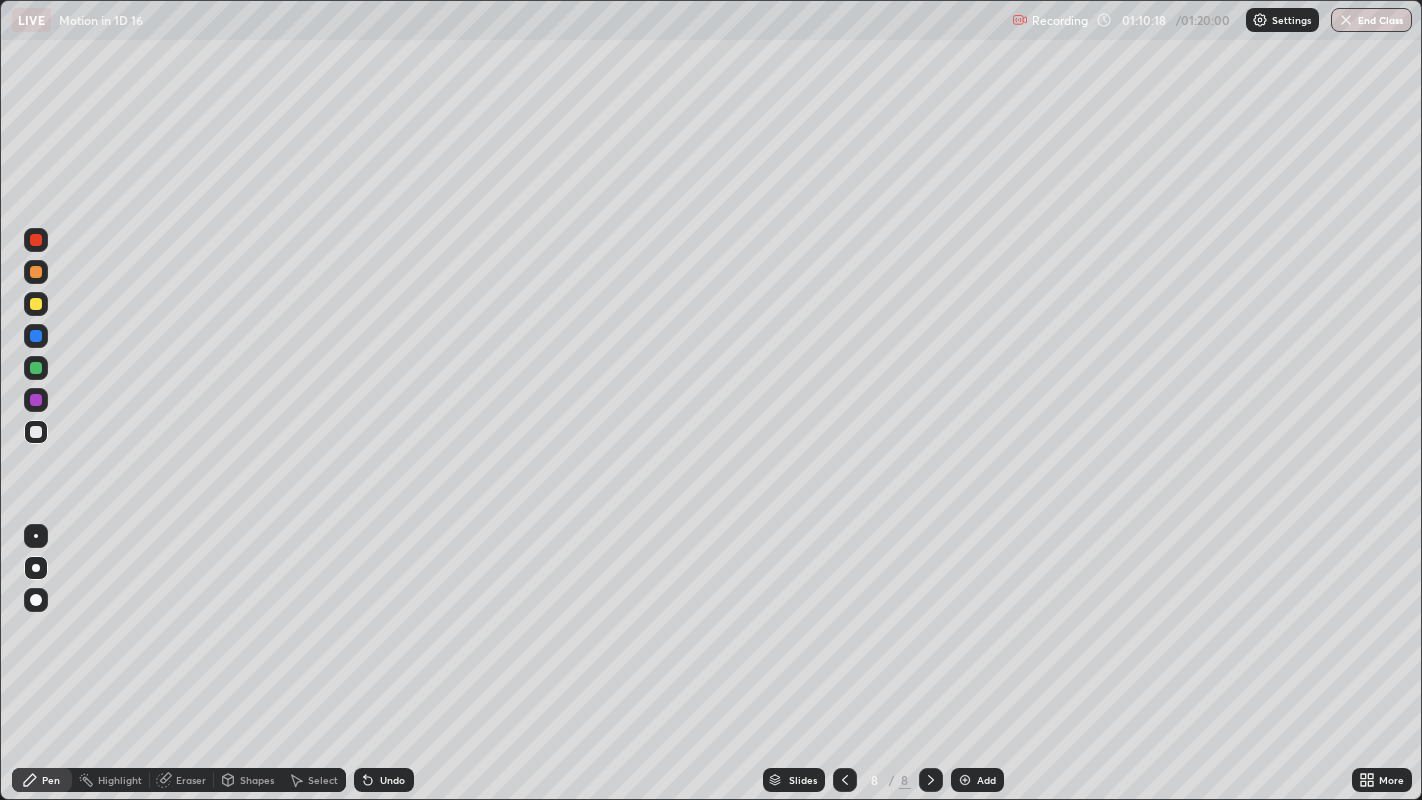 click at bounding box center [36, 336] 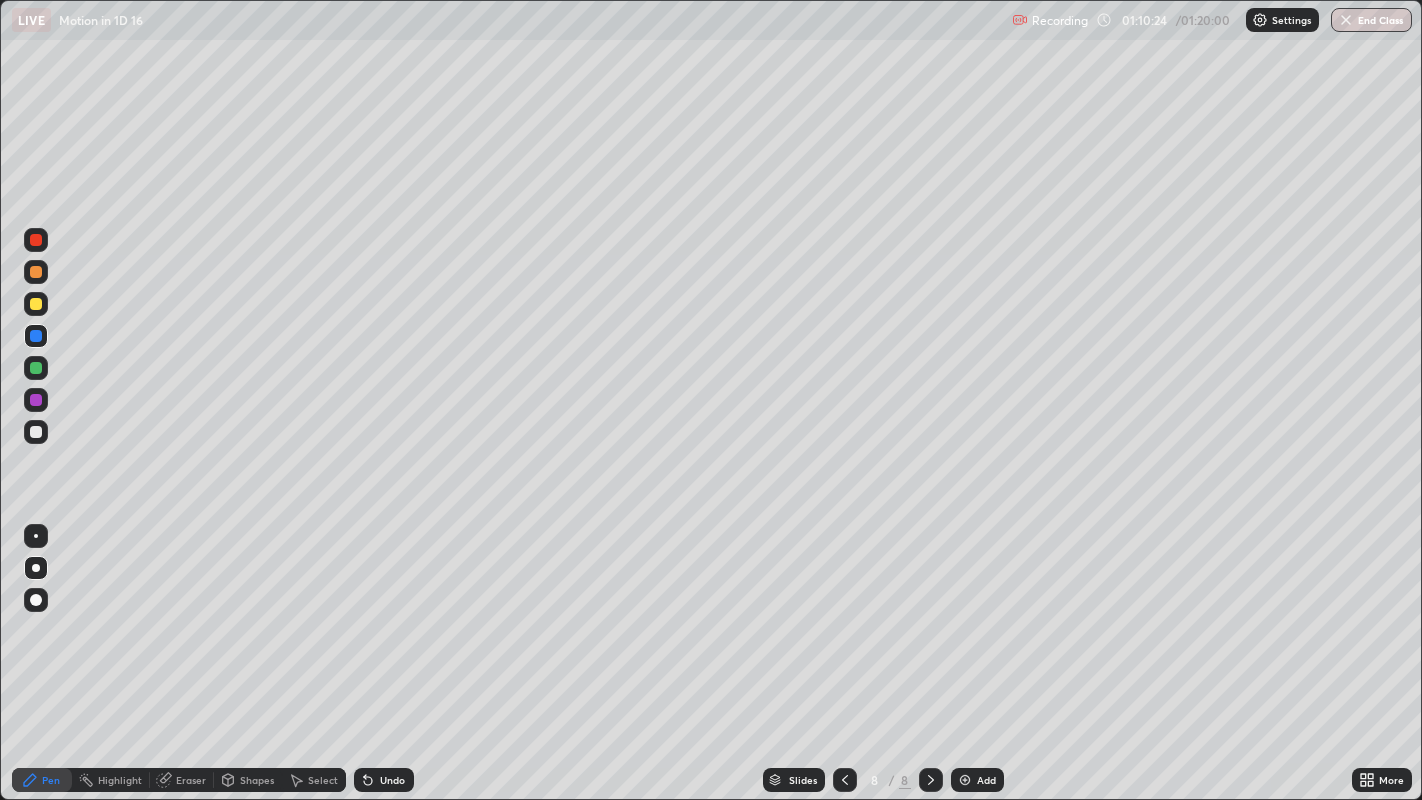click at bounding box center [36, 304] 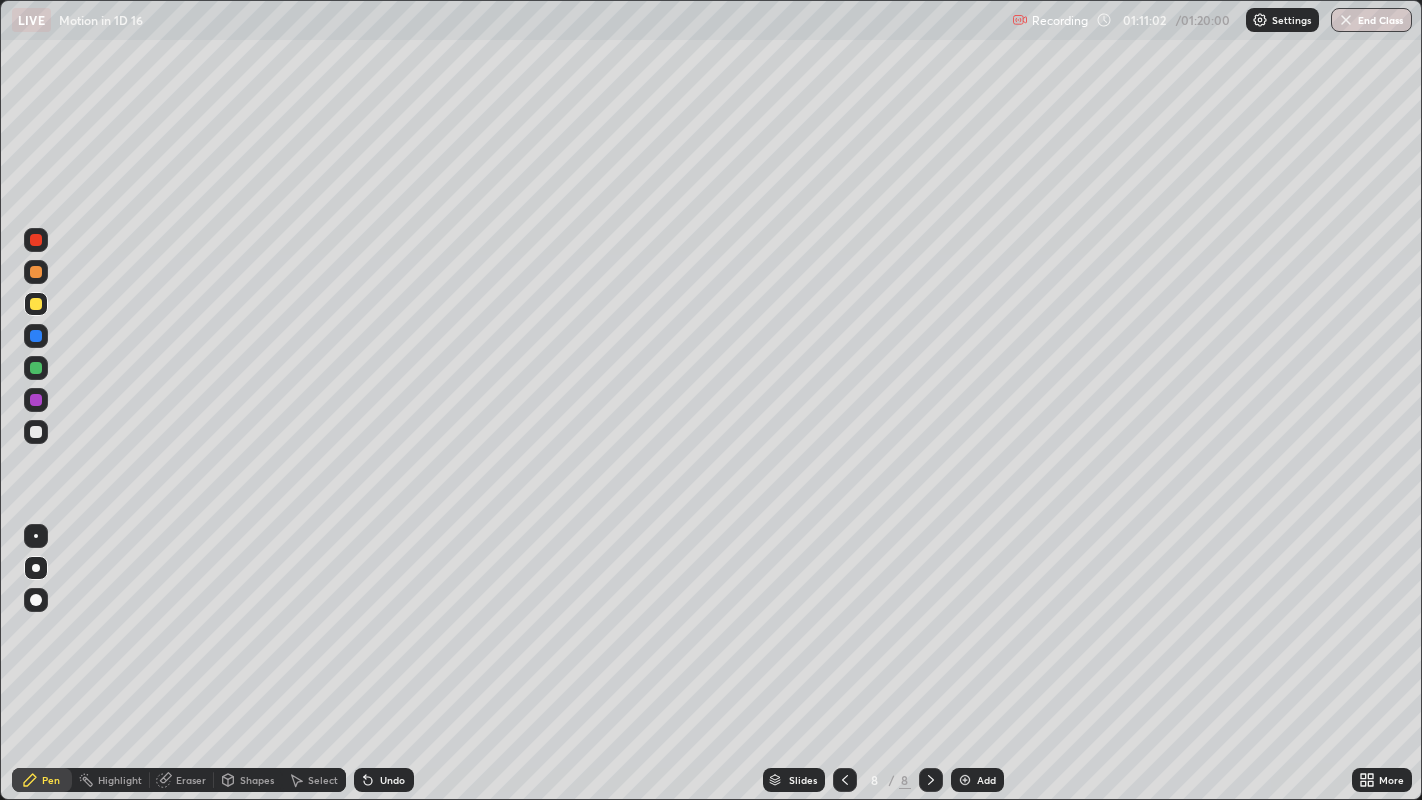 click at bounding box center (36, 272) 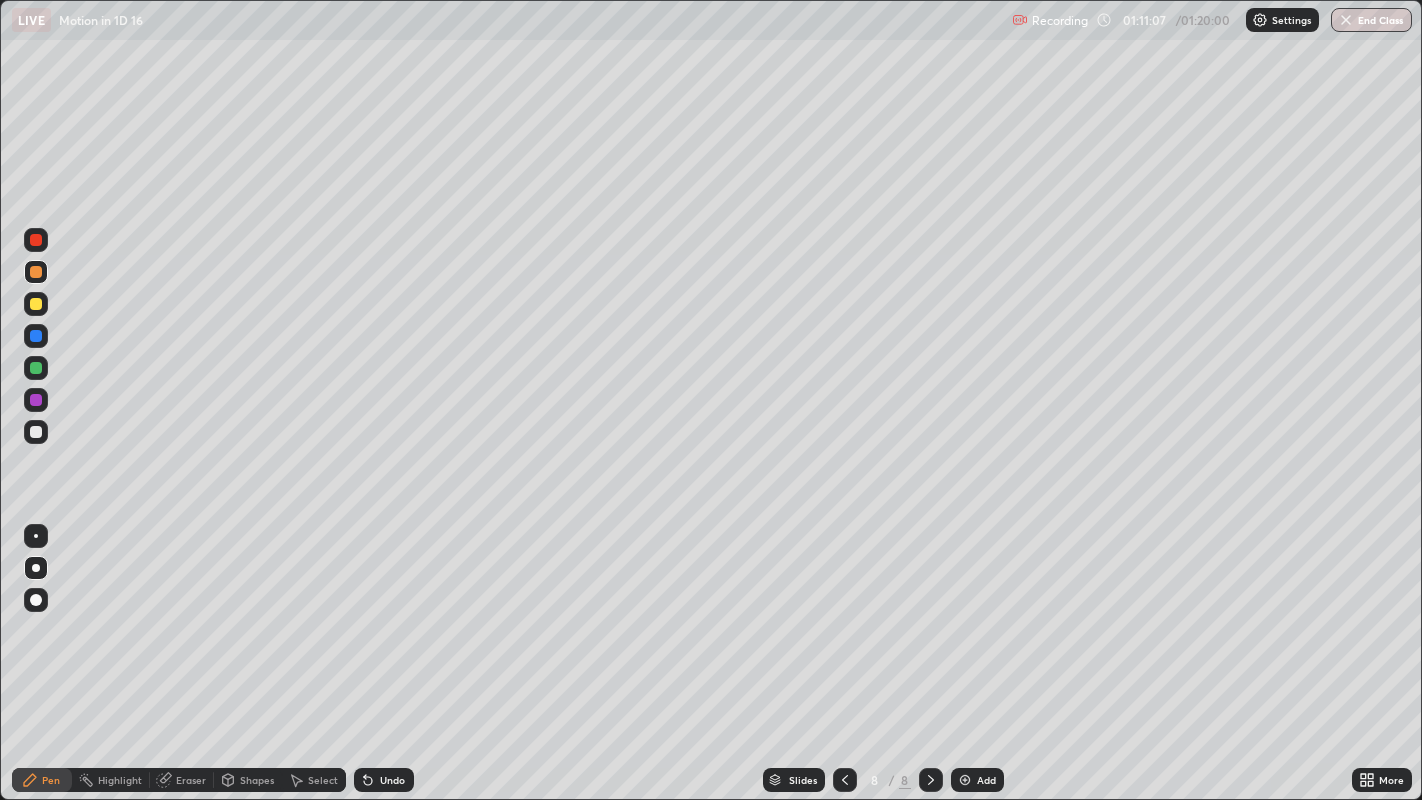 click at bounding box center [36, 304] 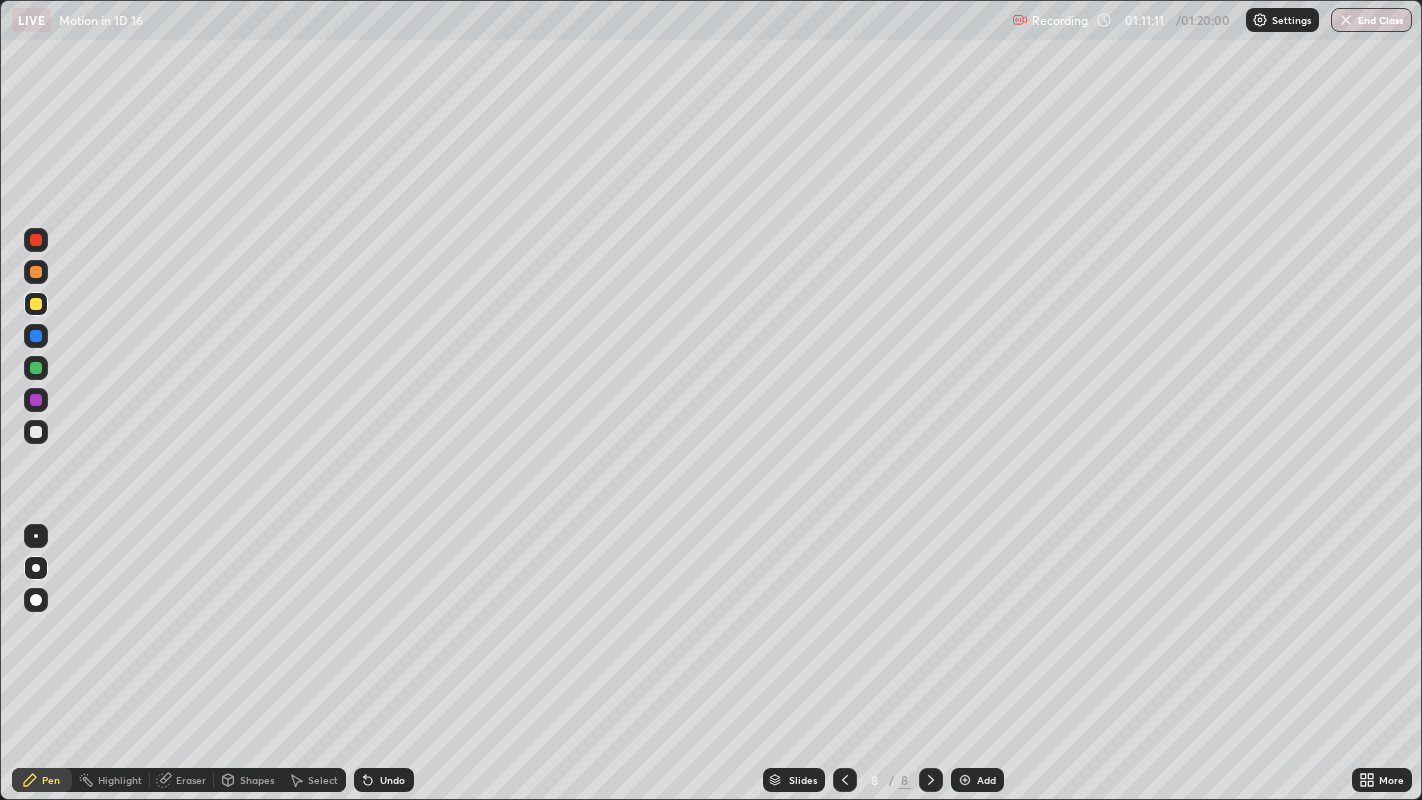 click at bounding box center (36, 368) 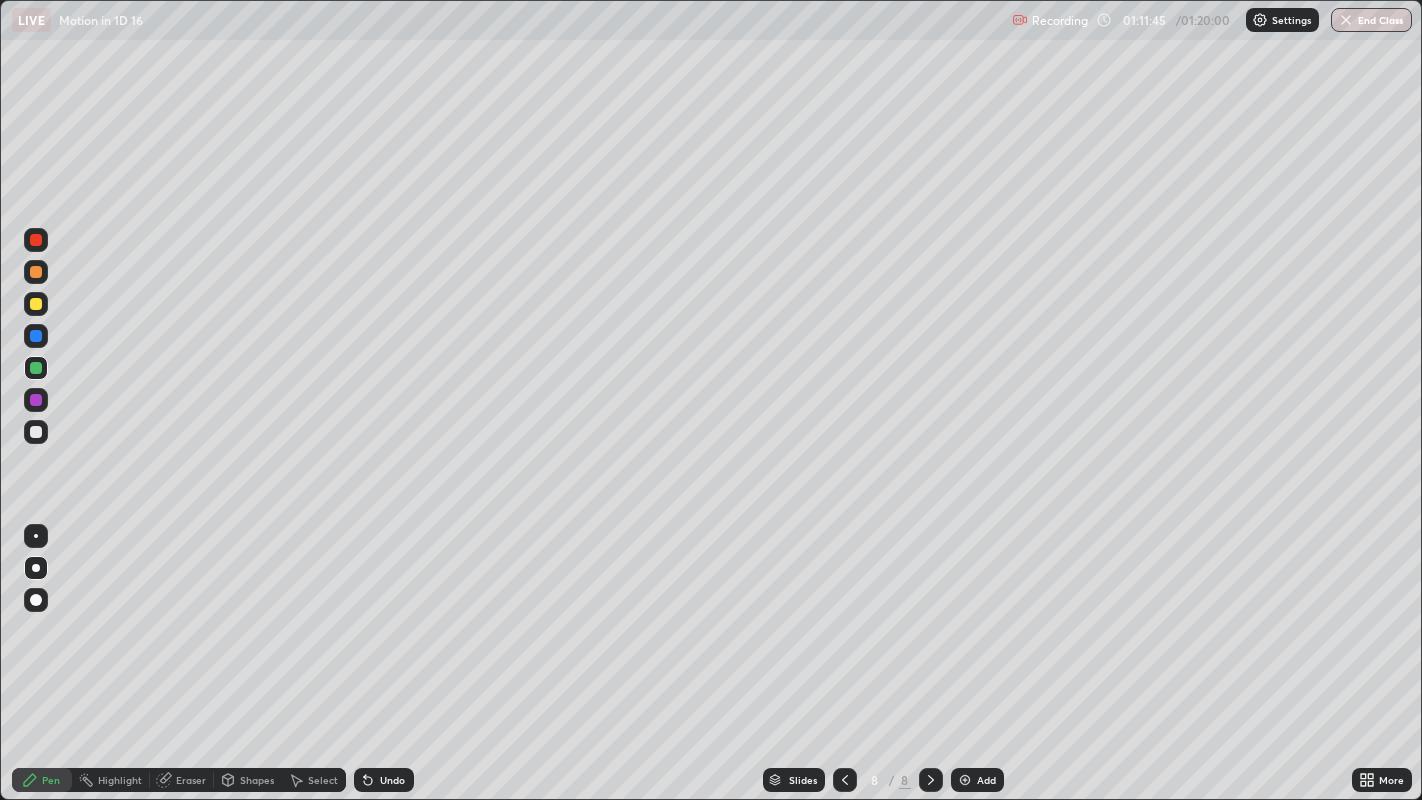 click on "Undo" at bounding box center (392, 780) 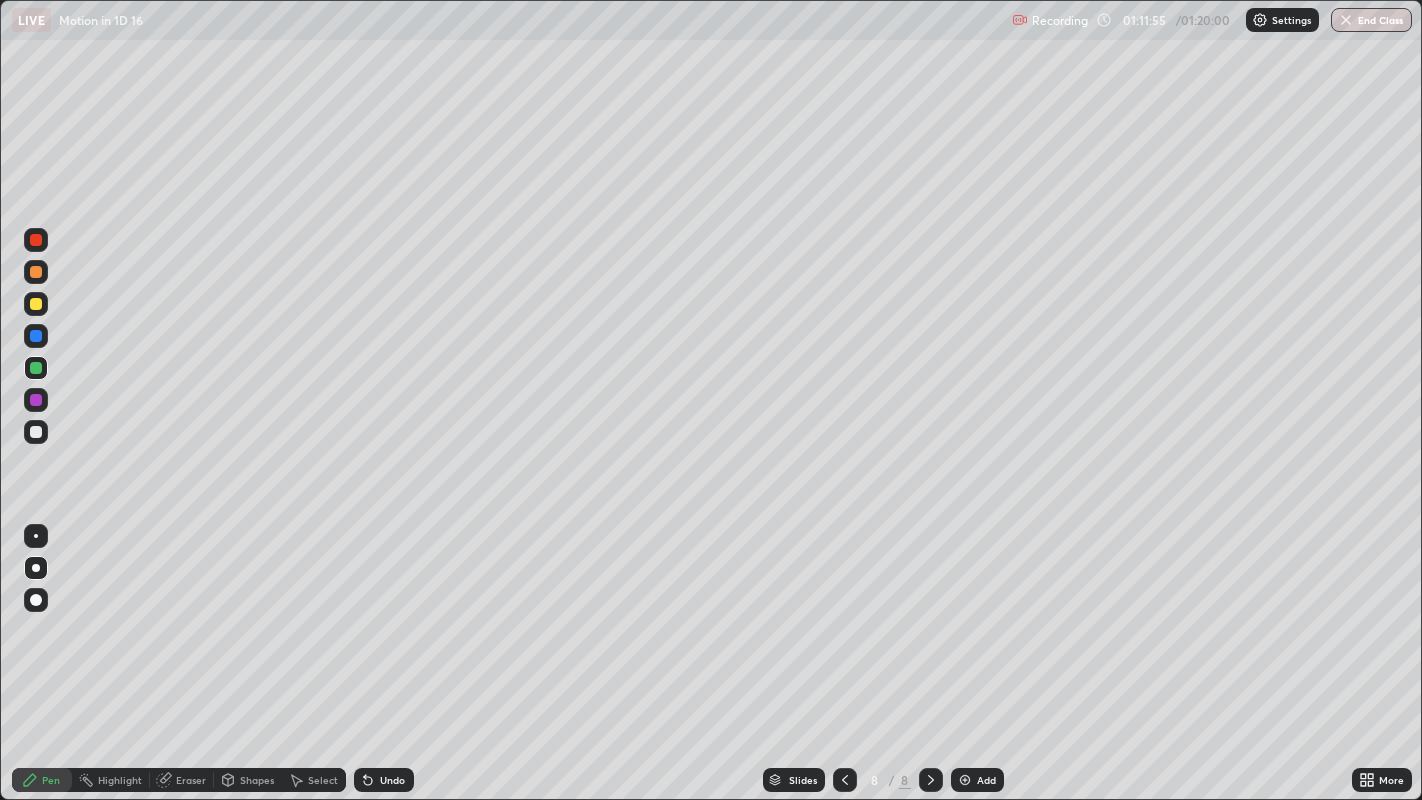 click on "Eraser" at bounding box center (191, 780) 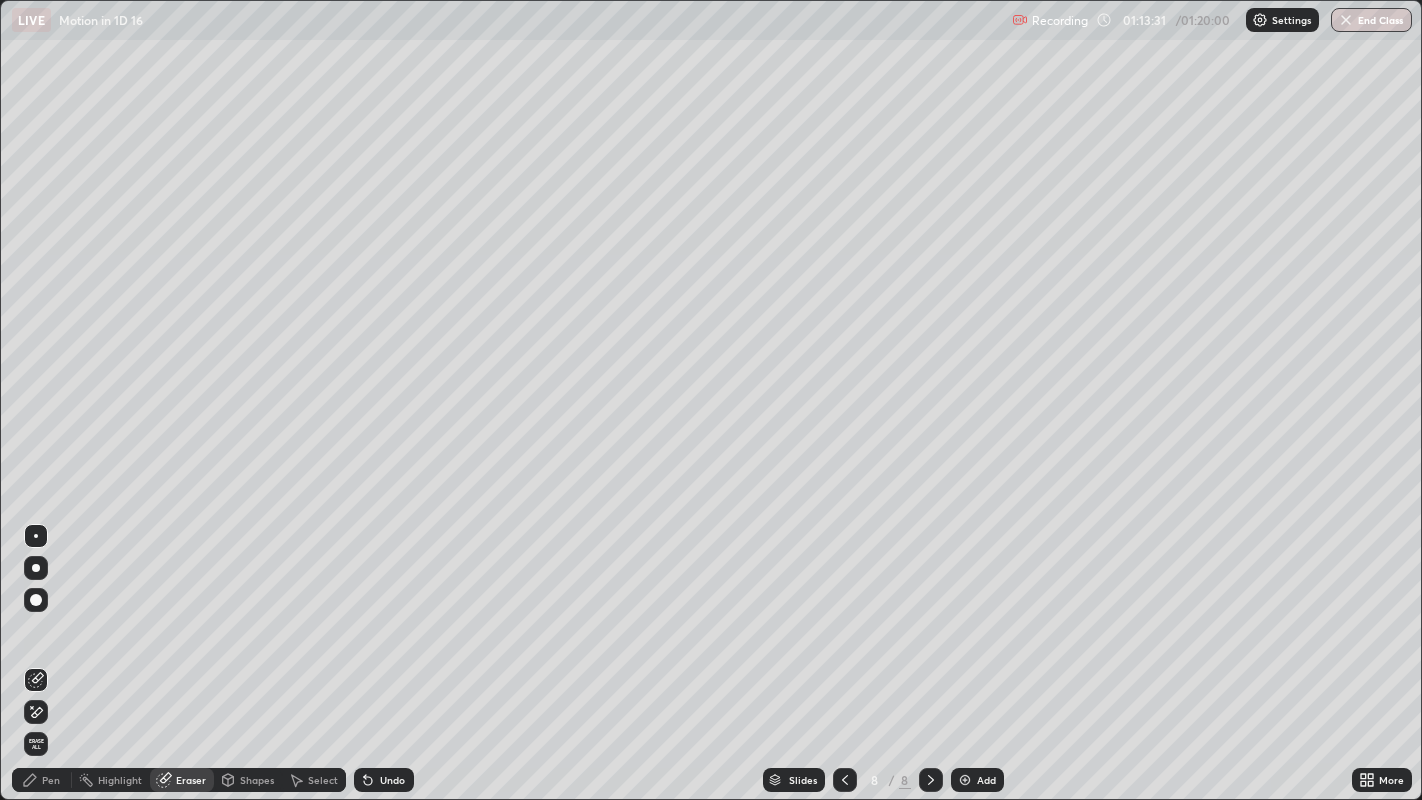 click at bounding box center [36, 568] 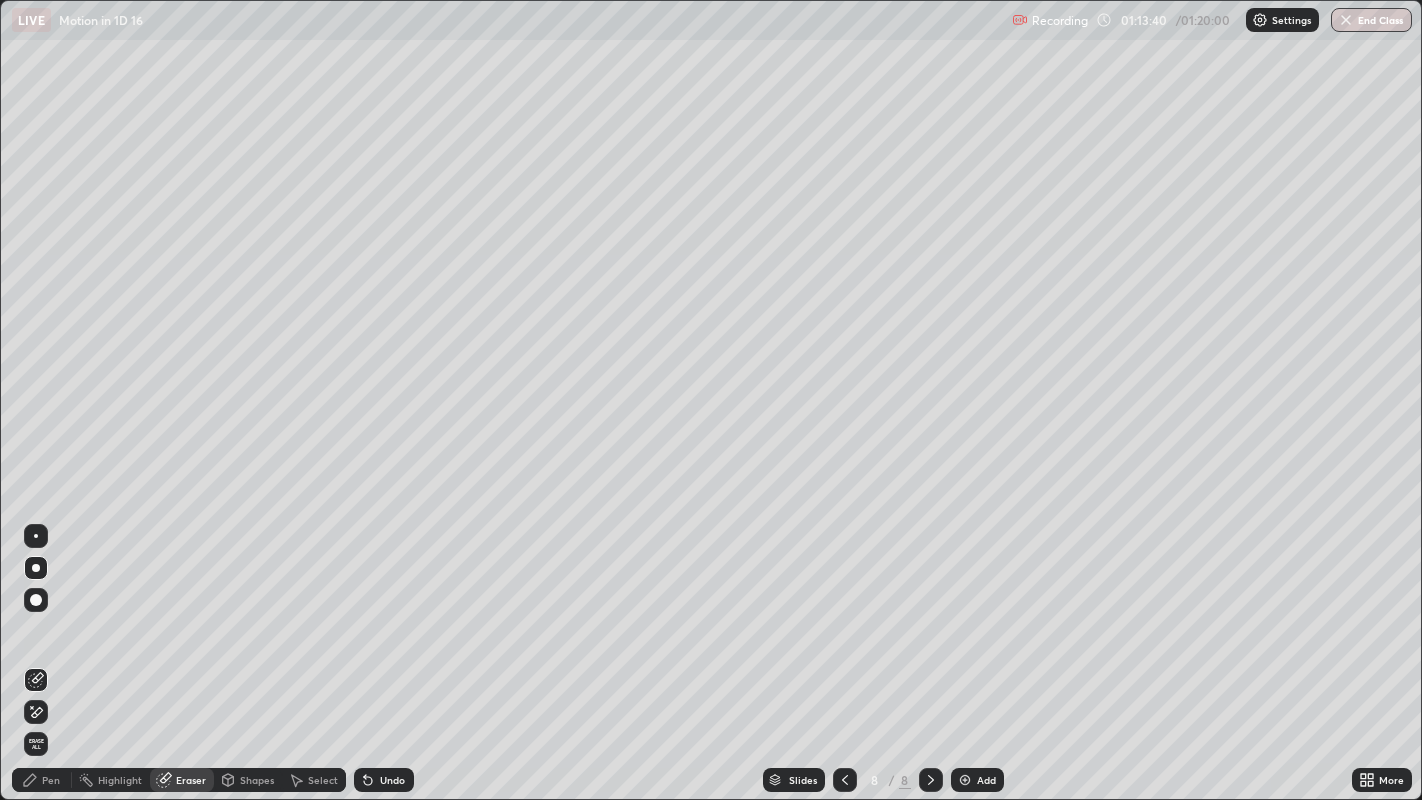 click on "Pen" at bounding box center (51, 780) 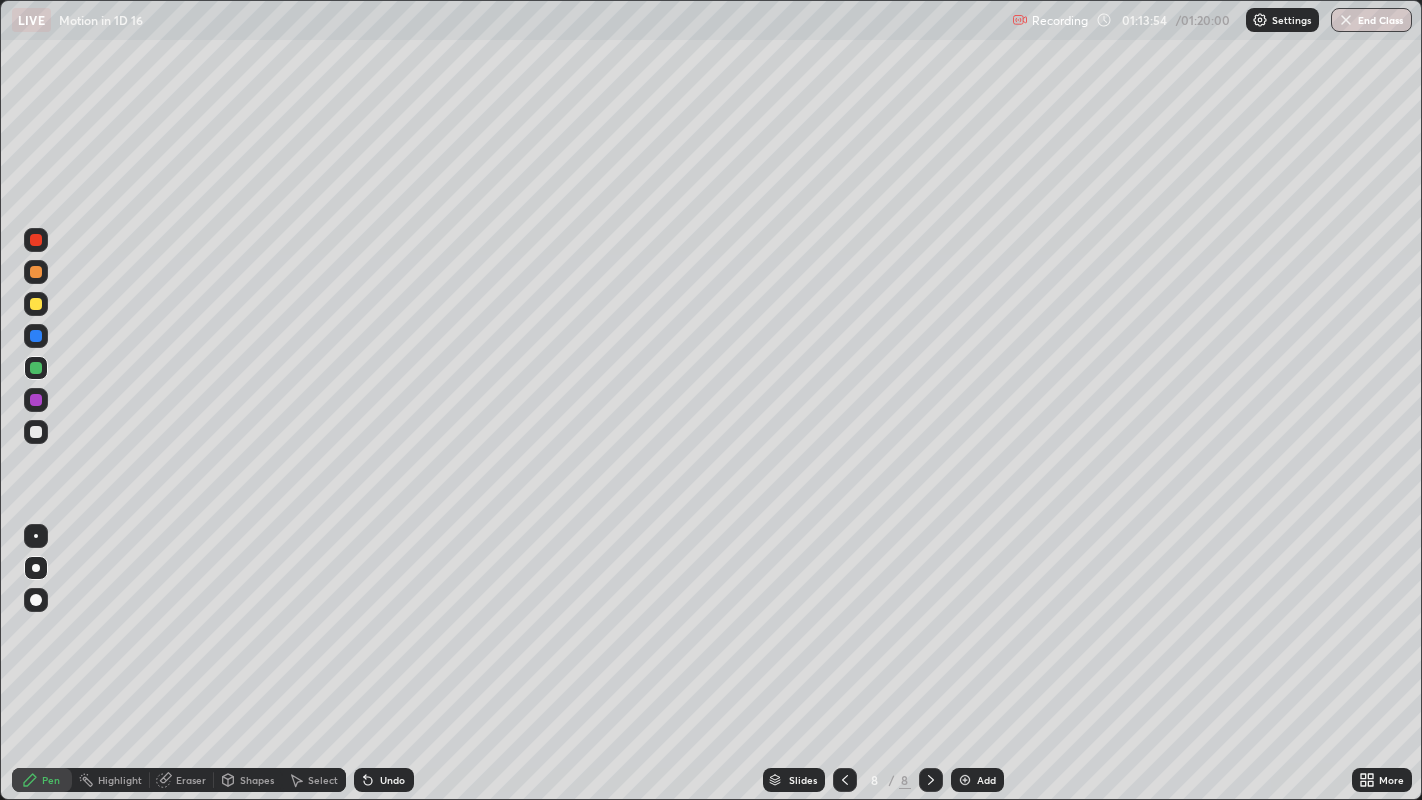click on "Eraser" at bounding box center (191, 780) 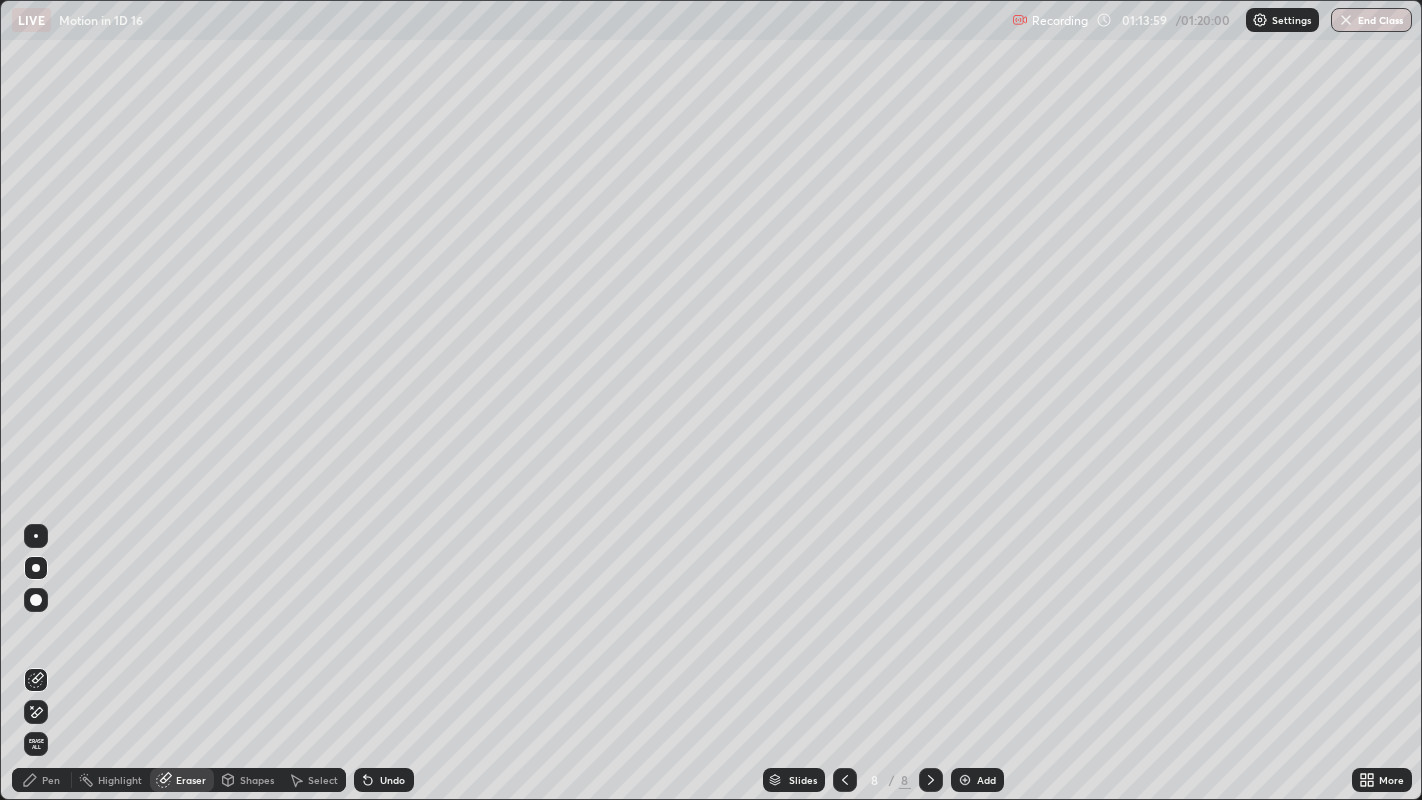click on "Pen" at bounding box center [42, 780] 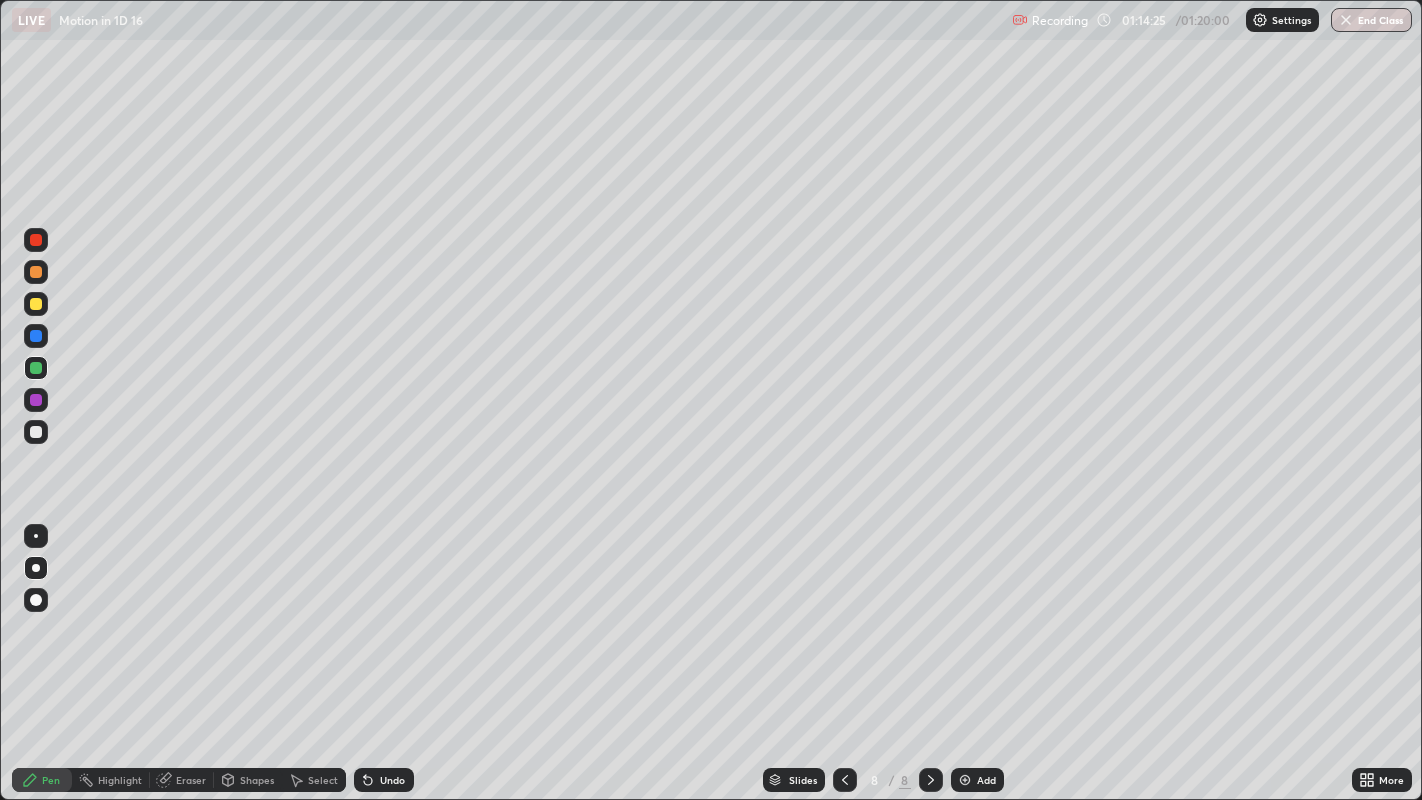 click on "Eraser" at bounding box center (182, 780) 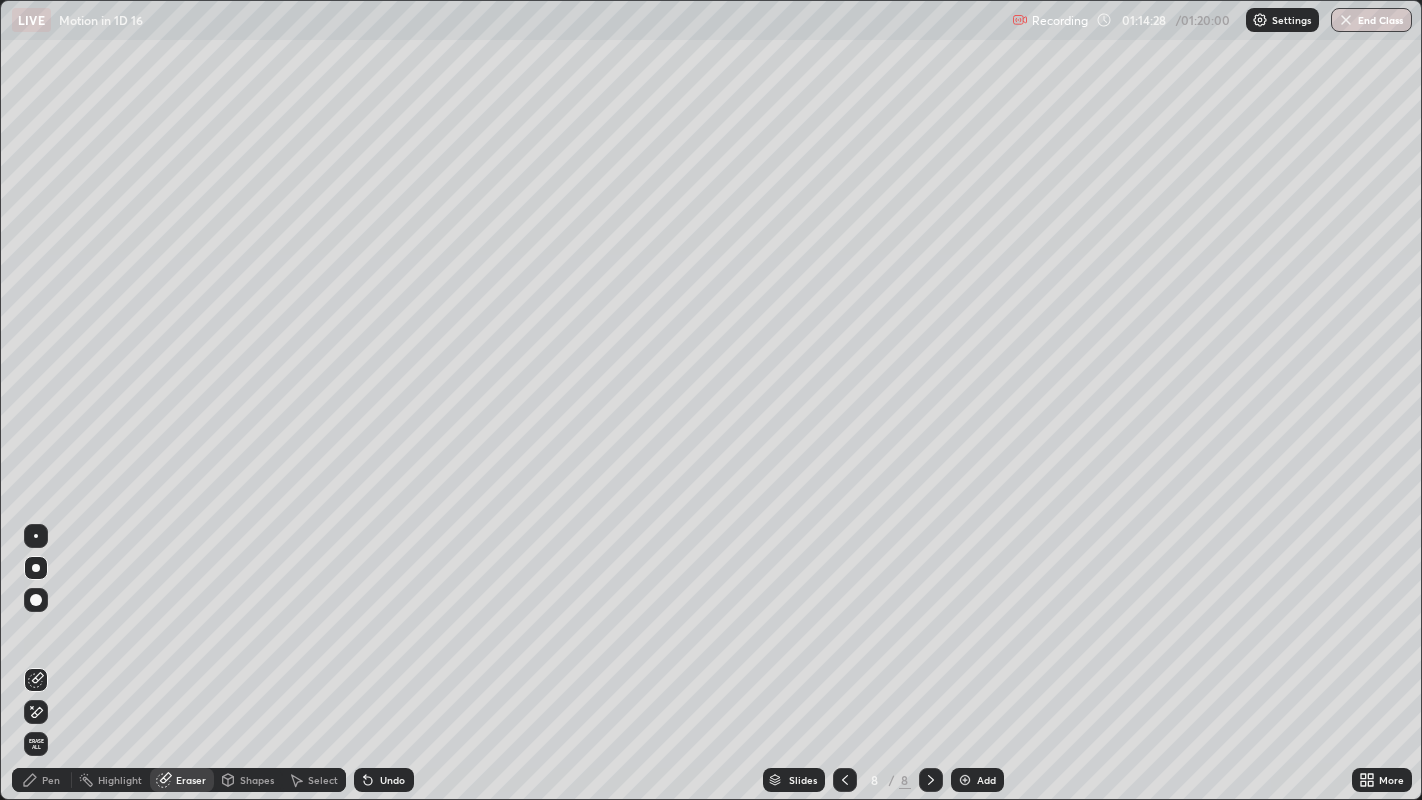 click on "Pen" at bounding box center (51, 780) 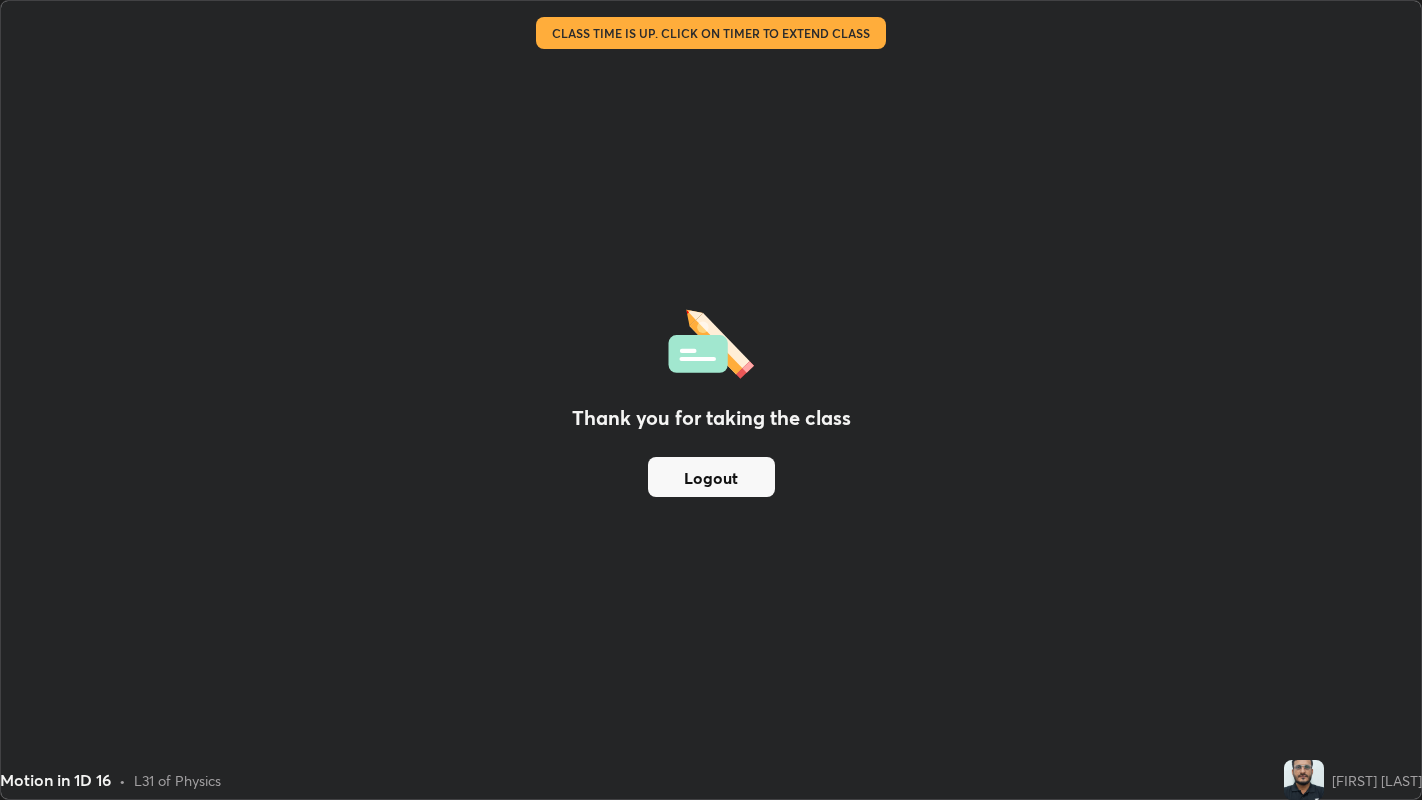 click on "Logout" at bounding box center (711, 477) 